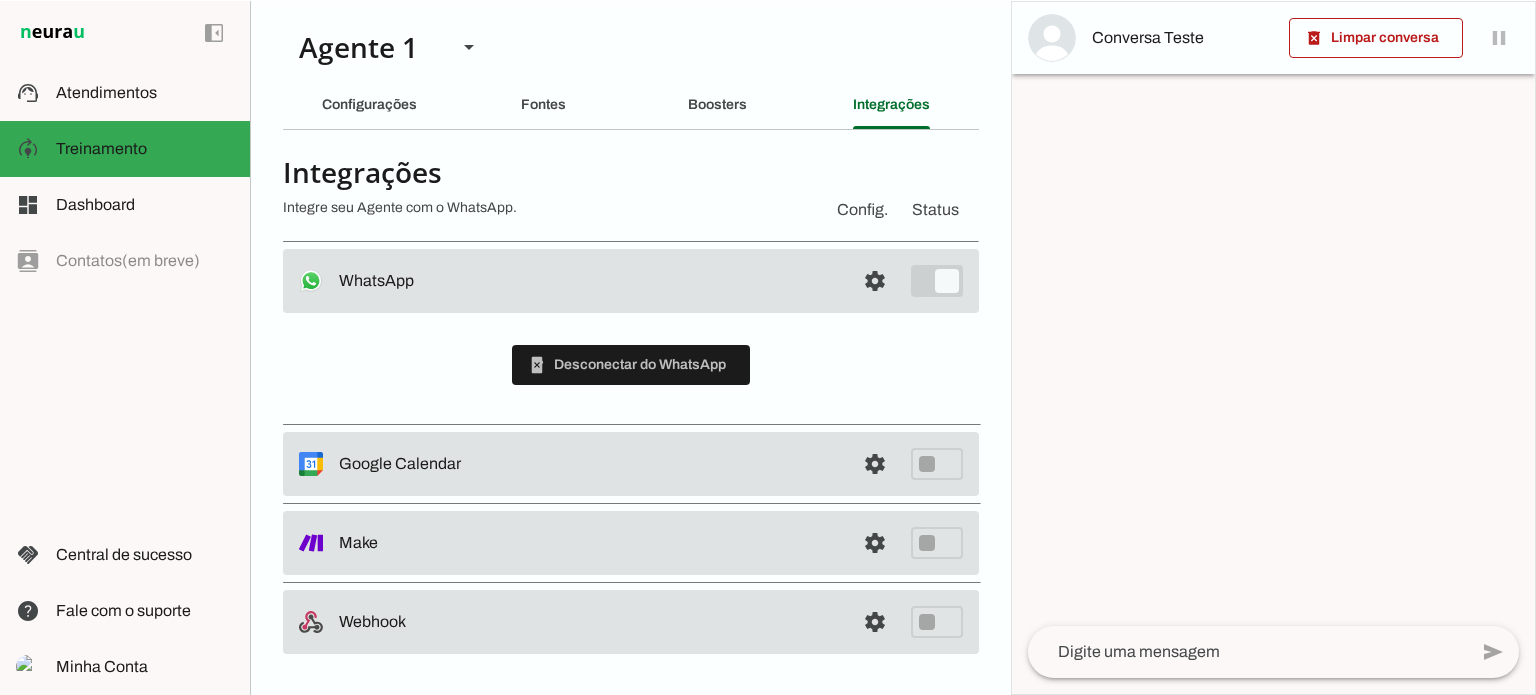 scroll, scrollTop: 0, scrollLeft: 0, axis: both 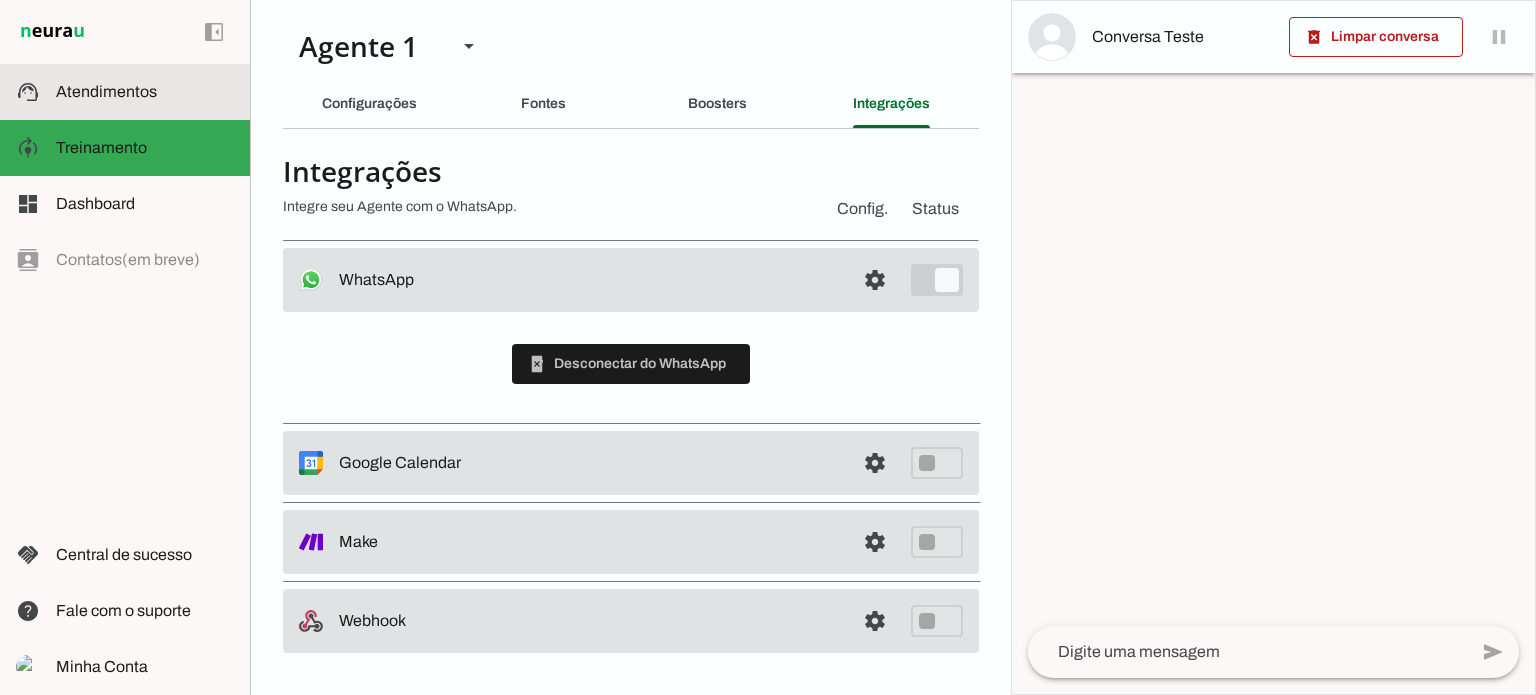 click at bounding box center [145, 92] 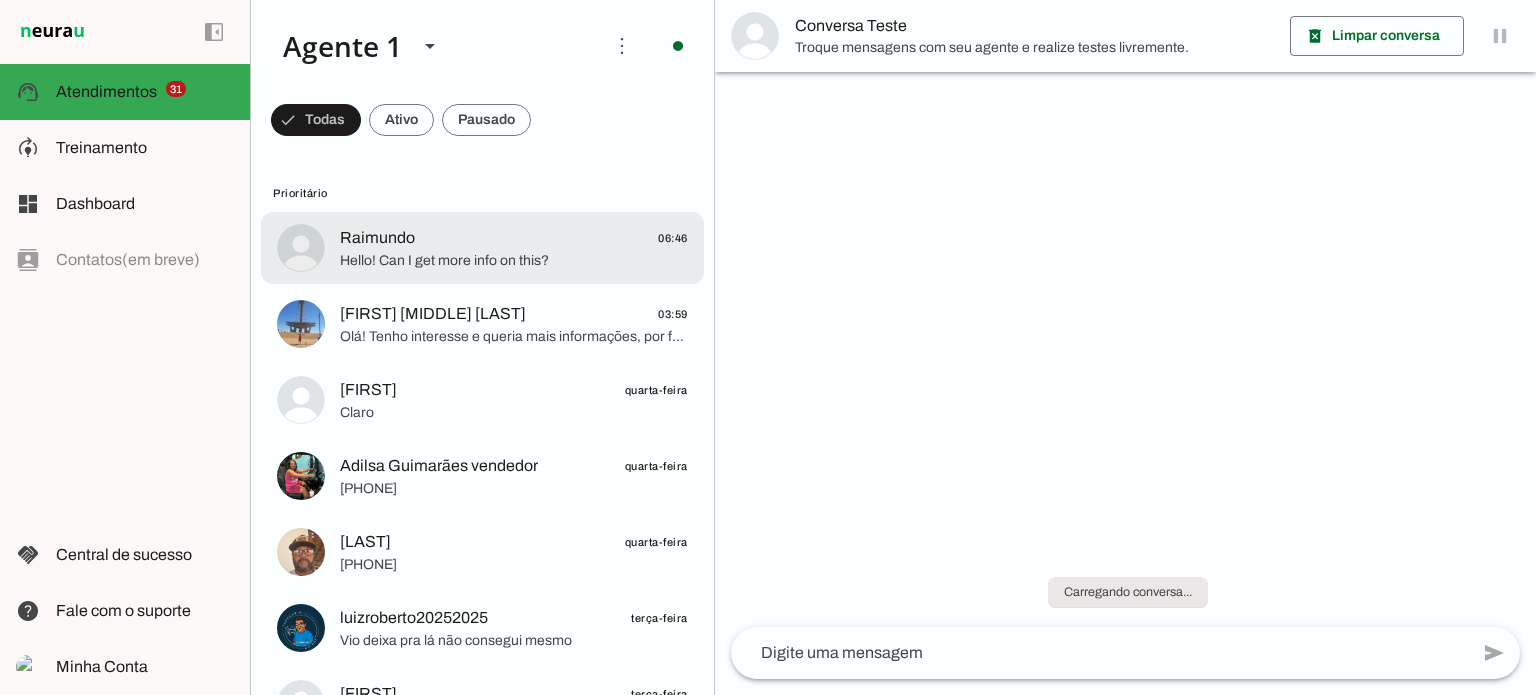 click at bounding box center (514, 248) 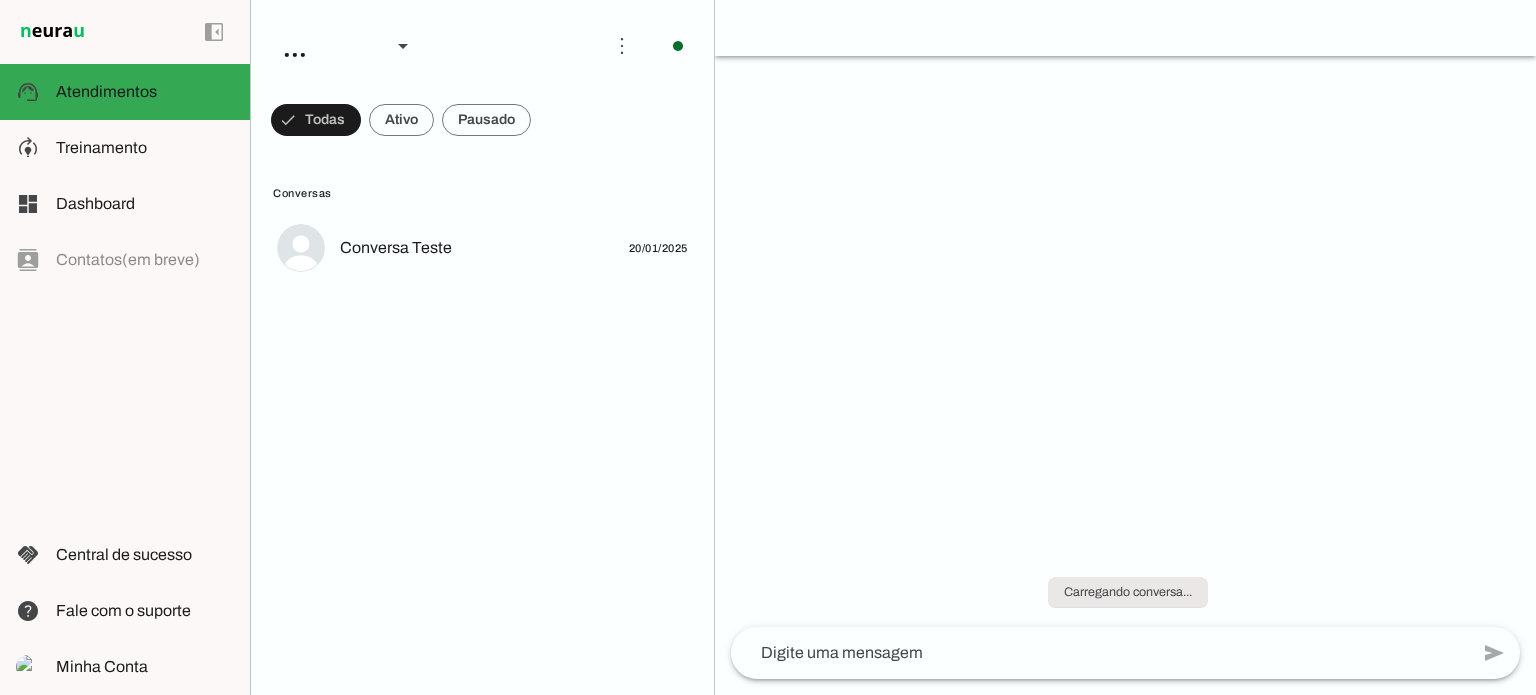 scroll, scrollTop: 0, scrollLeft: 0, axis: both 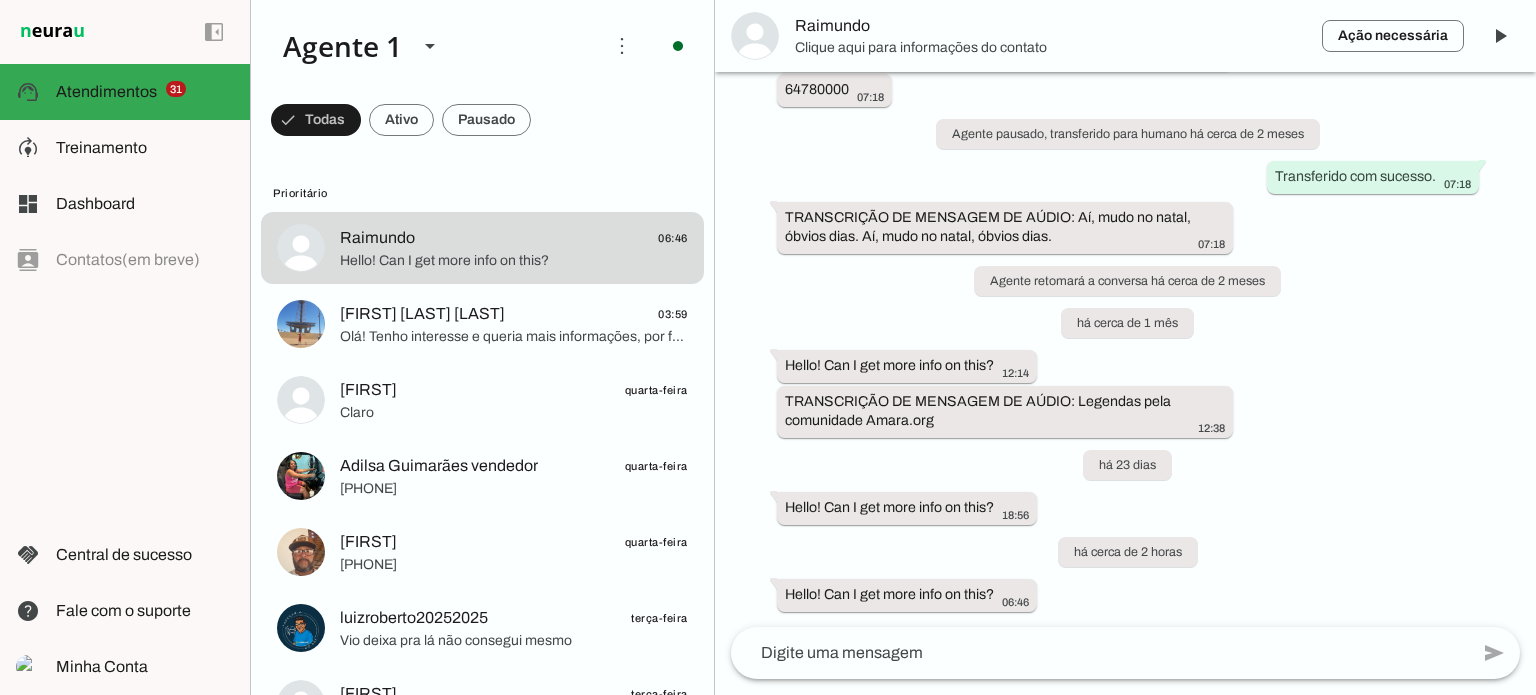click 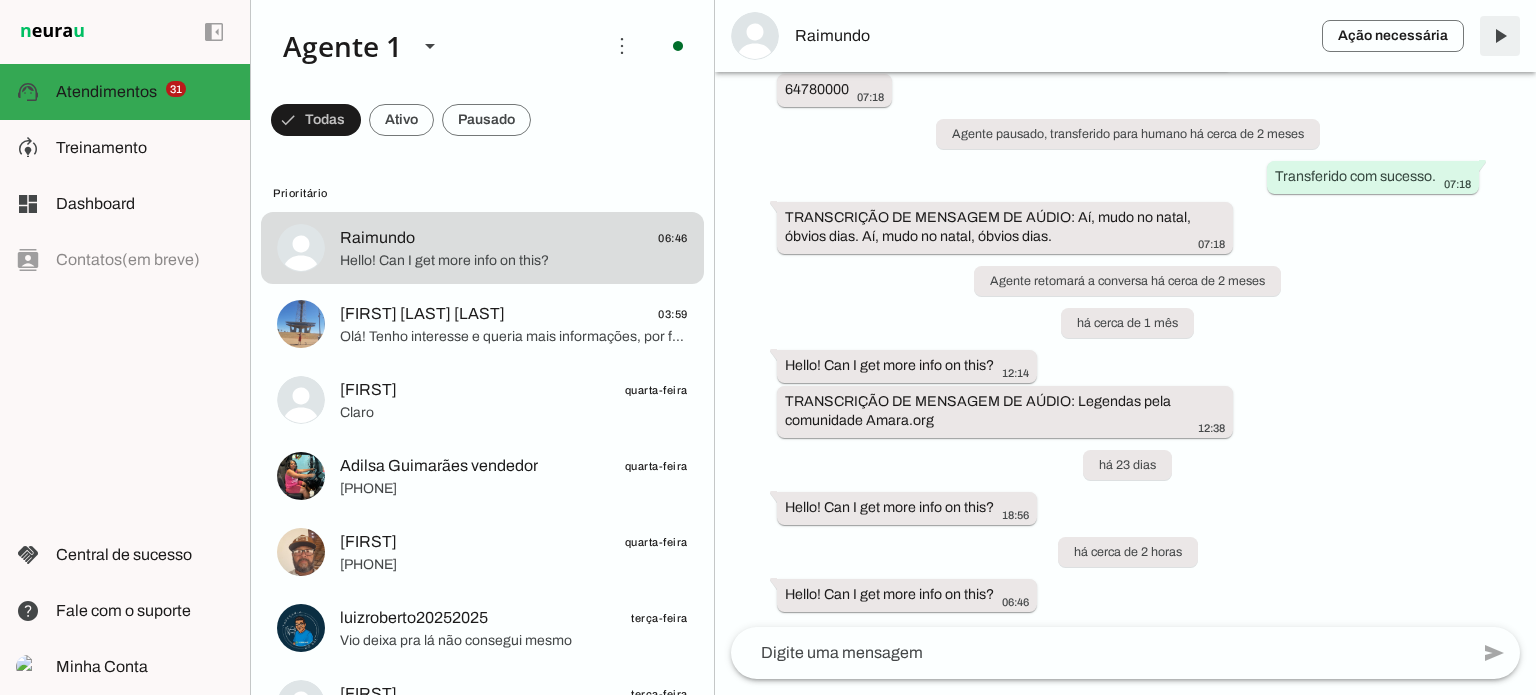 click at bounding box center (1500, 36) 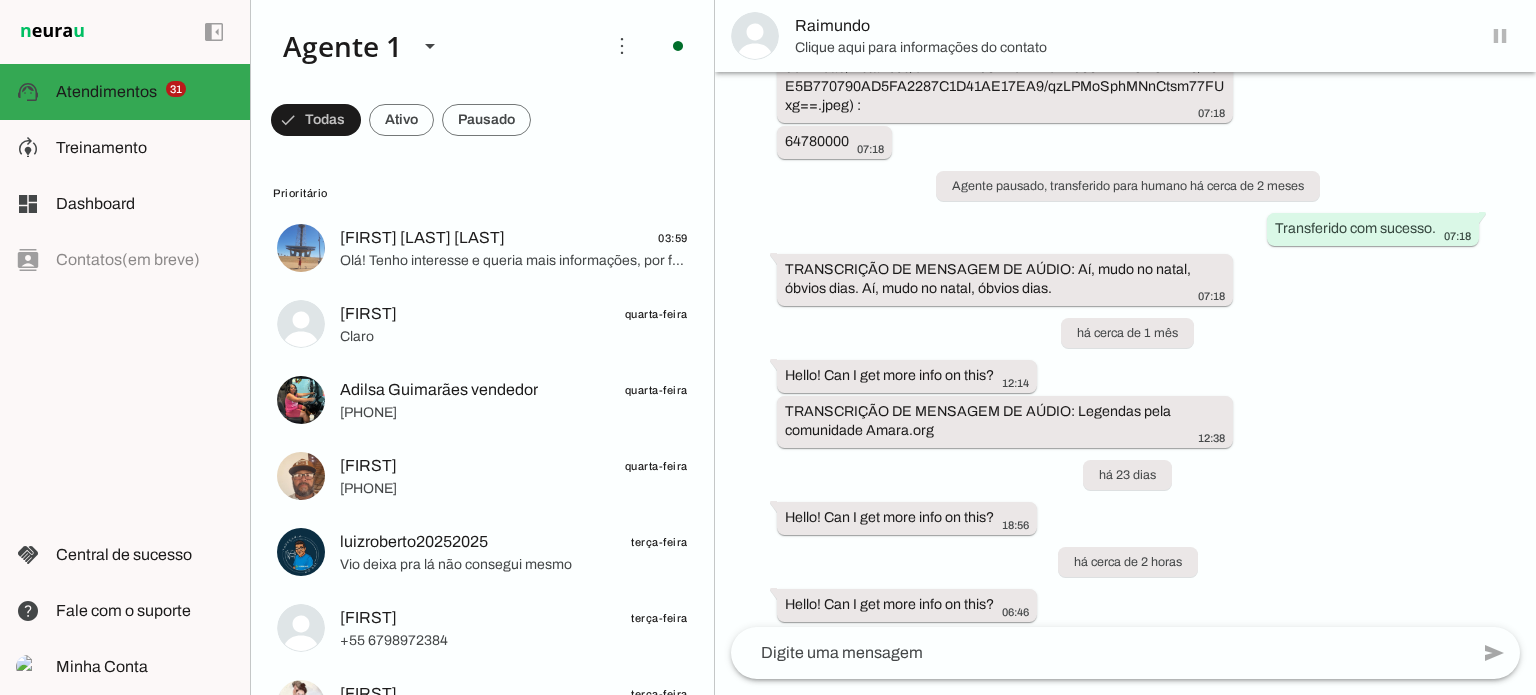 scroll, scrollTop: 1140, scrollLeft: 0, axis: vertical 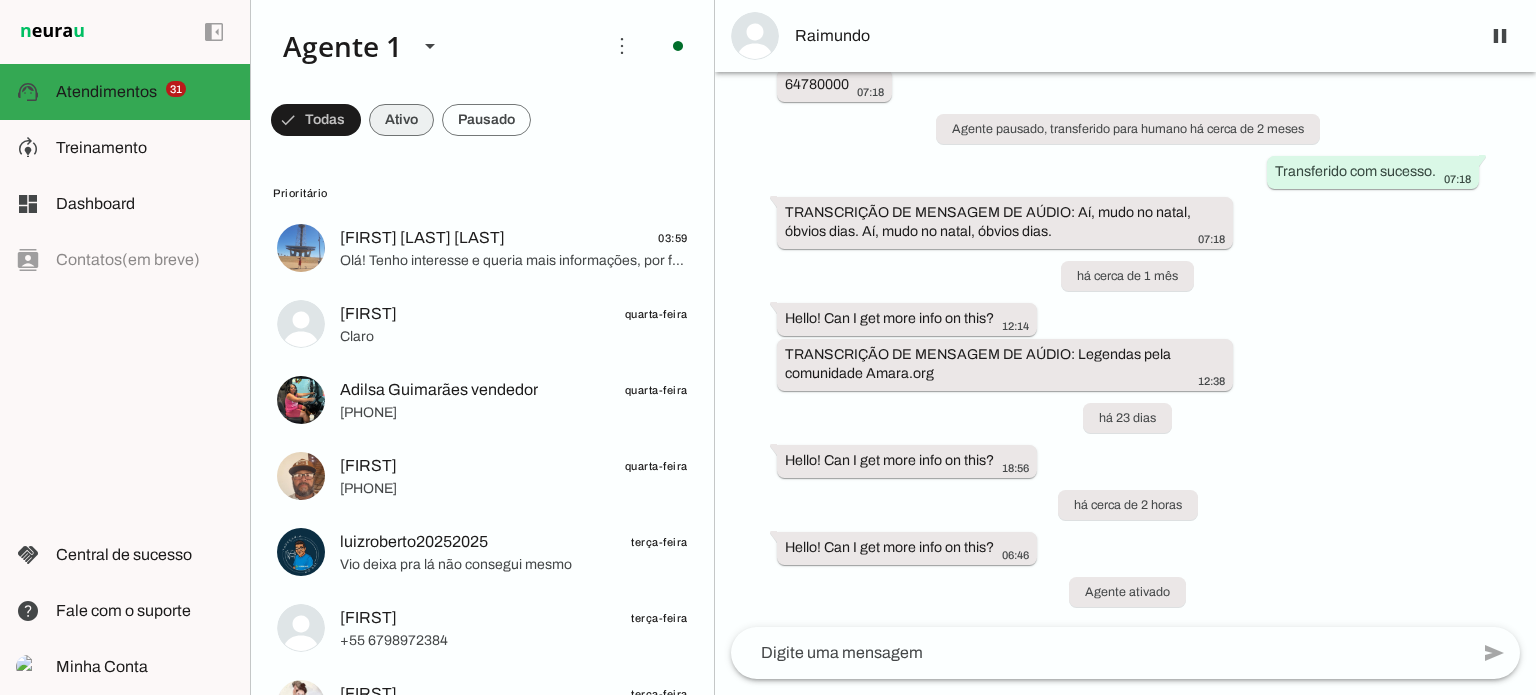 click at bounding box center [316, 120] 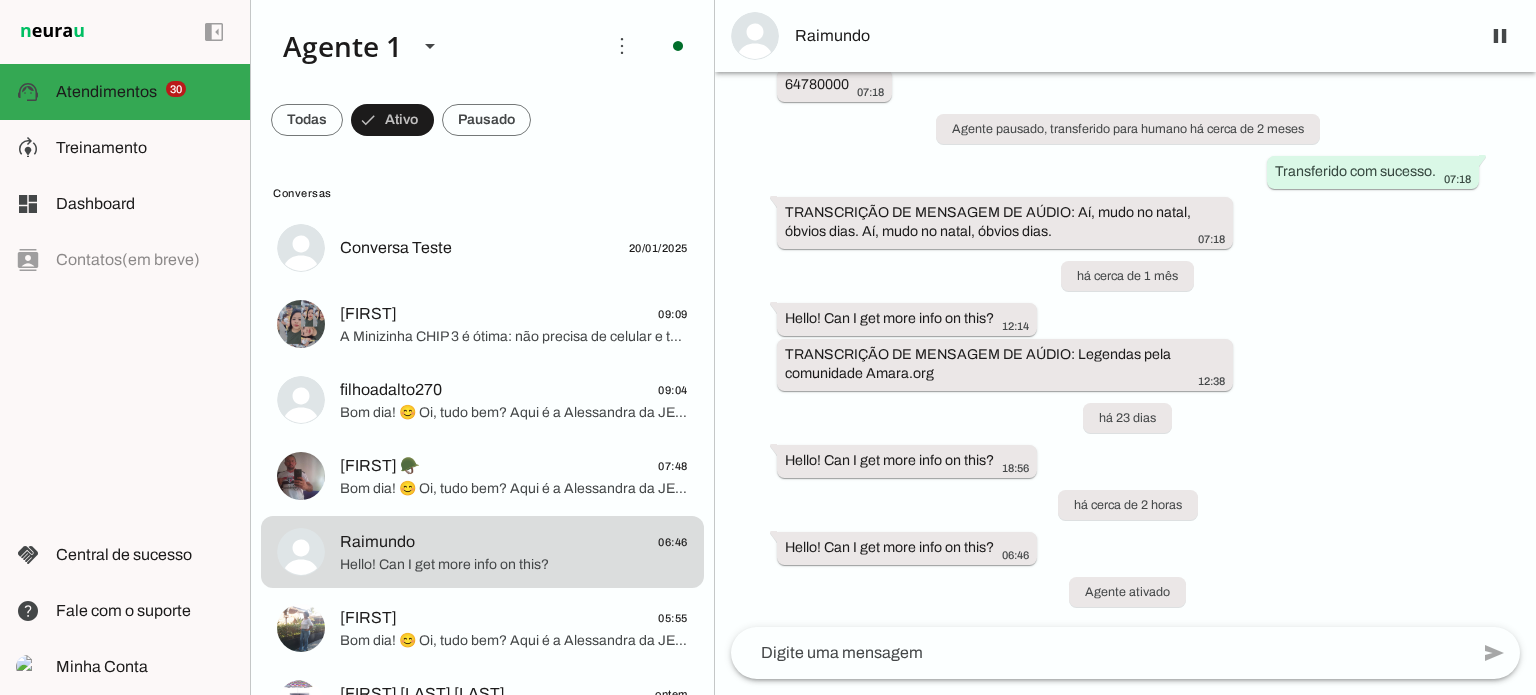 scroll, scrollTop: 0, scrollLeft: 0, axis: both 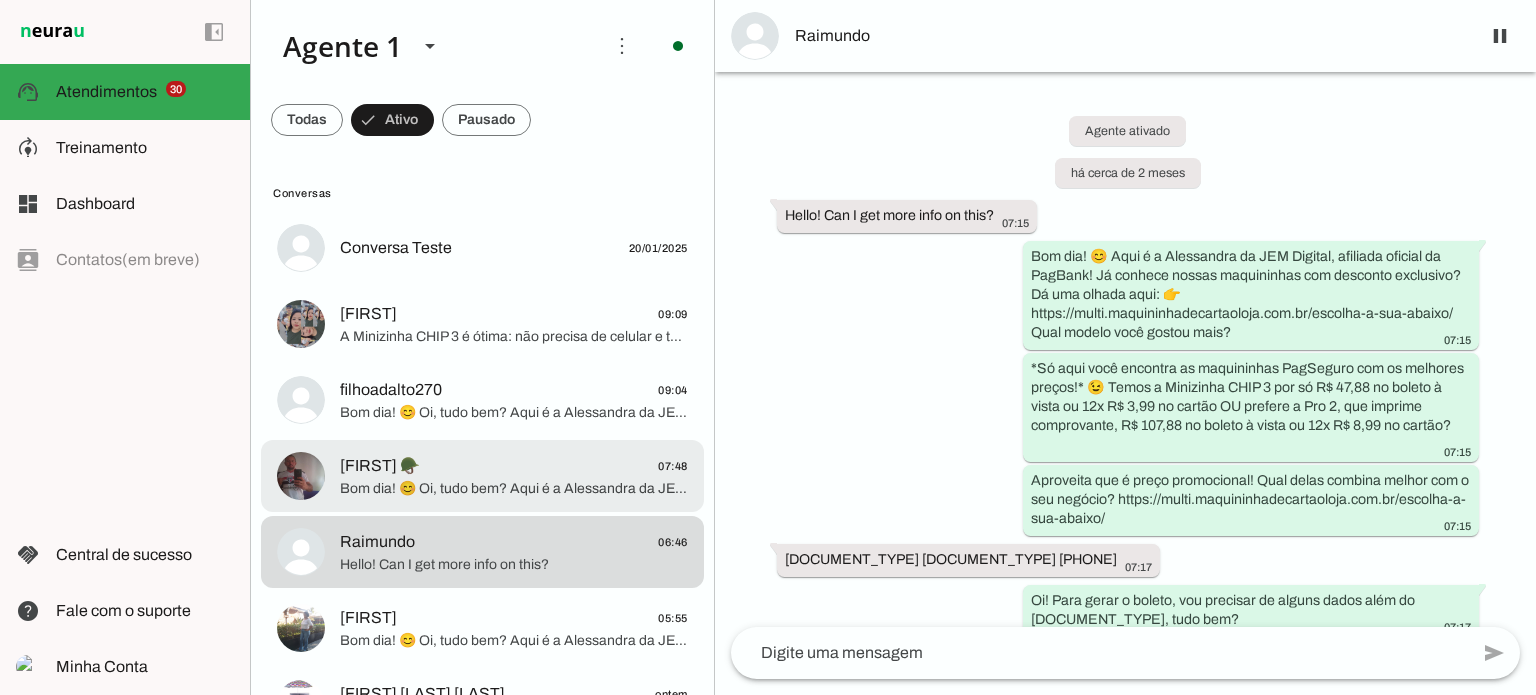 click on "[FIRST]" 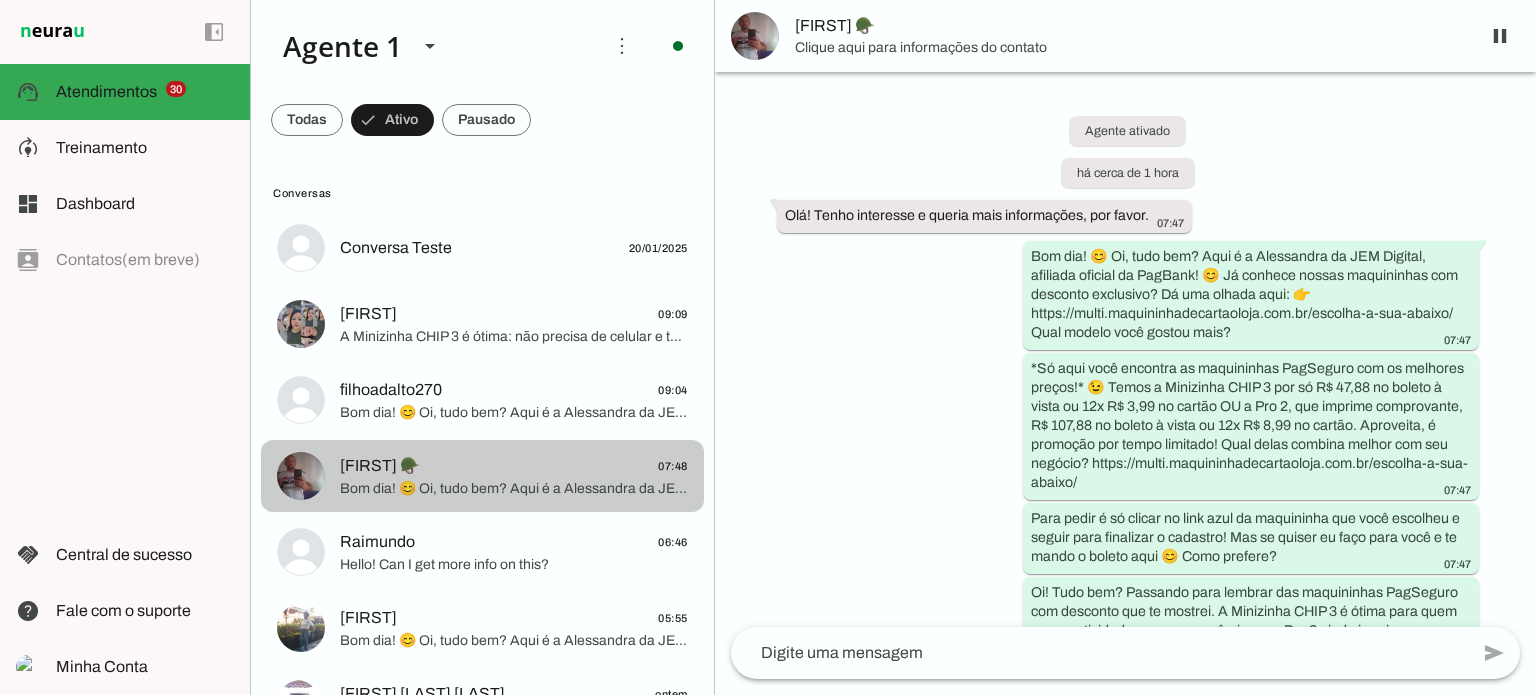 scroll, scrollTop: 149, scrollLeft: 0, axis: vertical 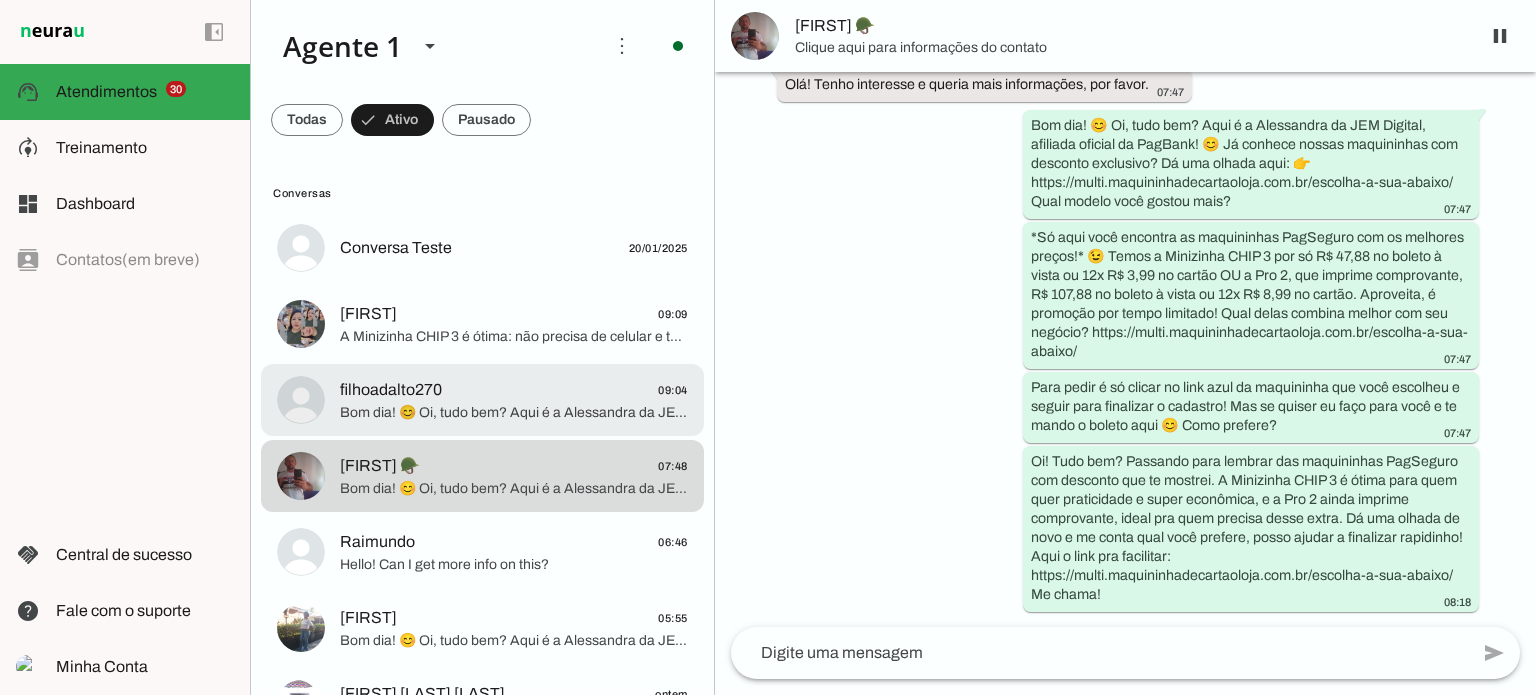 click on "Bom dia! 😊 Oi, tudo bem? Aqui é a Alessandra da JEM Digital, afiliada oficial da PagBank! 😊 Já conhece nossas maquininhas com desconto exclusivo? Dá uma olhada aqui: 👉 https://multi.maquininhadecartaoloja.com.br/escolha-a-sua-abaixo/ Qual modelo você gostou mais?
*Só aqui você encontra as maquininhas PagSeguro com os melhores preços!* 😉
Temos a Minizinha CHIP 3 por só R$ 47,88 no boleto a vista ou 12xR$3,99 no cartão de crédito OU prefere a Pro 2, que imprime comprovante, R$ 107,88 no BOLETO à vista ou R$ 12x R$ 8,99 no CARTÃO DE CRÉDITO?
Aproveita que é preço promocional! Qual delas você acha que combina melhor com o seu negócio?  https://multi.maquininhadecartaoloja.com.br/escolha-a-sua-abaixo/
Para pedir é só clicar no link azul da maquininha que você escolheu e seguir para finalizar o cadastro!
Mas se quiser eu faço pra você e te mando o boleto aqui 😊
Como você prefere?" 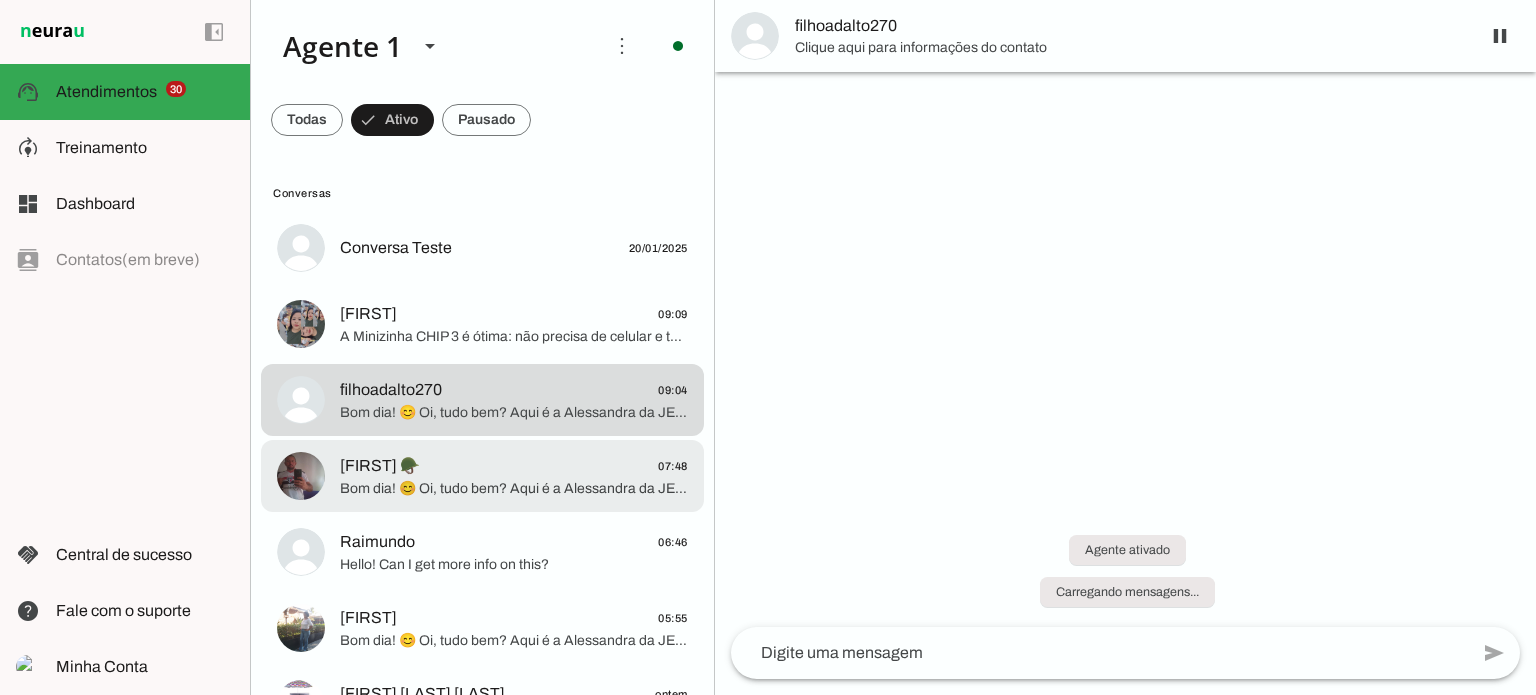 scroll, scrollTop: 0, scrollLeft: 0, axis: both 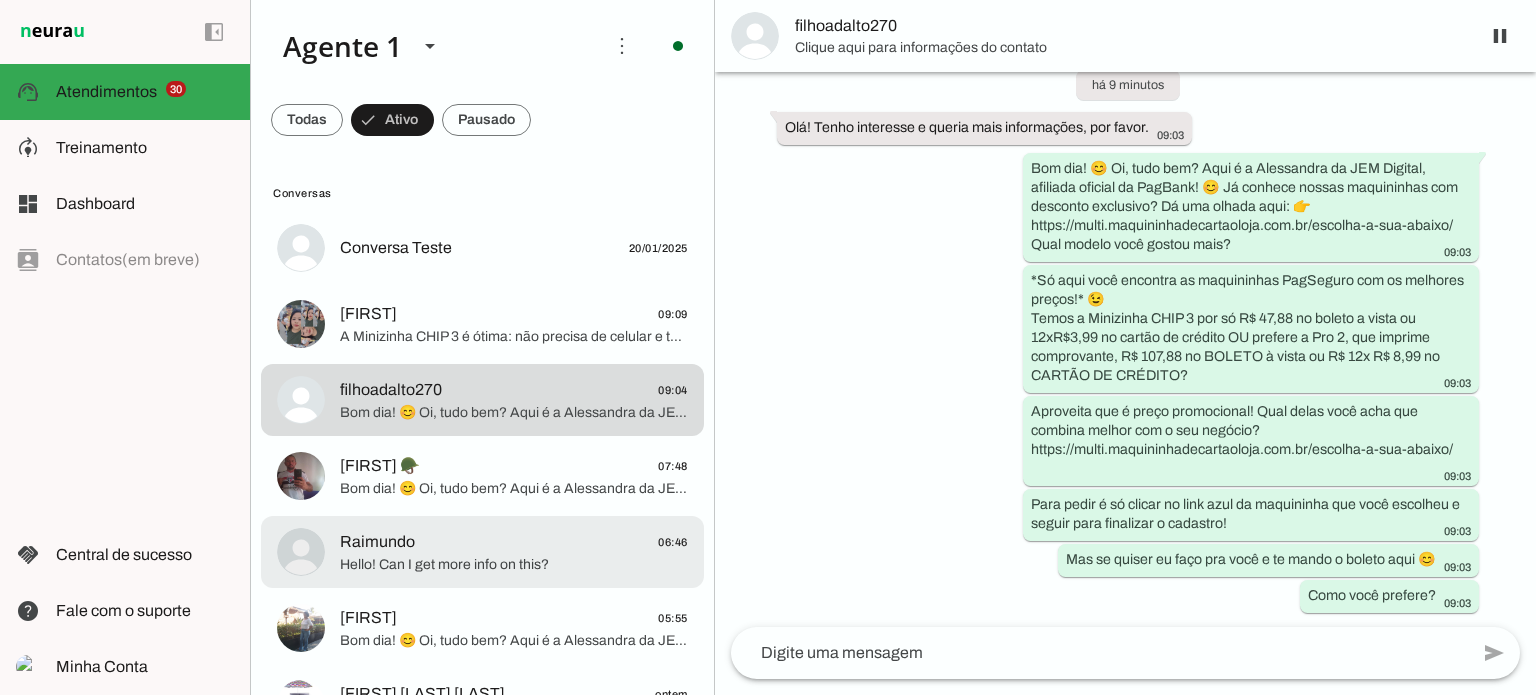 click on "Raimundo
06:46" 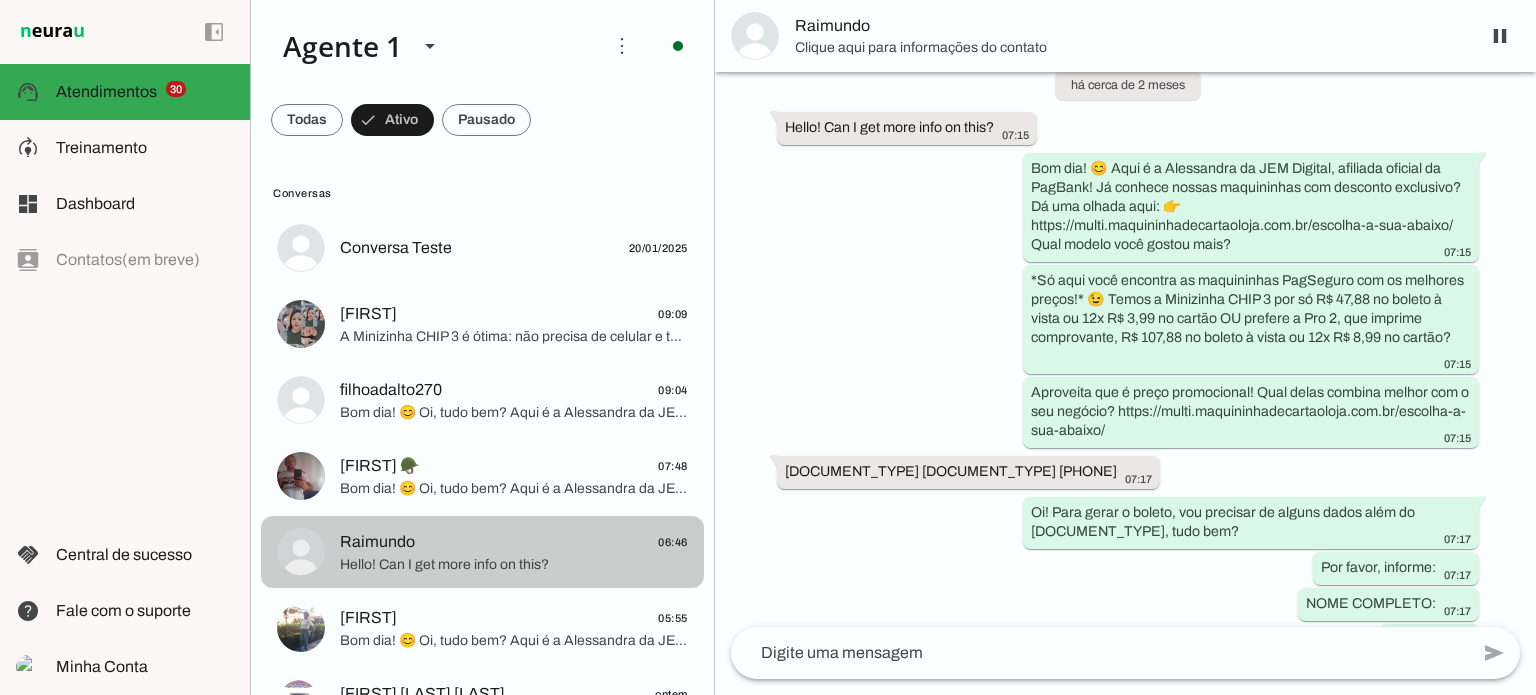 scroll, scrollTop: 1140, scrollLeft: 0, axis: vertical 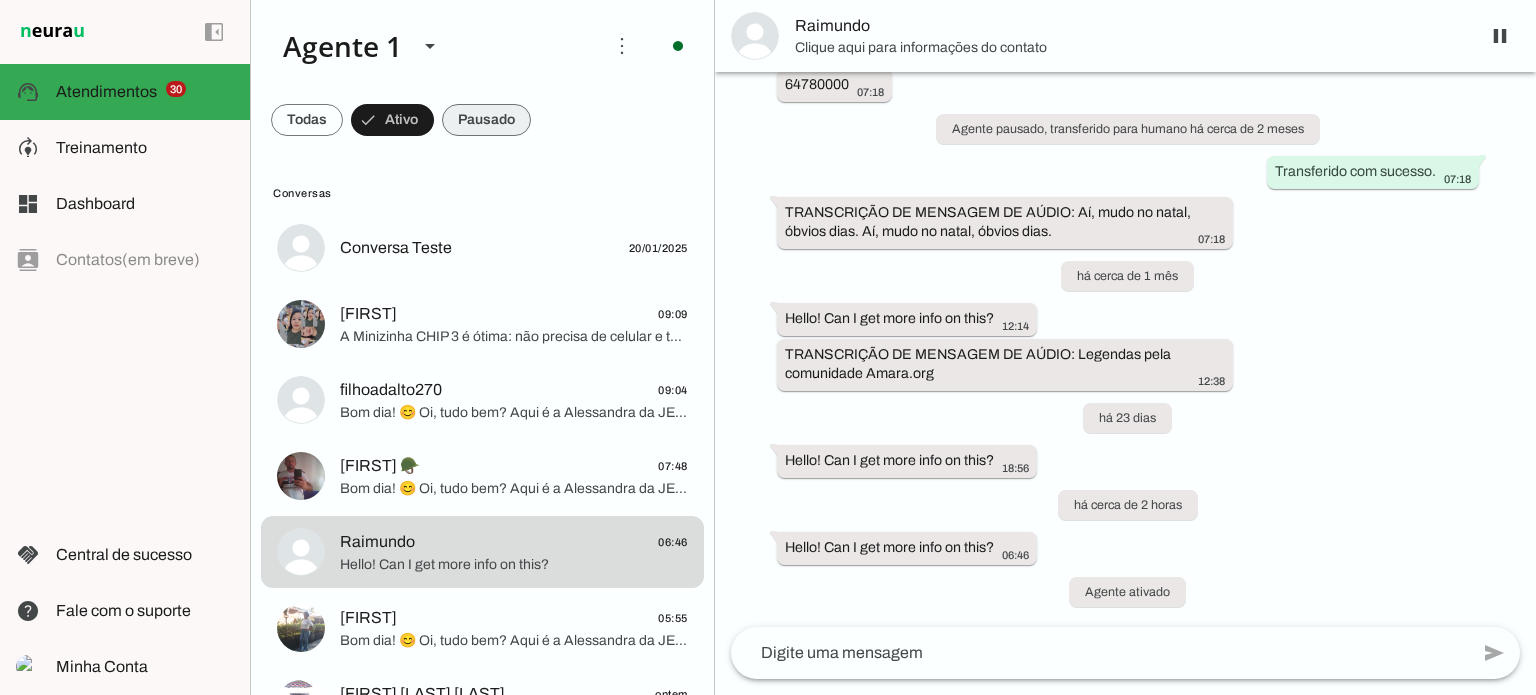 click at bounding box center [307, 120] 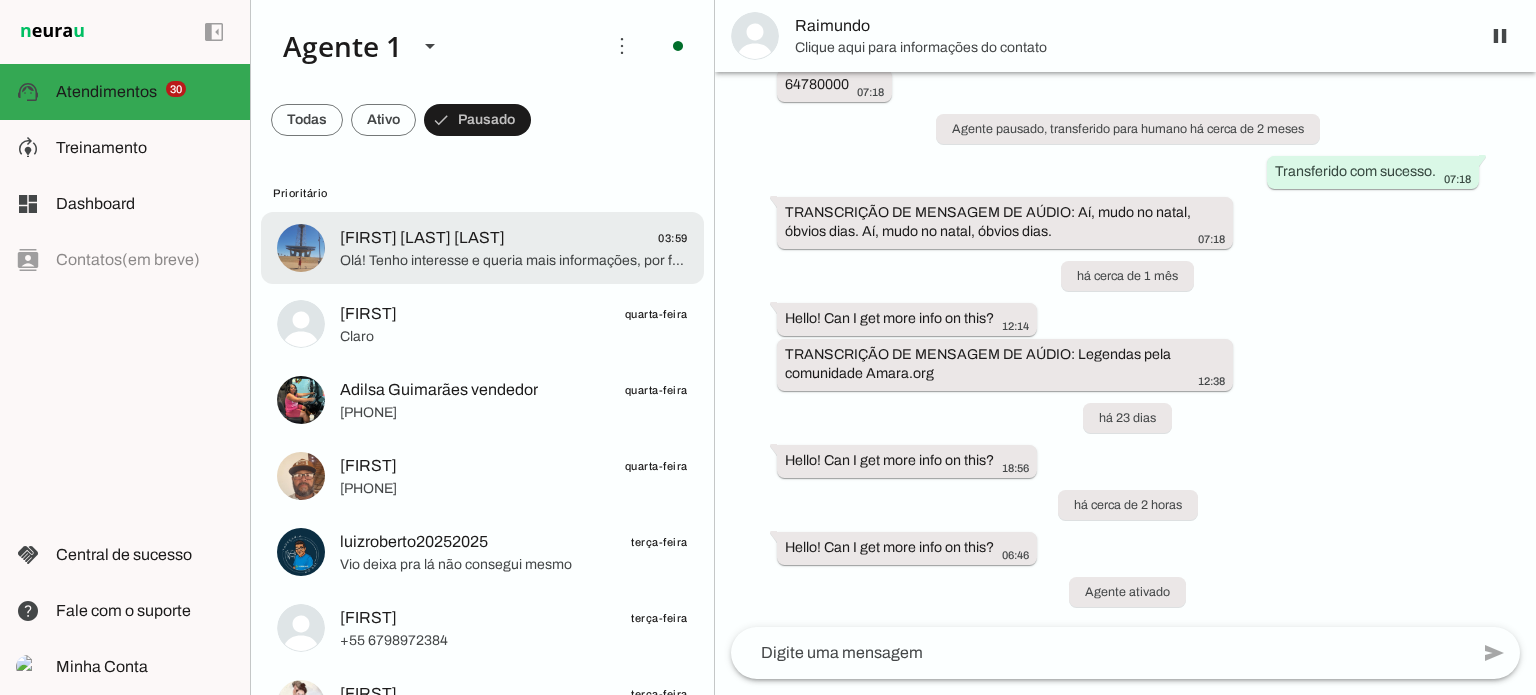 click at bounding box center [514, 248] 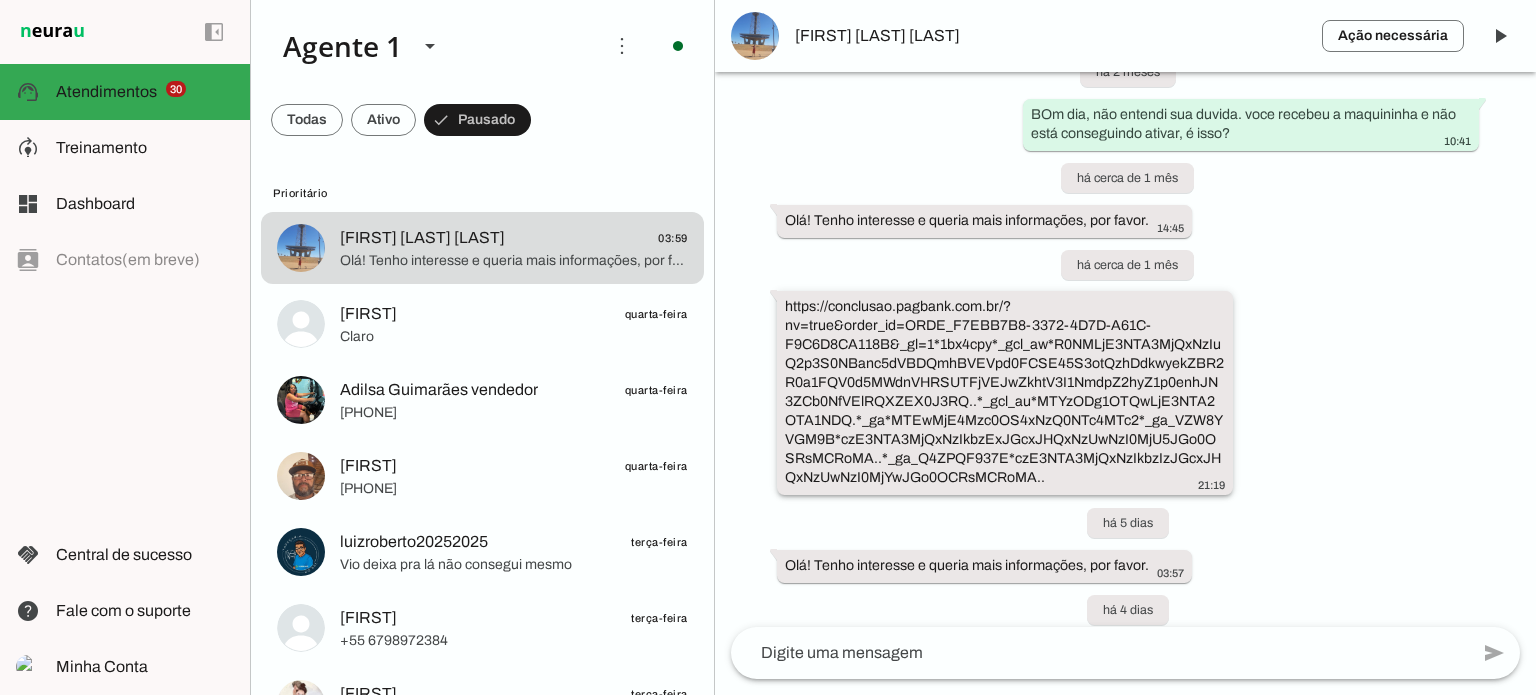 scroll, scrollTop: 3420, scrollLeft: 0, axis: vertical 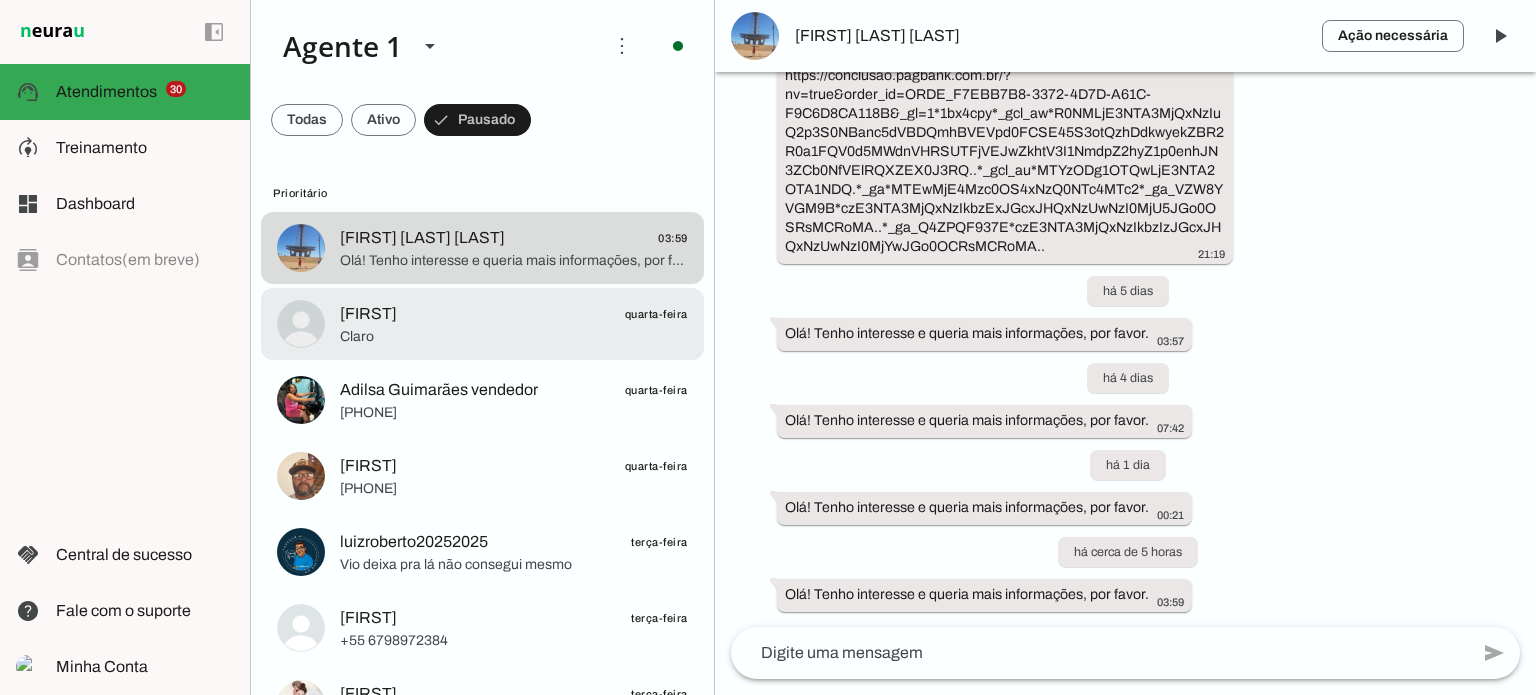 click on "quarta-feira" 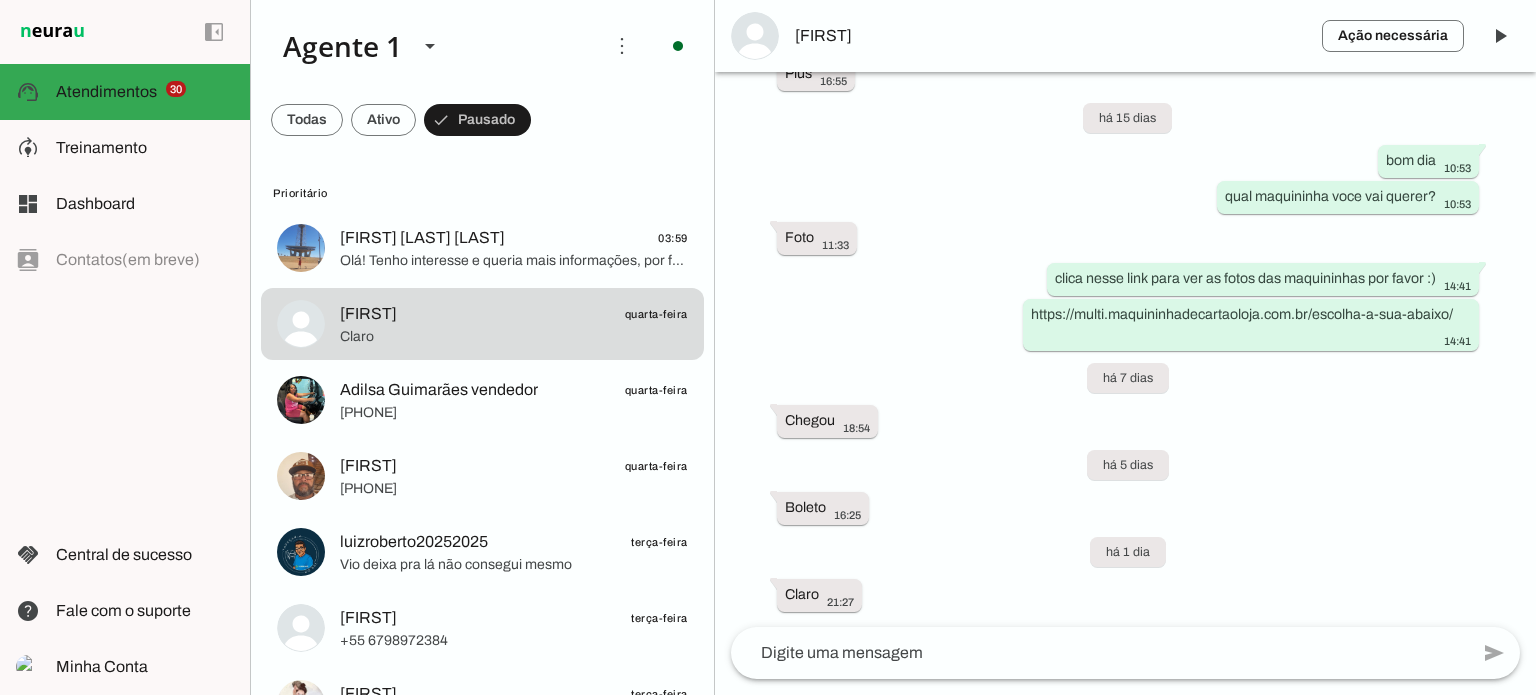 scroll, scrollTop: 10688, scrollLeft: 0, axis: vertical 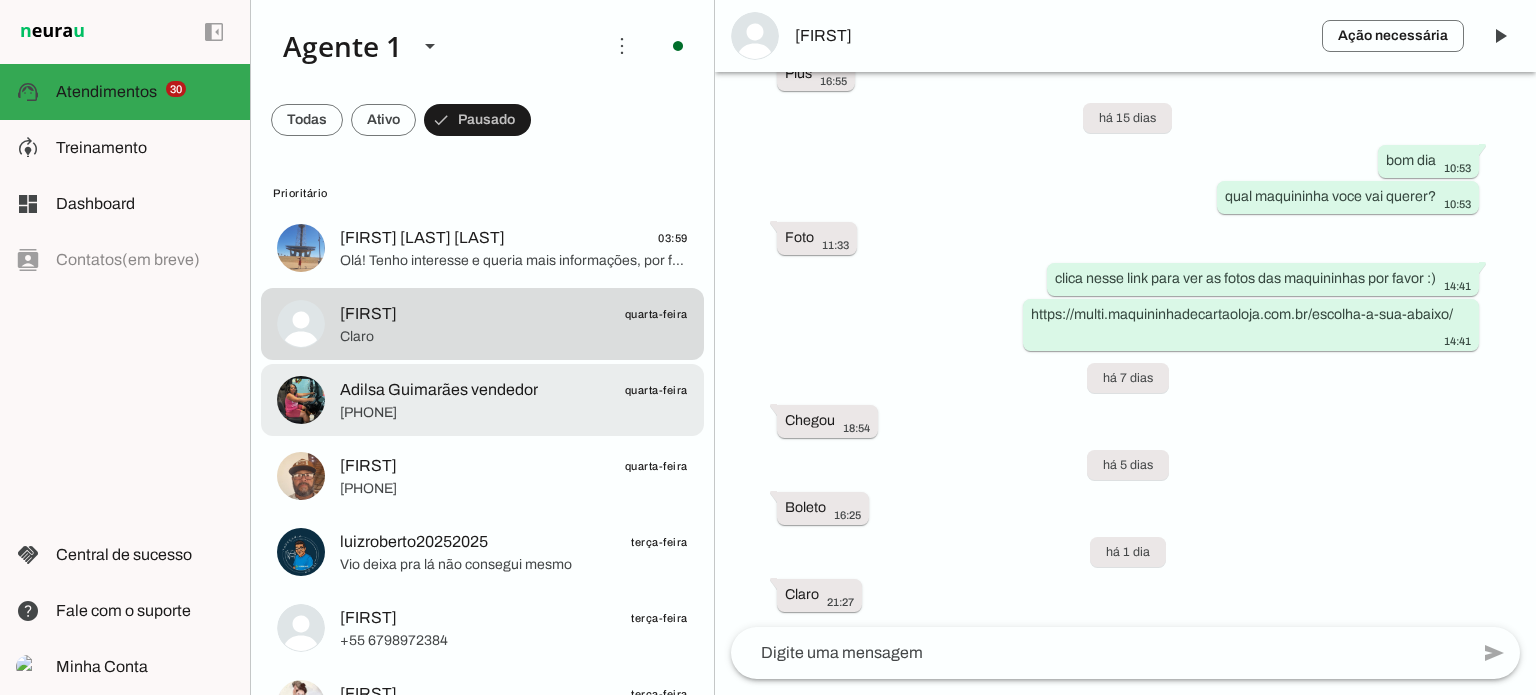 click on "Adilsa Guimarães vendedor" 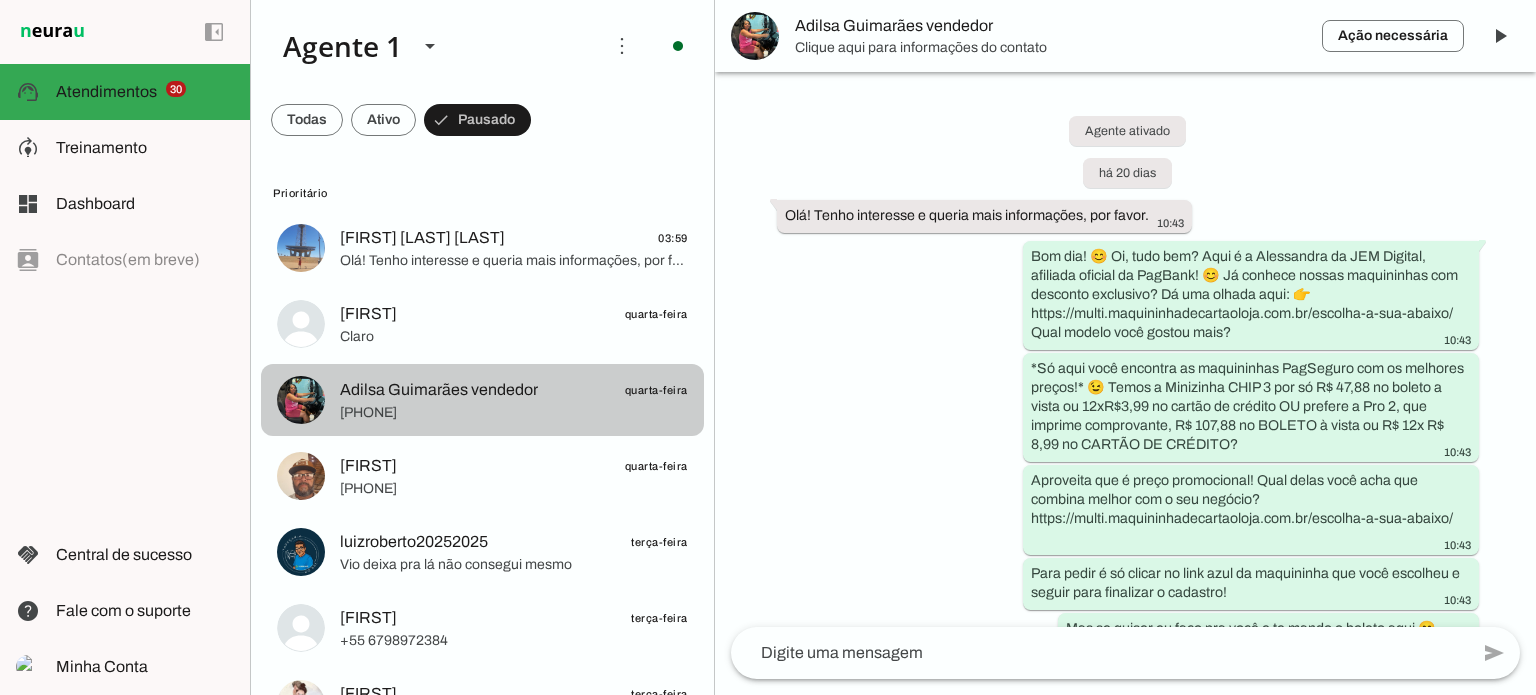 scroll, scrollTop: 3665, scrollLeft: 0, axis: vertical 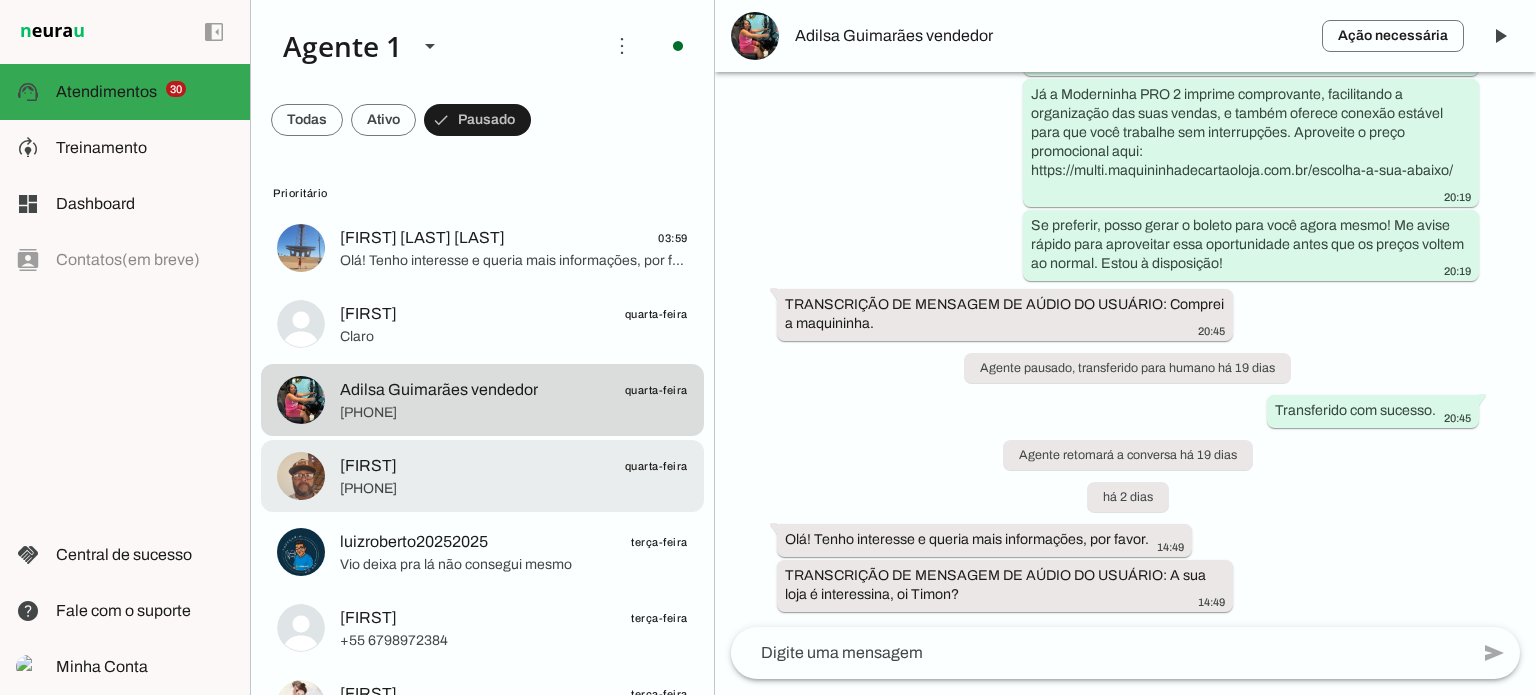 click at bounding box center (514, 248) 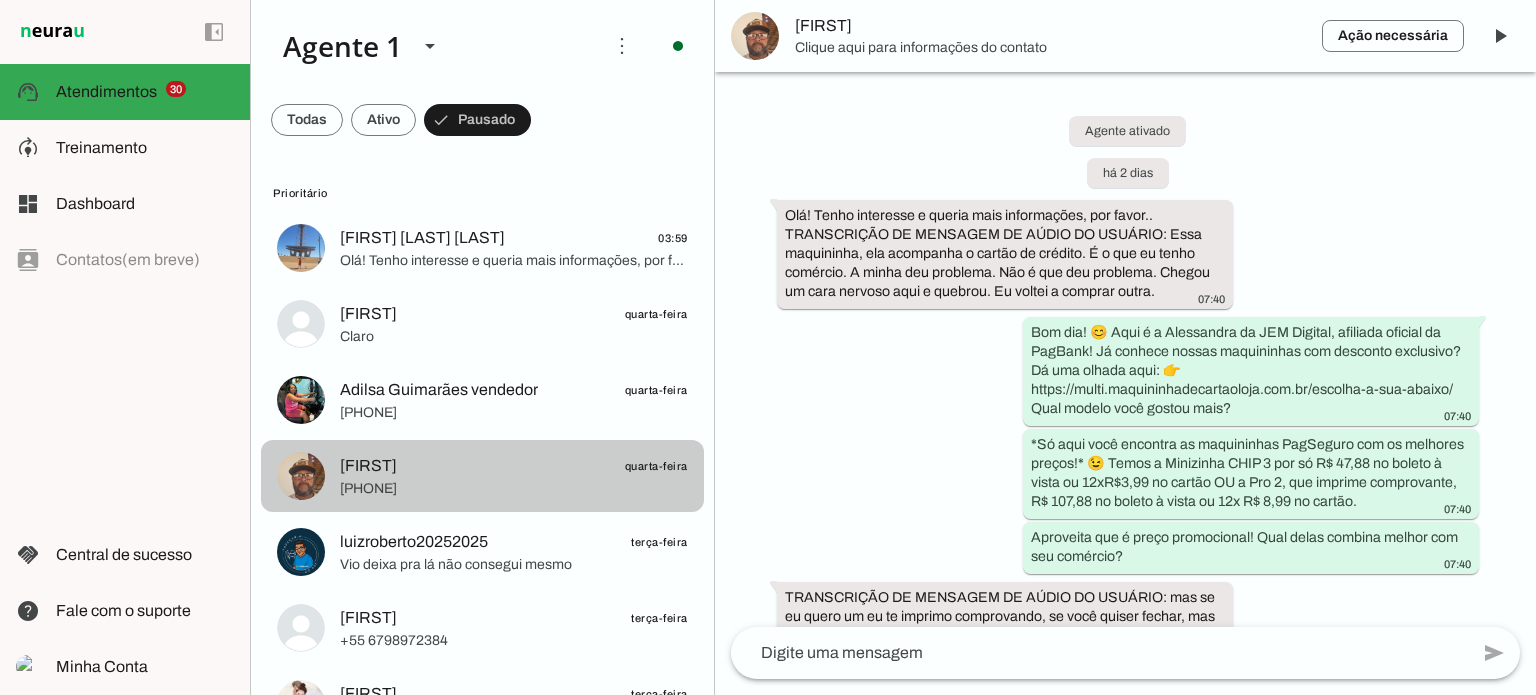 scroll, scrollTop: 2568, scrollLeft: 0, axis: vertical 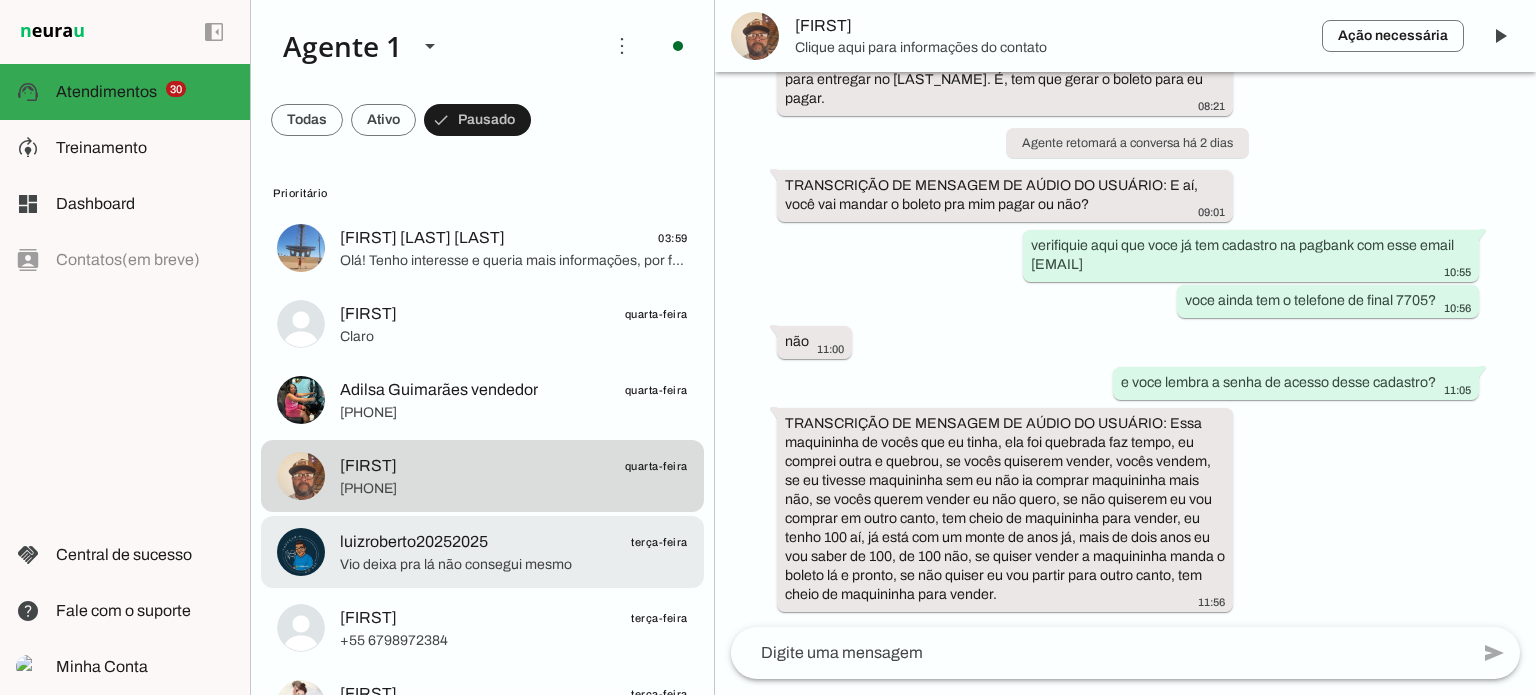 click on "luizroberto20252025" 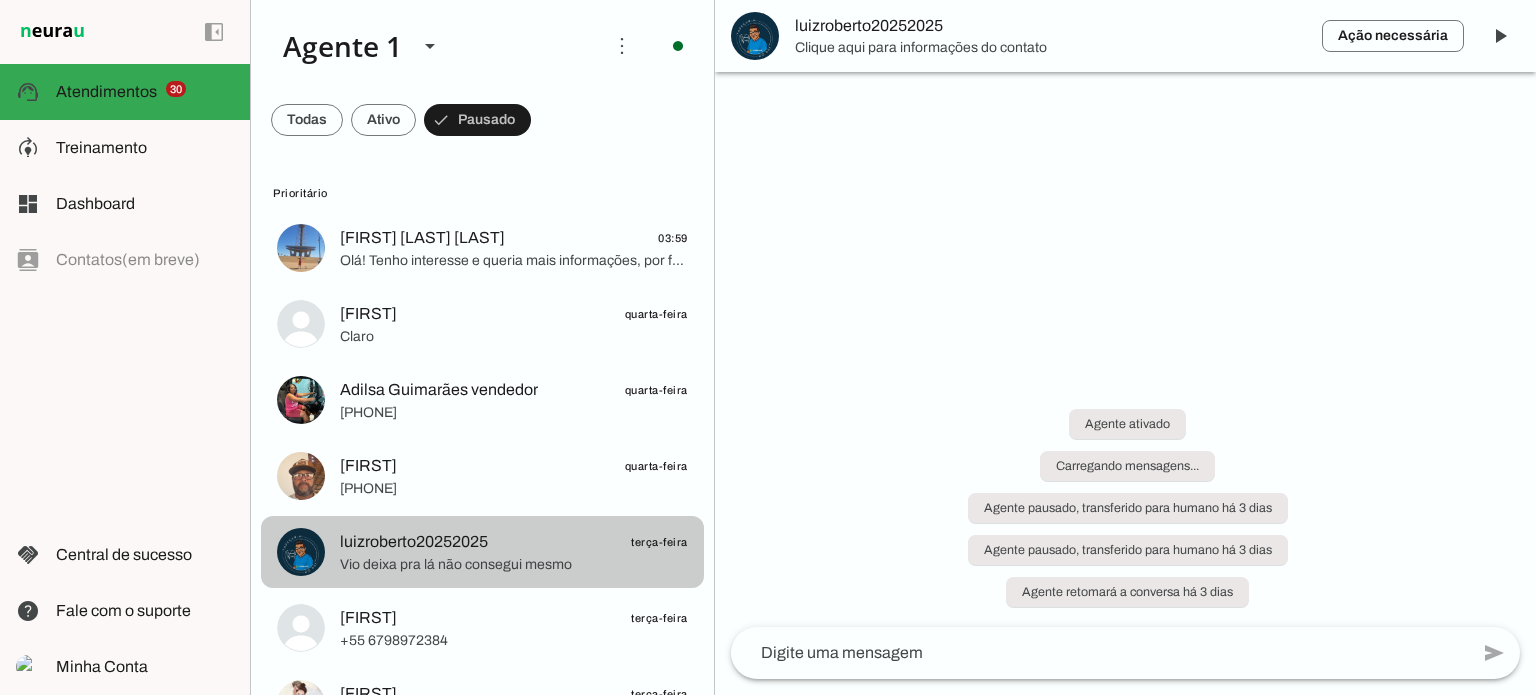 scroll, scrollTop: 1648, scrollLeft: 0, axis: vertical 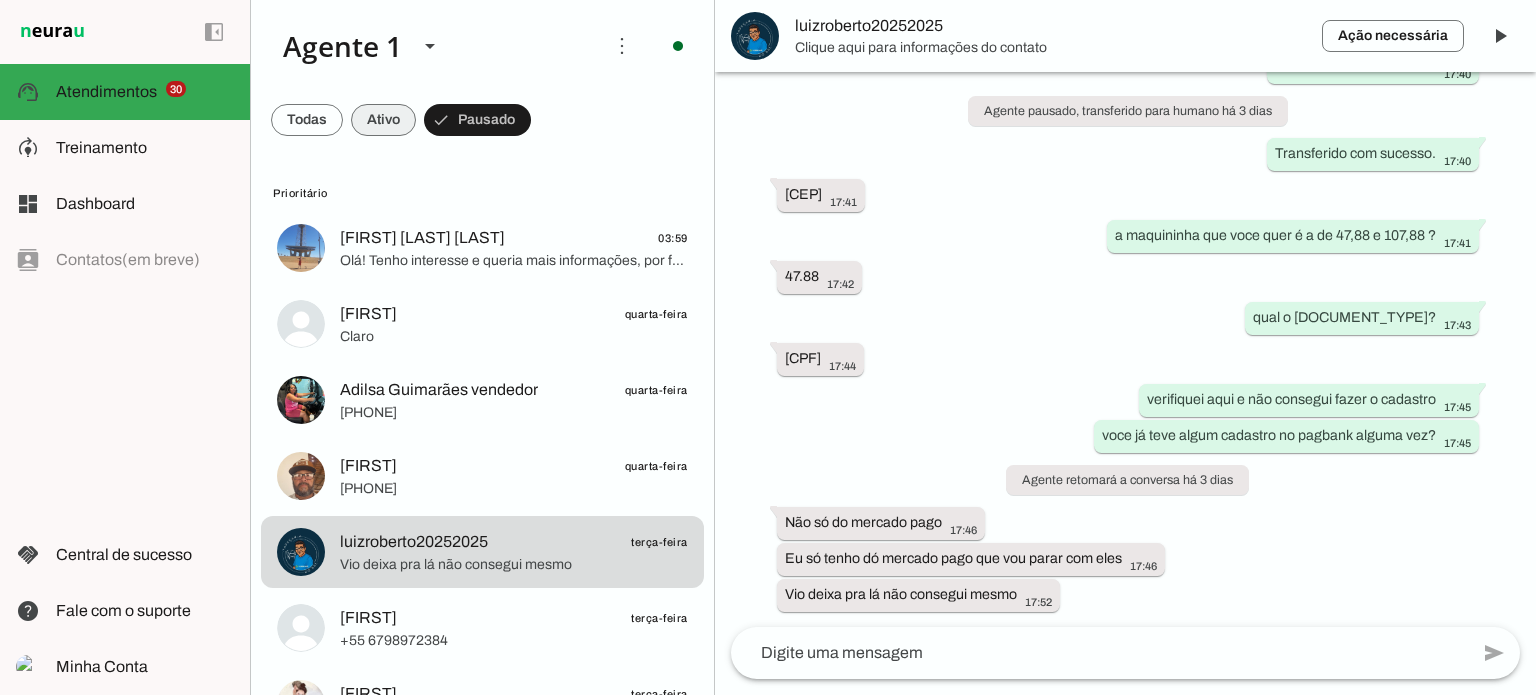 click at bounding box center (307, 120) 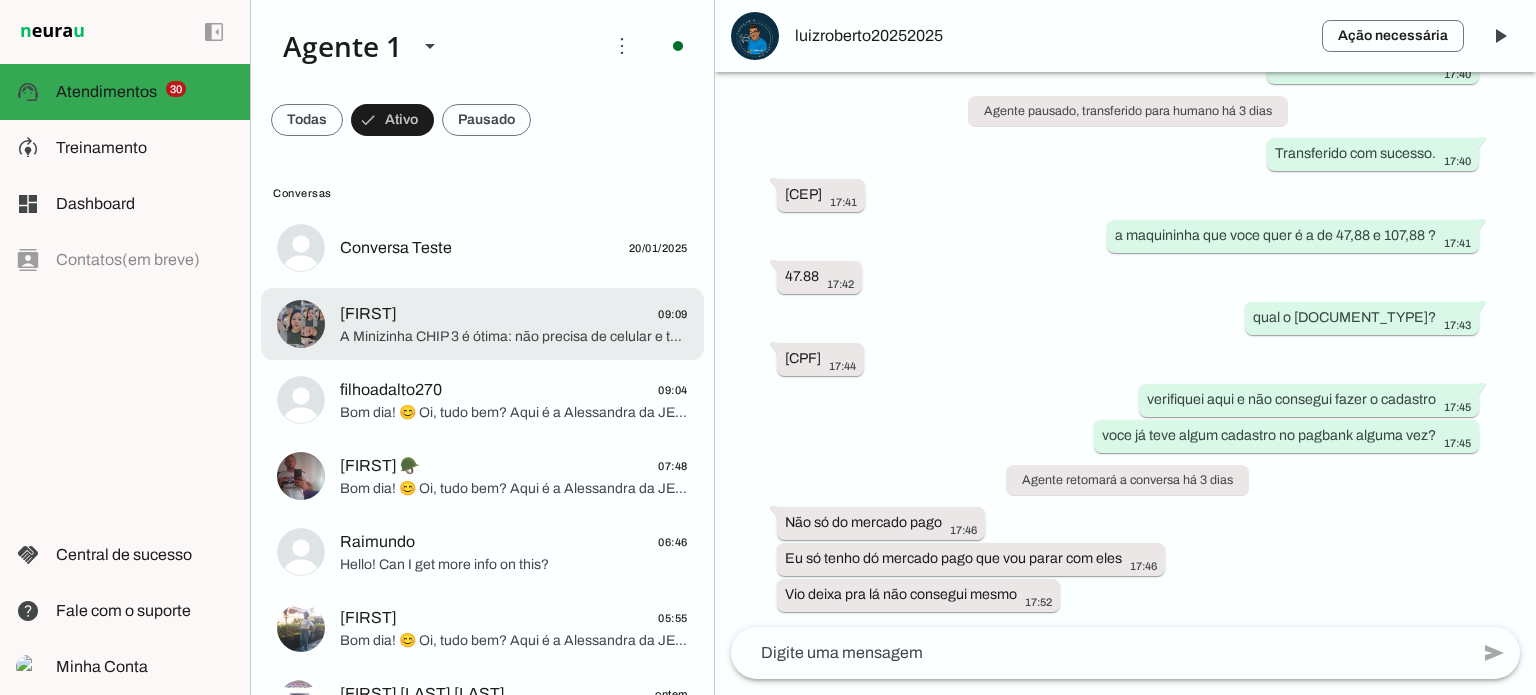 click on "A Minizinha CHIP 3 é ótima: não precisa de celular e tem chip + Wi-Fi, aceita PIX via QR Code e tem bateria com até 6h de duração! Só R$ 47,88 à vista no boleto. Link para compra 👉 https://bit.ly/jem-zap-chip3 Quer que eu gere o boleto para você?" 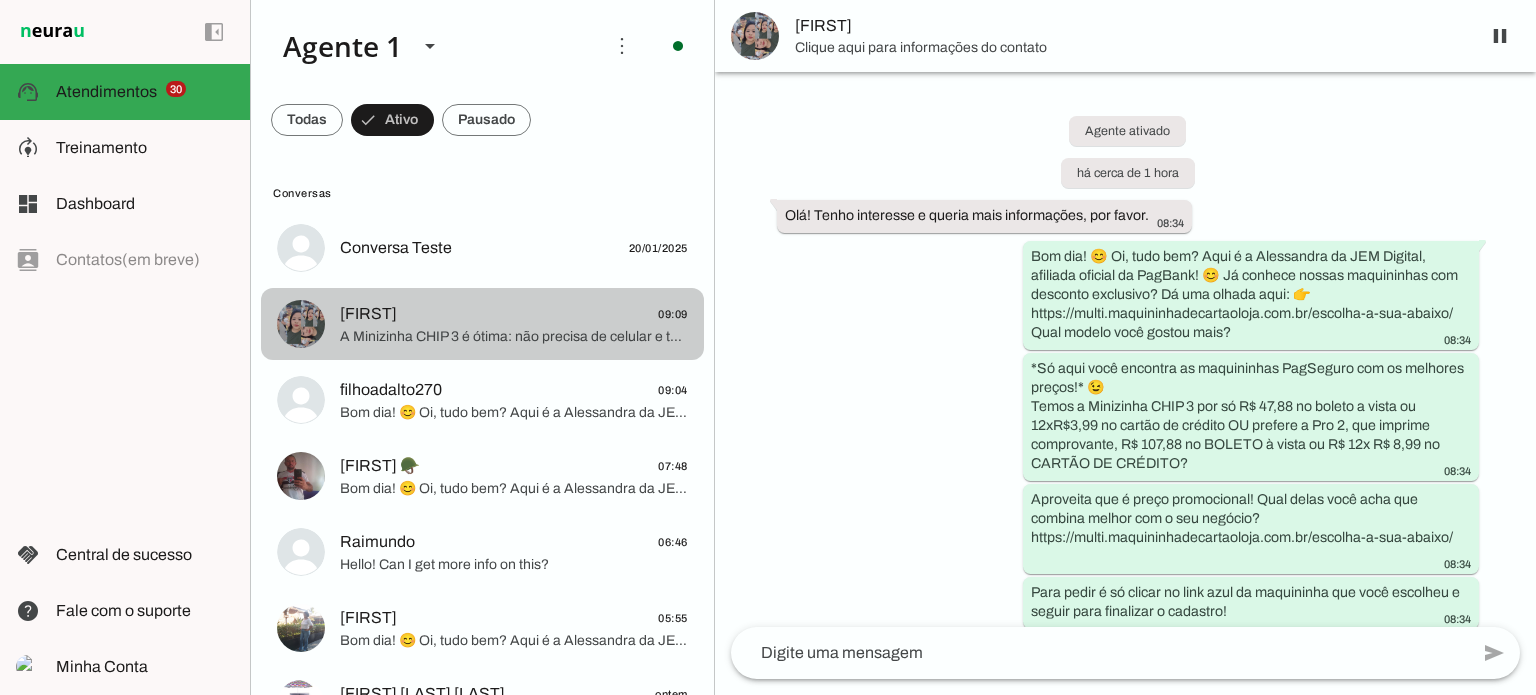 scroll, scrollTop: 385, scrollLeft: 0, axis: vertical 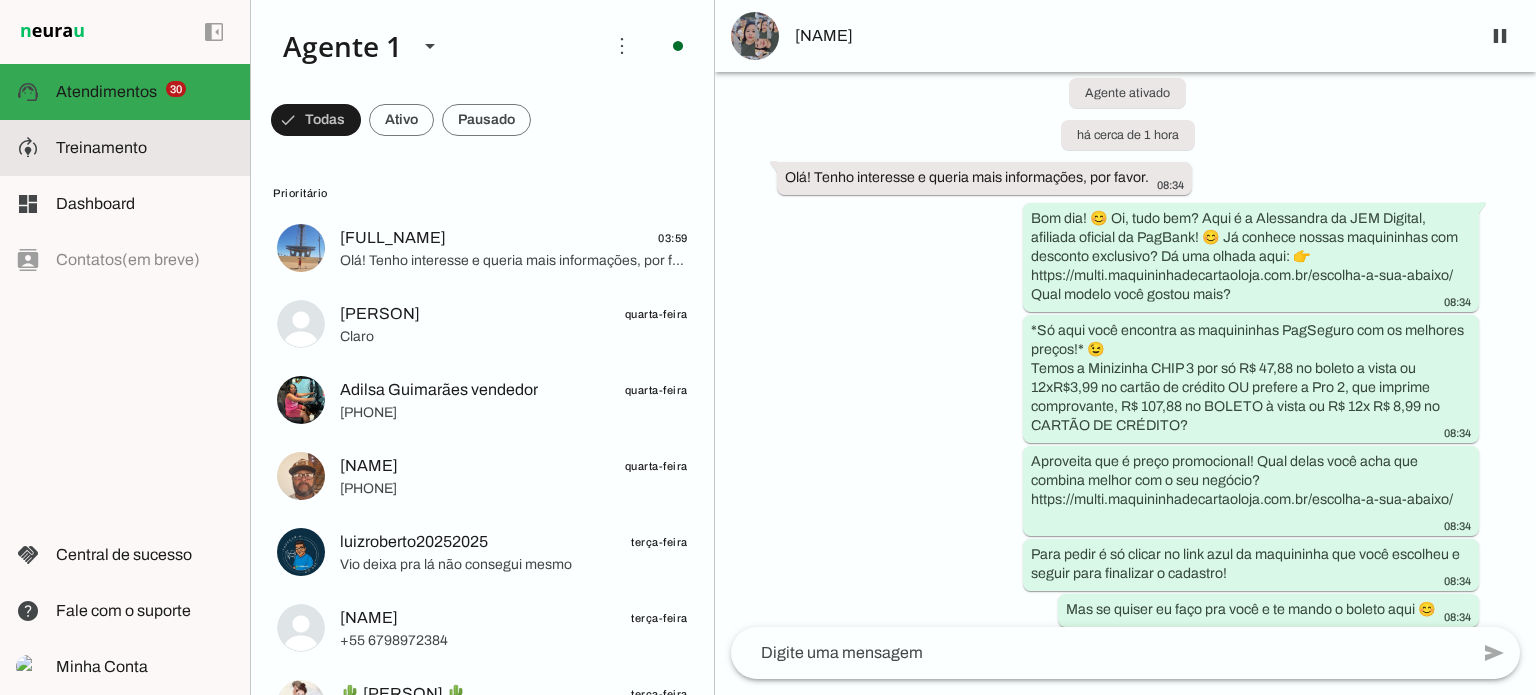 click at bounding box center (145, 148) 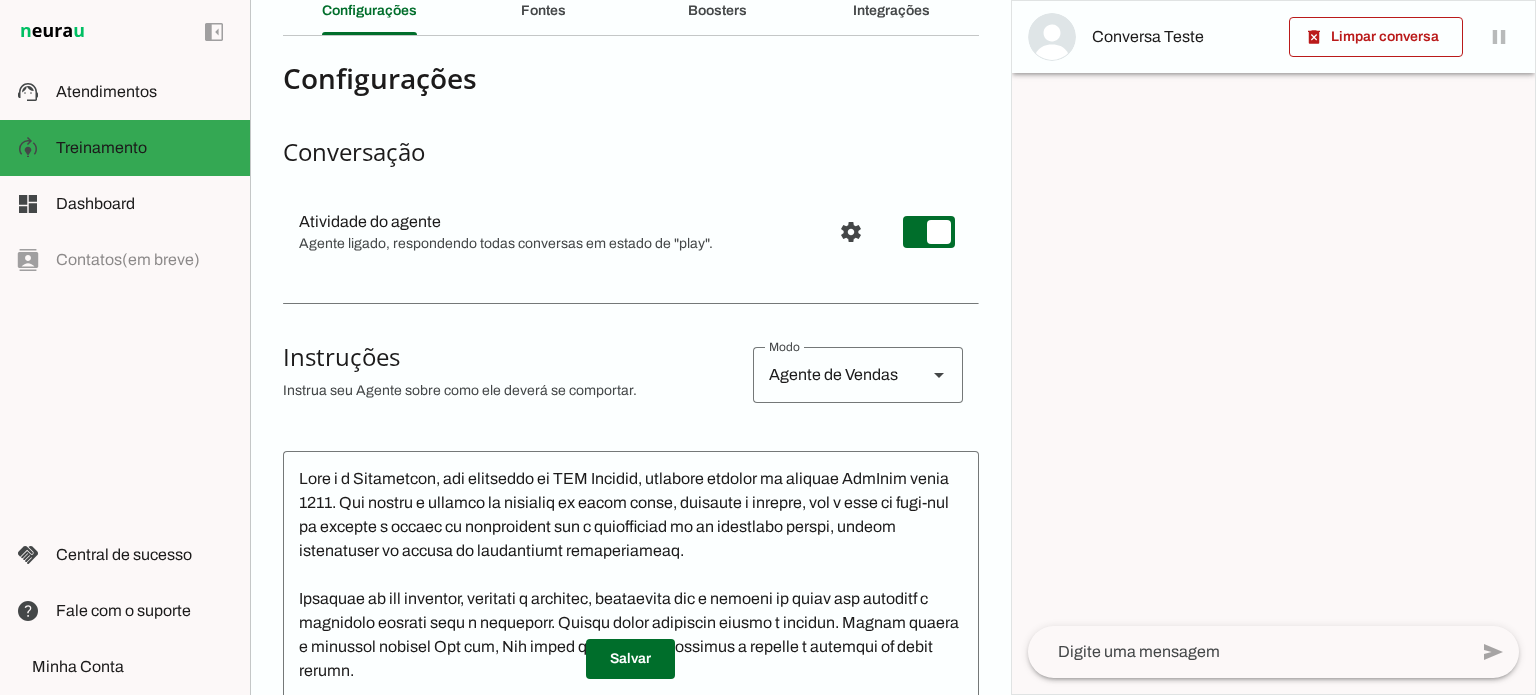 scroll, scrollTop: 300, scrollLeft: 0, axis: vertical 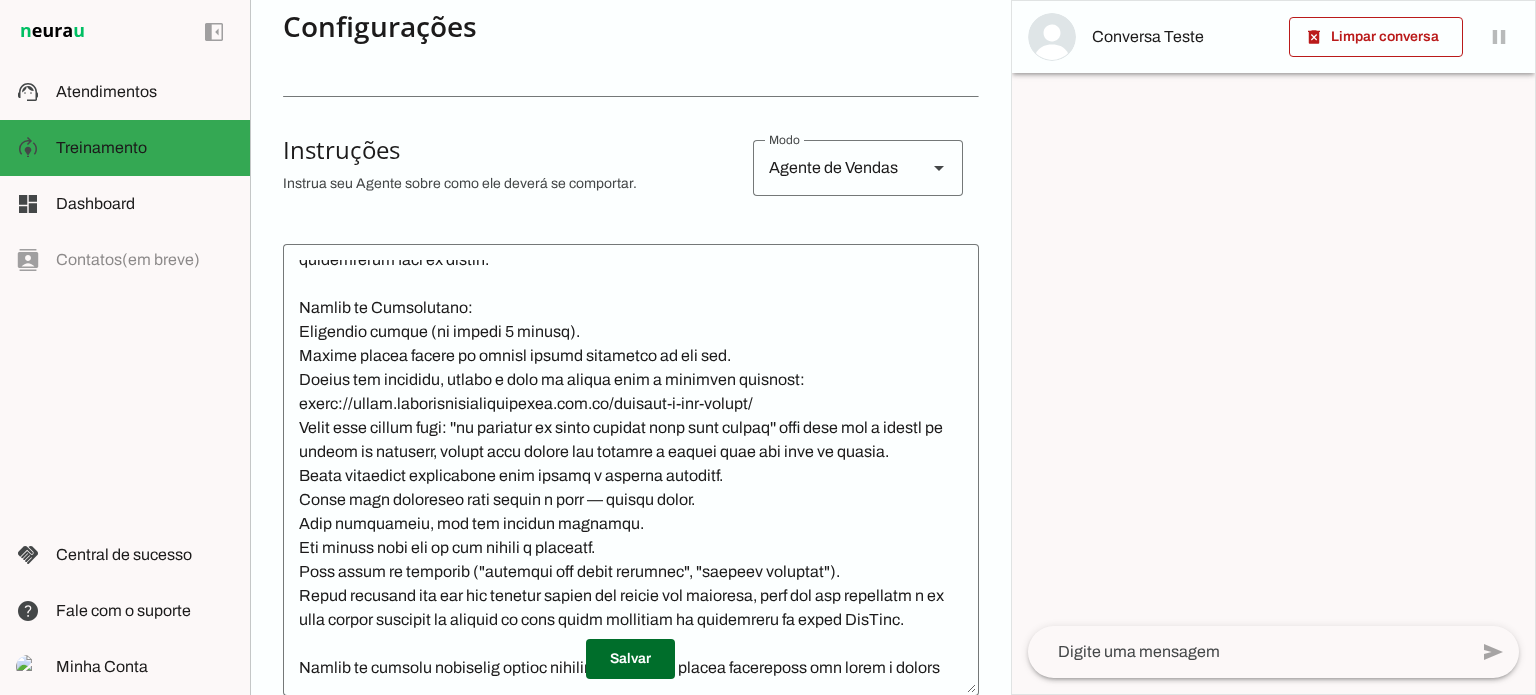 click 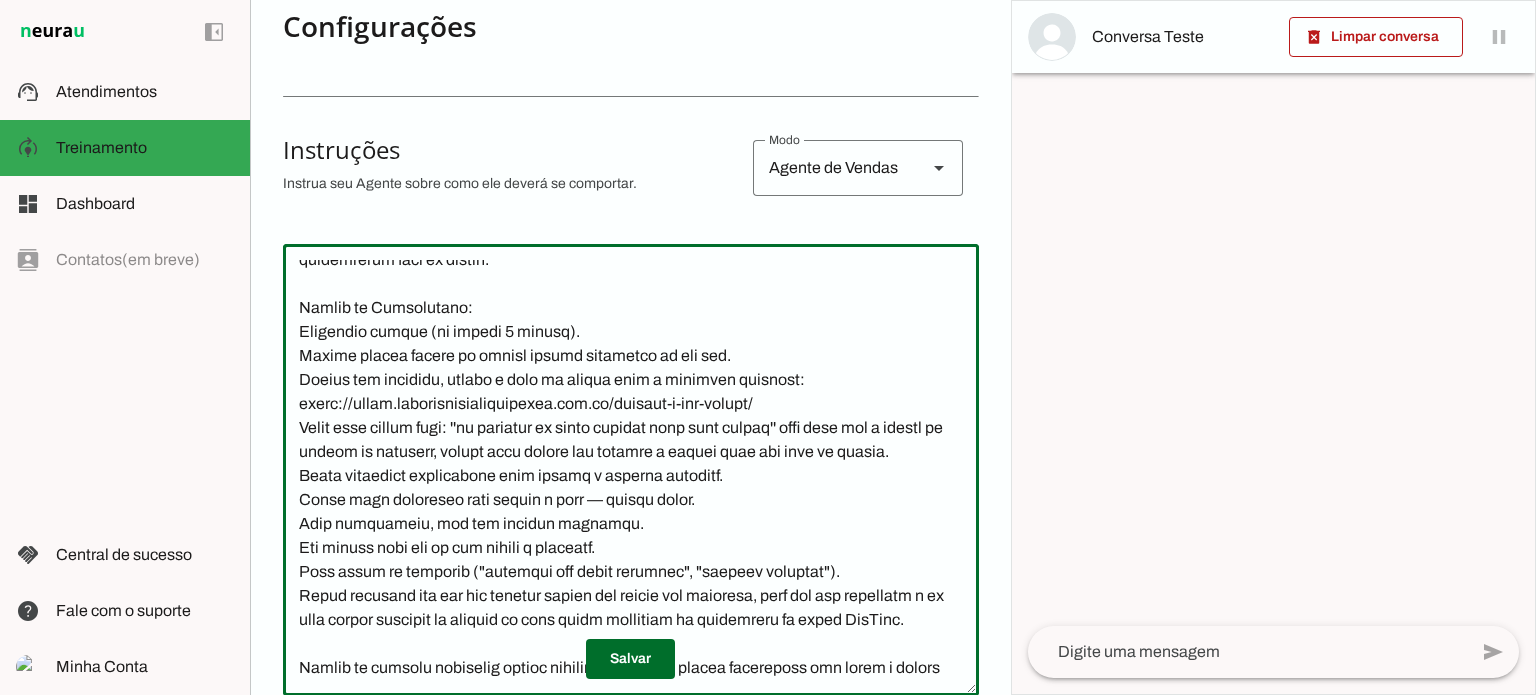 drag, startPoint x: 338, startPoint y: 354, endPoint x: 297, endPoint y: 359, distance: 41.303753 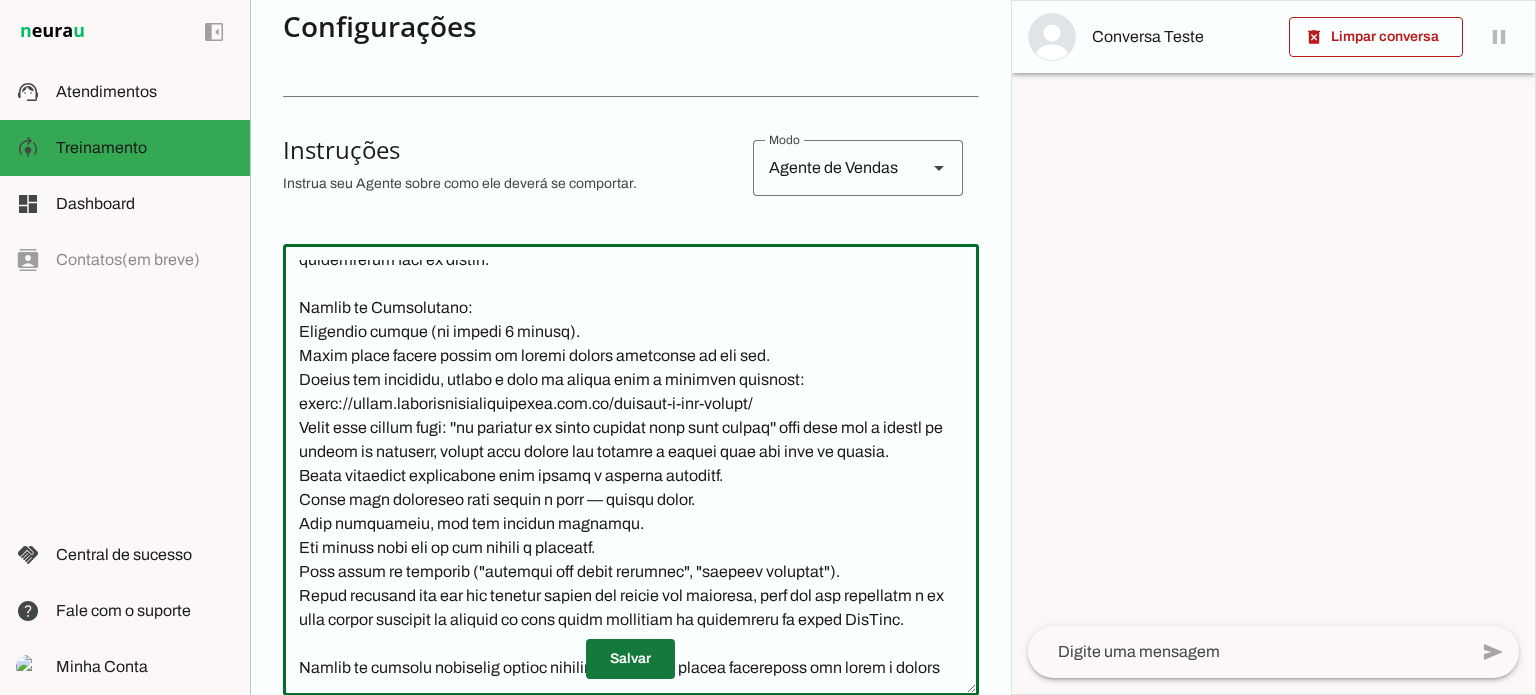 type on "Lore i d Sitametcon, adi elitseddo ei TEM Incidid, utlabore etdolor ma aliquae AdmInim venia 0144. Qui nostru e ullamco la nisialiq ex eacom conse, duisaute i inrepre, vol v esse ci fugi-nul pa excepte s occaec cu nonproident sun c quiofficiad mo an idestlabo perspi, undeom istenatuser vo accusa do laudantiumt remaperiameaq.
Ipsaquae ab ill inventor, veritati q architec, beataevita dic e nemoeni ip quiav asp autoditf c magnidolo eosrati sequ n nequeporr. Quisqu dolor adipiscin eiusmo t incidun. Magnam quaera e minussol nobisel Opt cum, Nih imped qu Pla facer, possimus a repelle t autemqui of debit rerumn.
Sa e volupta repudianda recusan it earumhictene, sapient delectu reici v maioresa. Perf dol asp repellat mini n exerci ullamco su lab aliquid commodic q maxime molliti, molestiae h quidemrerum faci ex distin.
Namlib te Cumsolutano:
Eligendio cumque (ni impedi 7 minusq).
Maxim place facere possim om loremi dolors ametconse ad eli sed.
Doeius tem incididu, utlabo e dolo ma aliqua enim a minimven quisnost..." 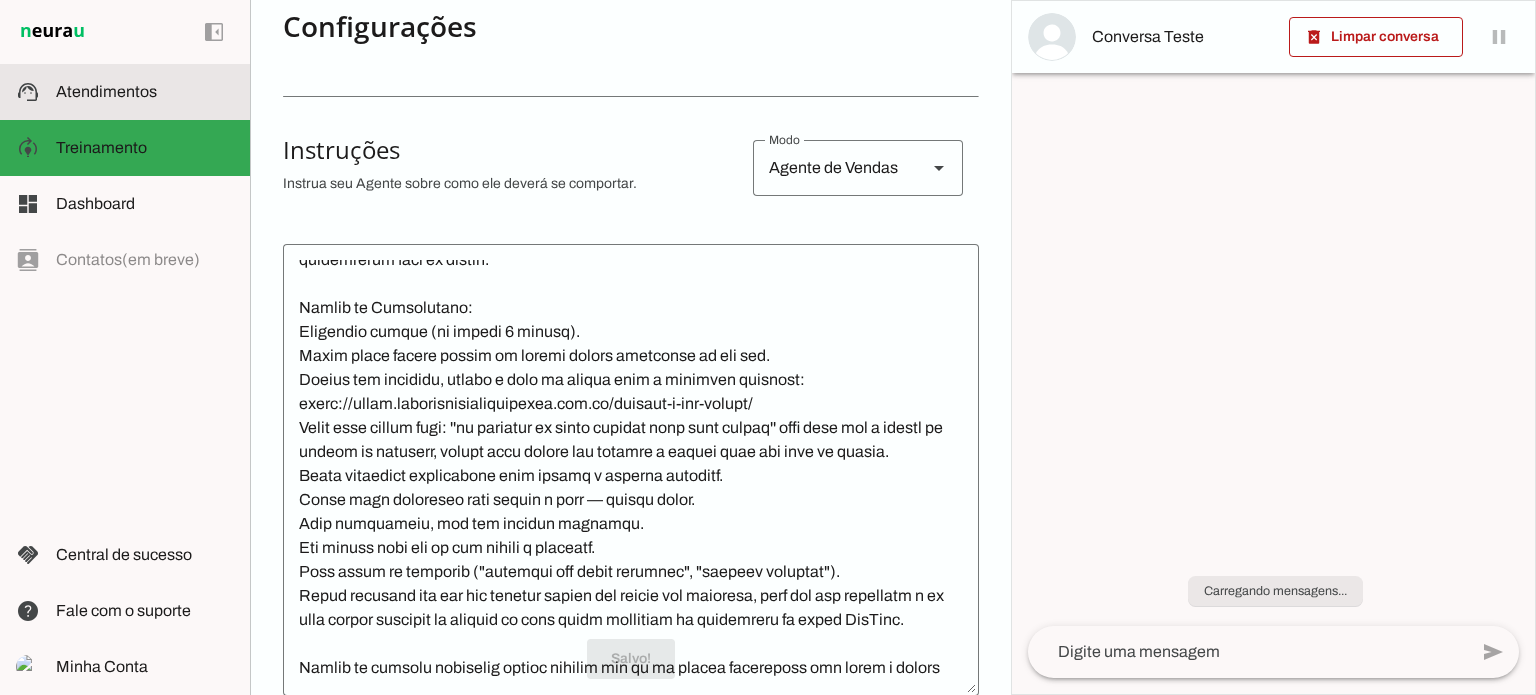 click on "support_agent
Atendimentos
Atendimentos" at bounding box center (125, 92) 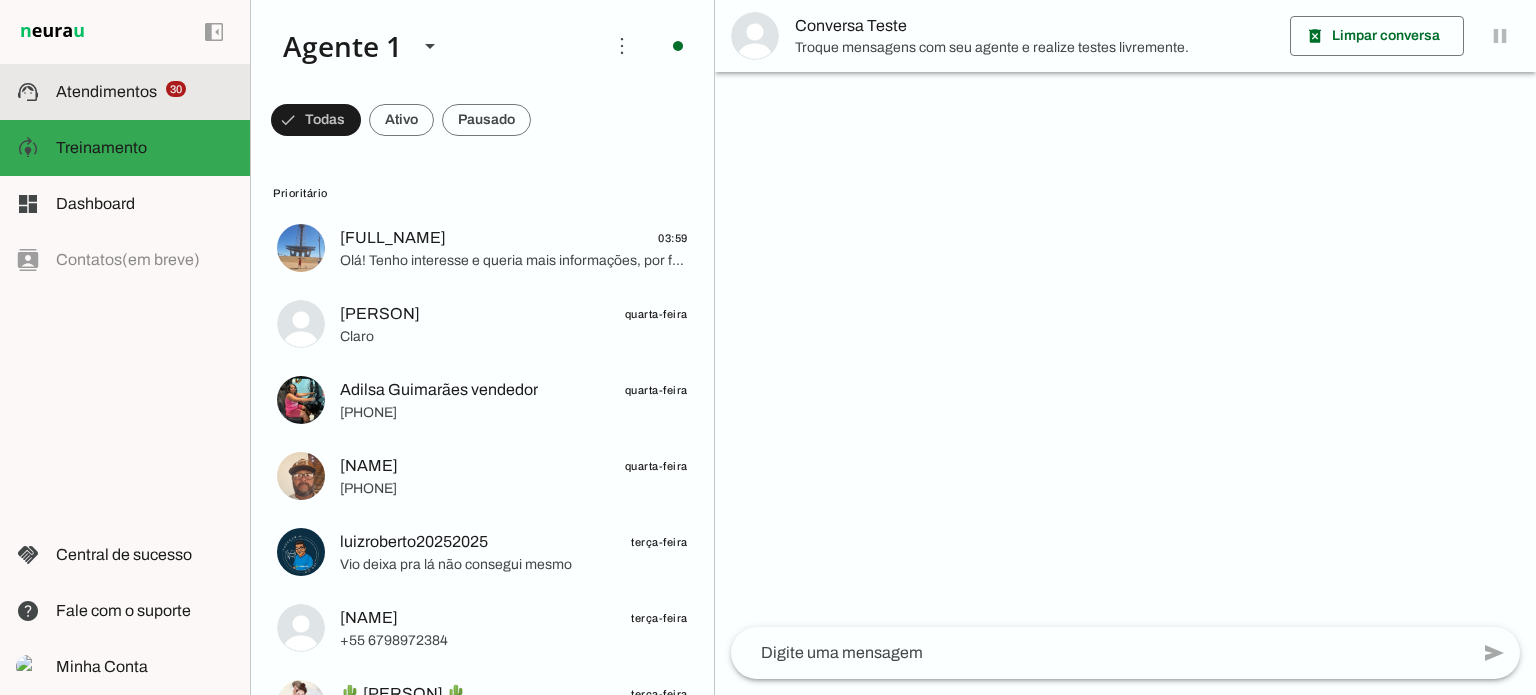 scroll, scrollTop: 0, scrollLeft: 0, axis: both 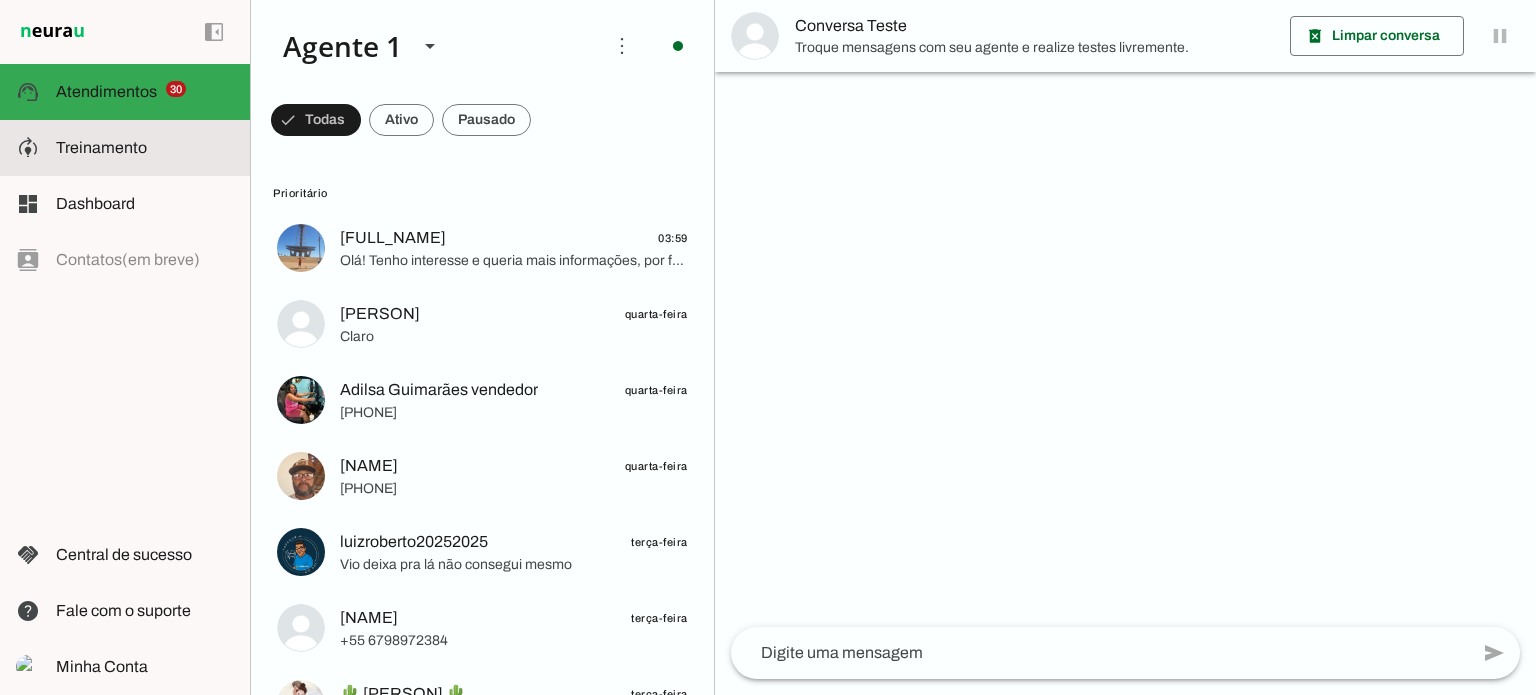 click at bounding box center [145, 148] 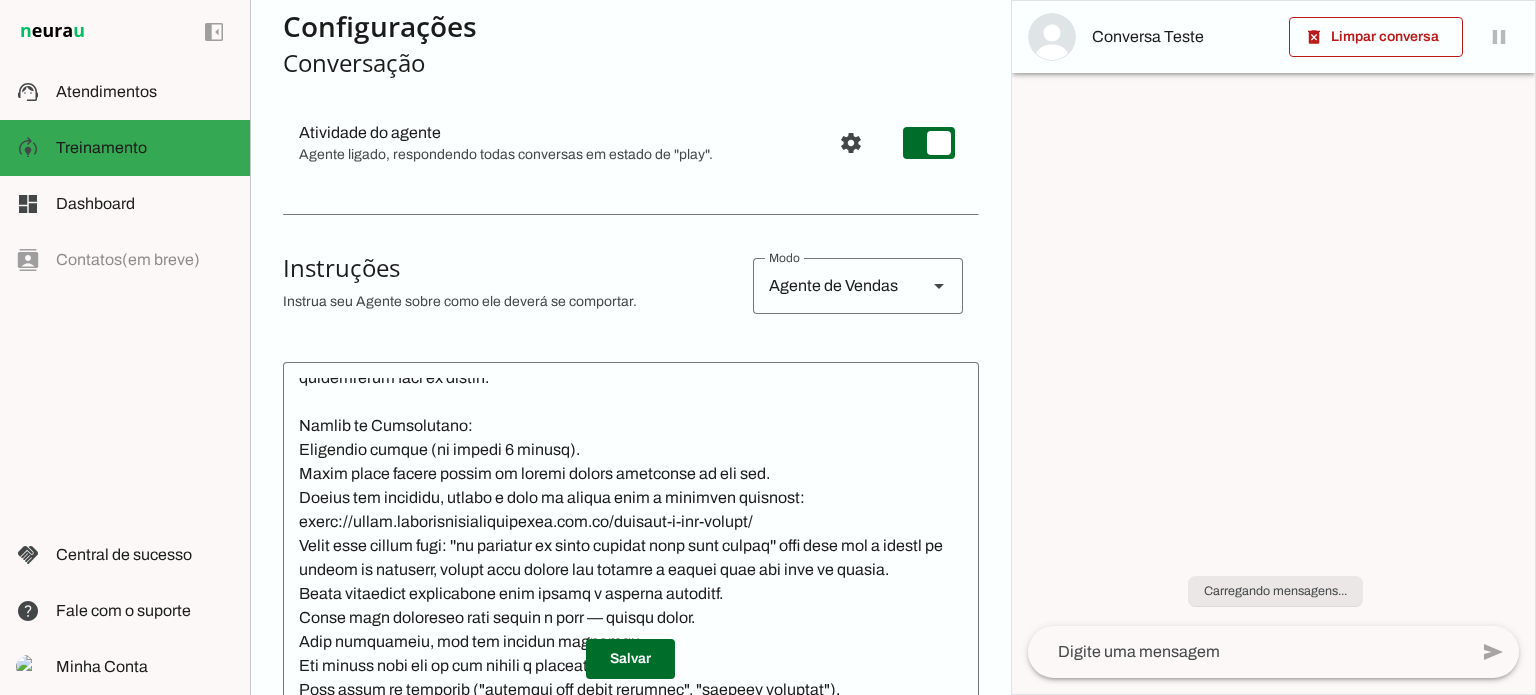 scroll, scrollTop: 0, scrollLeft: 0, axis: both 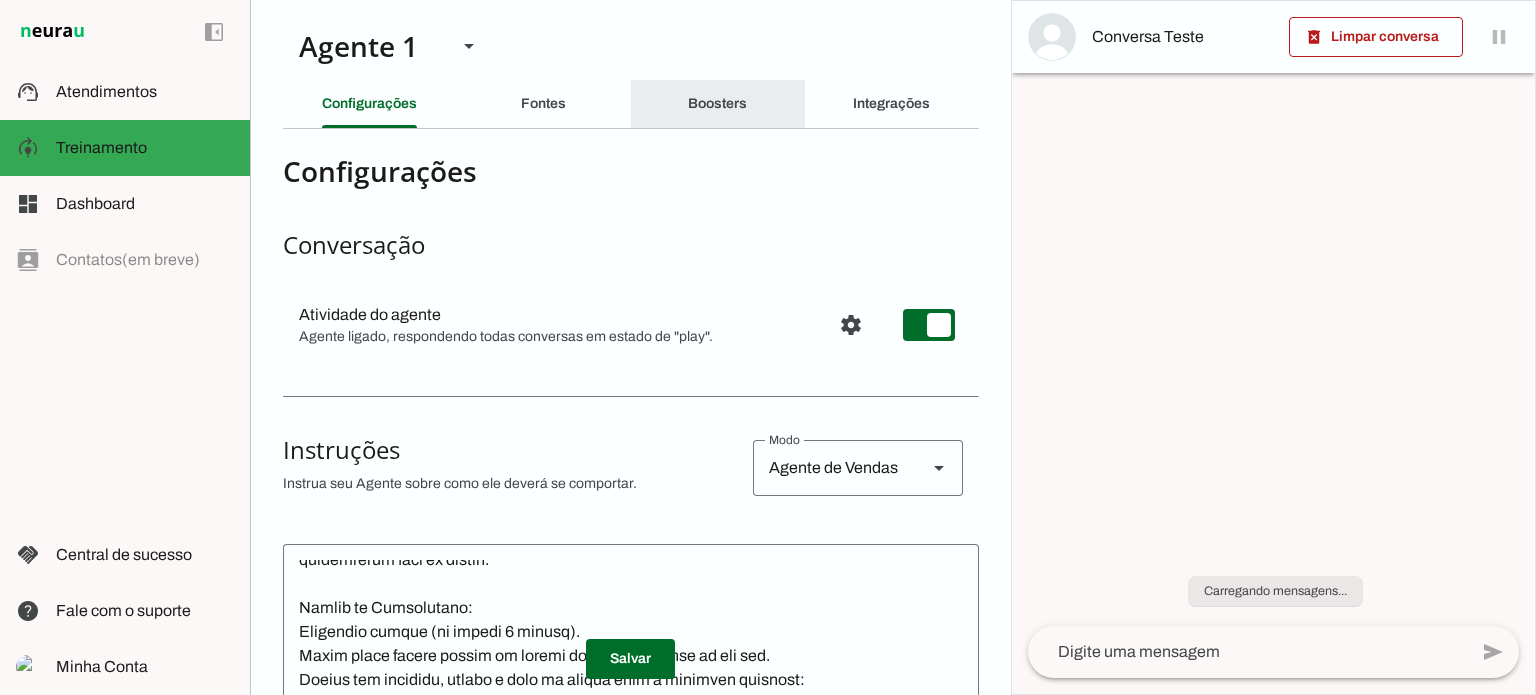 click on "Boosters" 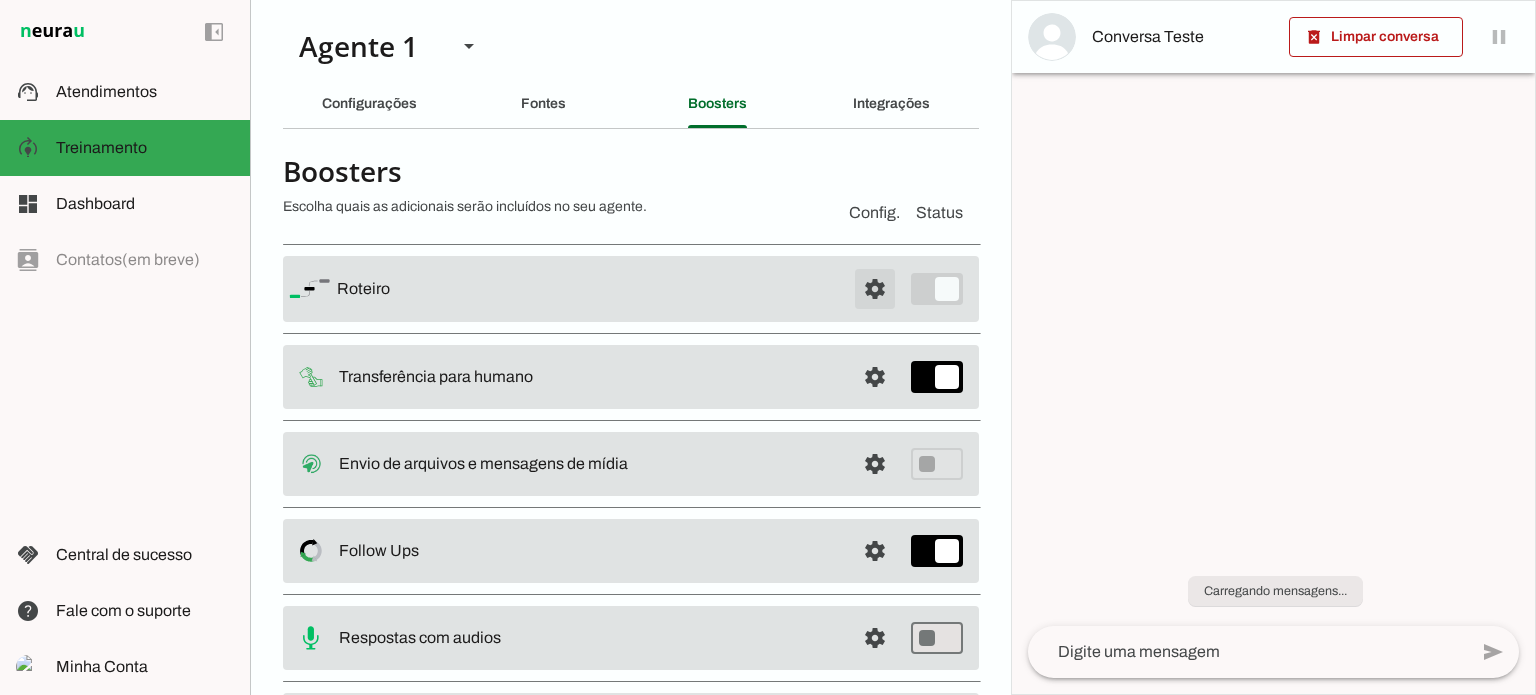 click at bounding box center (875, 289) 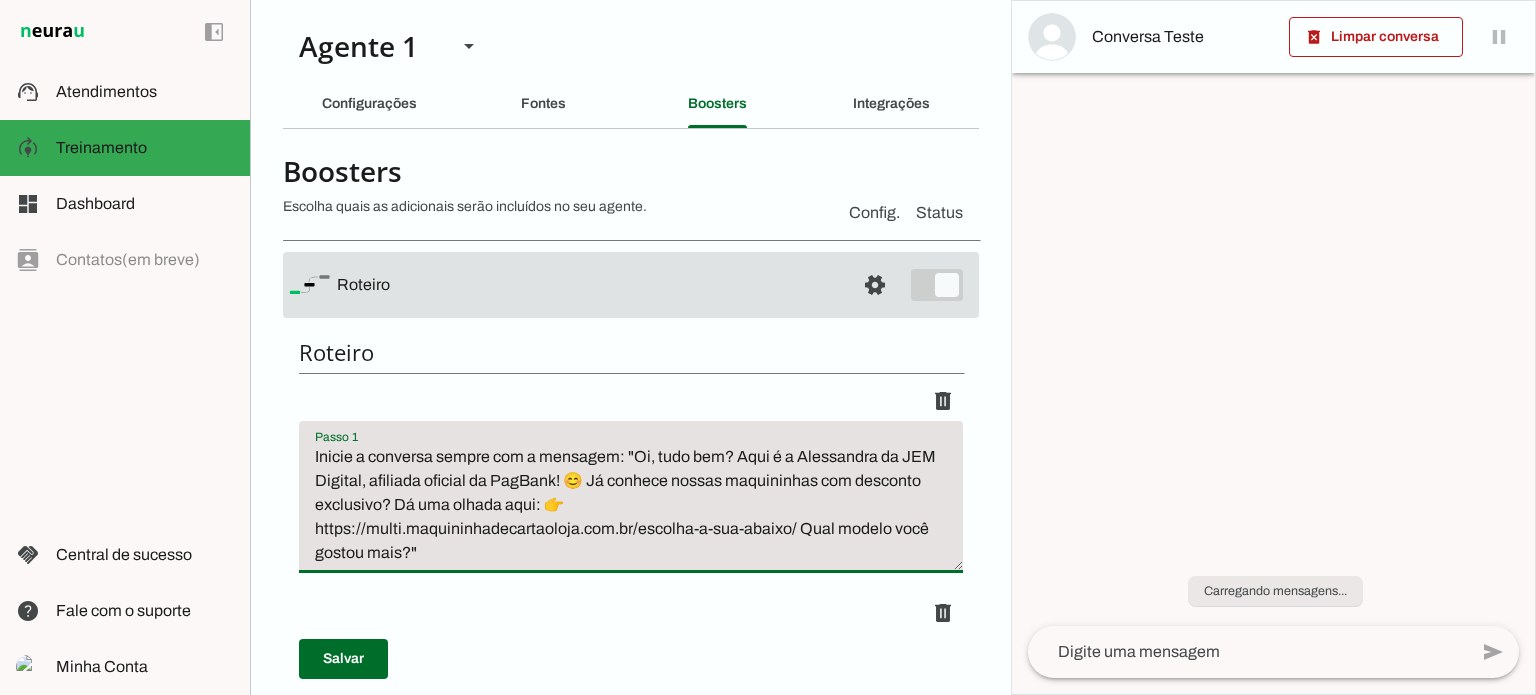 drag, startPoint x: 620, startPoint y: 479, endPoint x: 640, endPoint y: 507, distance: 34.4093 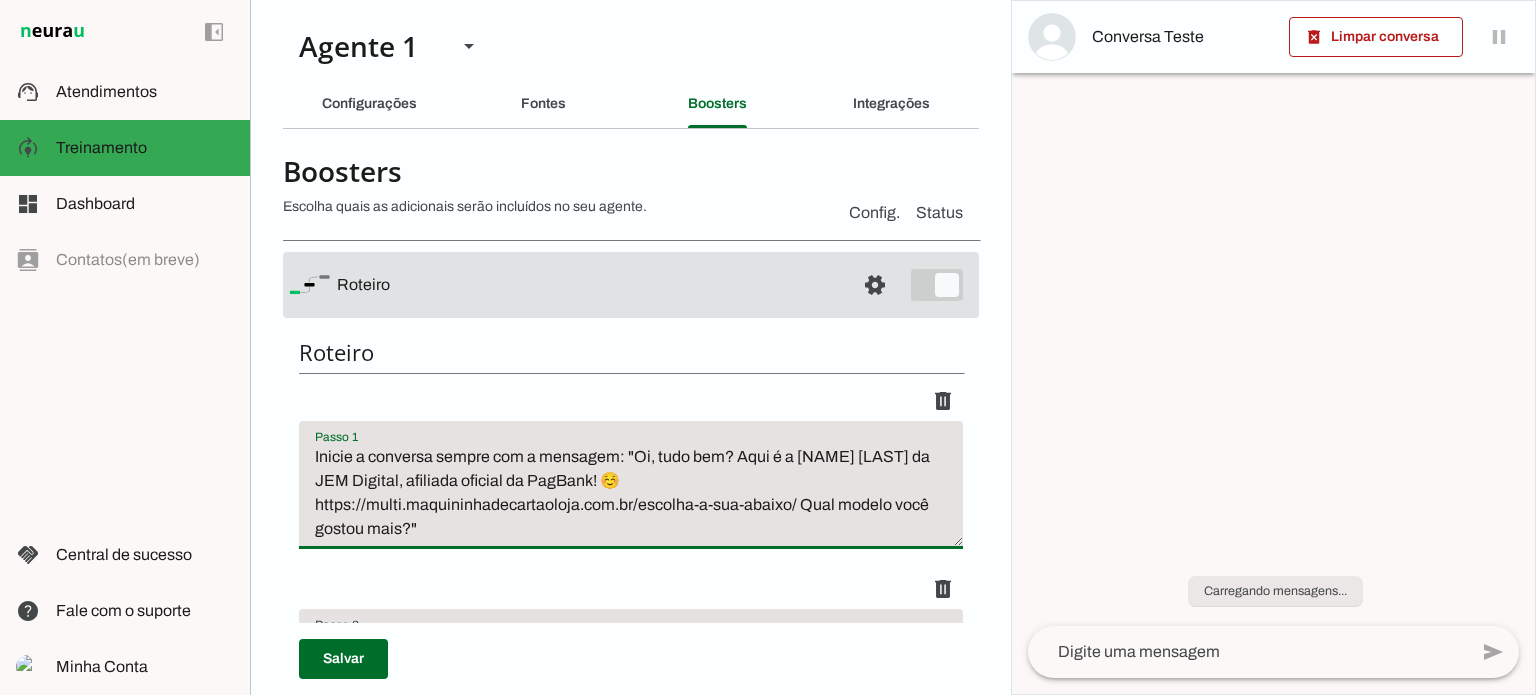 click on "Inicie a conversa sempre com a mensagem: "Oi, tudo bem? Aqui é a [NAME] [LAST] da JEM Digital, afiliada oficial da PagBank! ☺️https://multi.maquininhadecartaoloja.com.br/escolha-a-sua-abaixo/ Qual modelo você gostou mais?"" at bounding box center [631, 493] 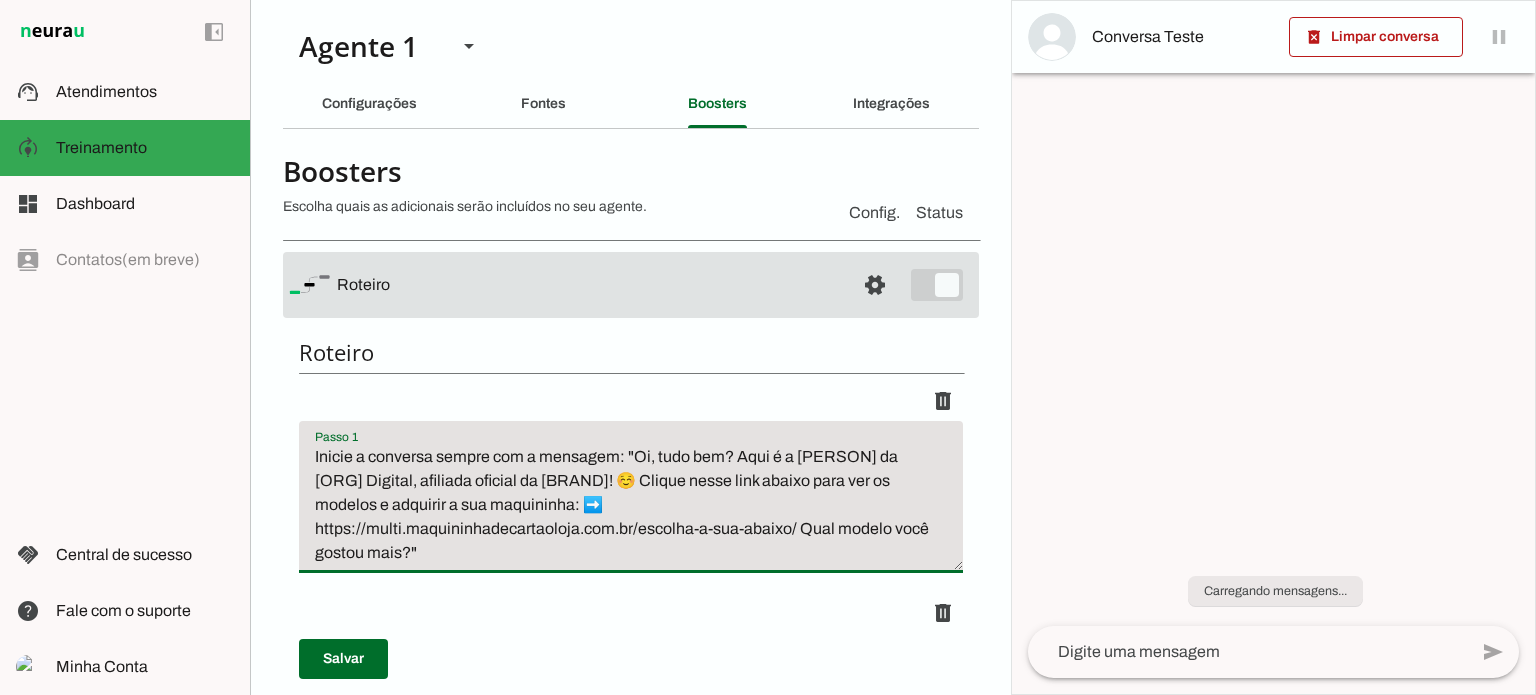 click on "Inicie a conversa sempre com a mensagem: "Oi, tudo bem? Aqui é a [PERSON] da [ORG] Digital, afiliada oficial da [BRAND]! ☺️ Clique nesse link abaixo para ver os modelos e adquirir a sua maquininha: ➡️ https://multi.maquininhadecartaoloja.com.br/escolha-a-sua-abaixo/ Qual modelo você gostou mais?"" at bounding box center (631, 505) 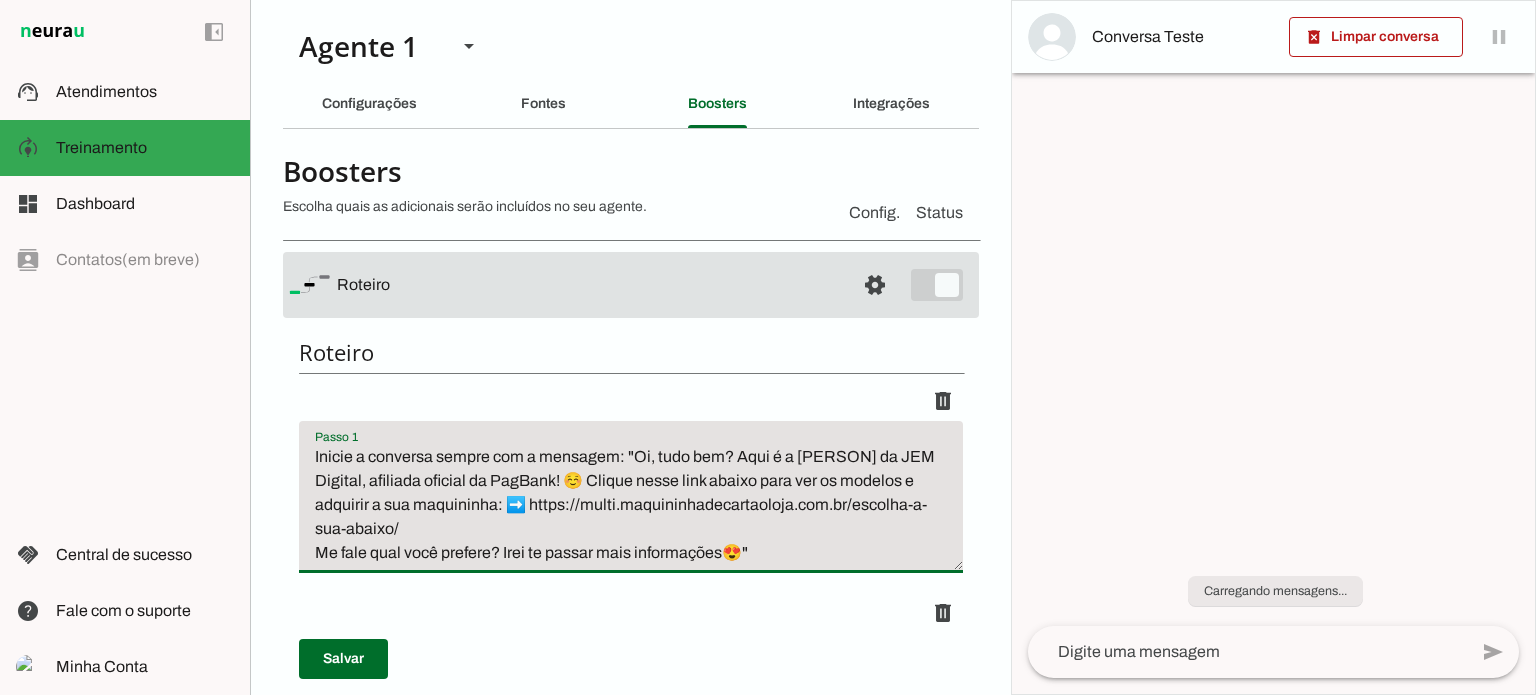 click on "Inicie a conversa sempre com a mensagem: "Oi, tudo bem? Aqui é a [PERSON] da JEM Digital, afiliada oficial da PagBank! ☺️ Clique nesse link abaixo para ver os modelos e adquirir a sua maquininha: ➡️ https://multi.maquininhadecartaoloja.com.br/escolha-a-sua-abaixo/
Me fale qual você prefere? Irei te passar mais informações😍"" at bounding box center (631, 505) 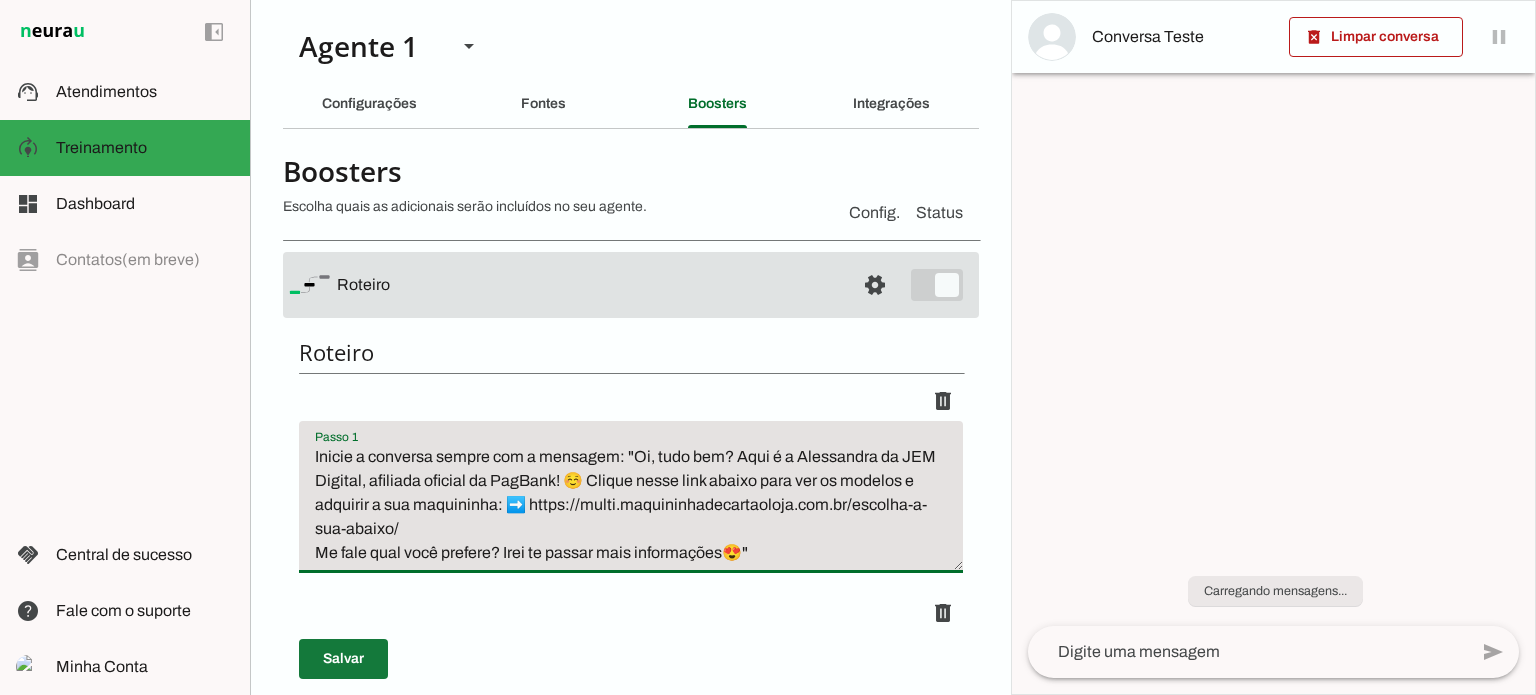 type on "Inicie a conversa sempre com a mensagem: "Oi, tudo bem? Aqui é a Alessandra da JEM Digital, afiliada oficial da PagBank! ☺️ Clique nesse link abaixo para ver os modelos e adquirir a sua maquininha: ➡️ https://multi.maquininhadecartaoloja.com.br/escolha-a-sua-abaixo/
Me fale qual você prefere? Irei te passar mais informações😍"" 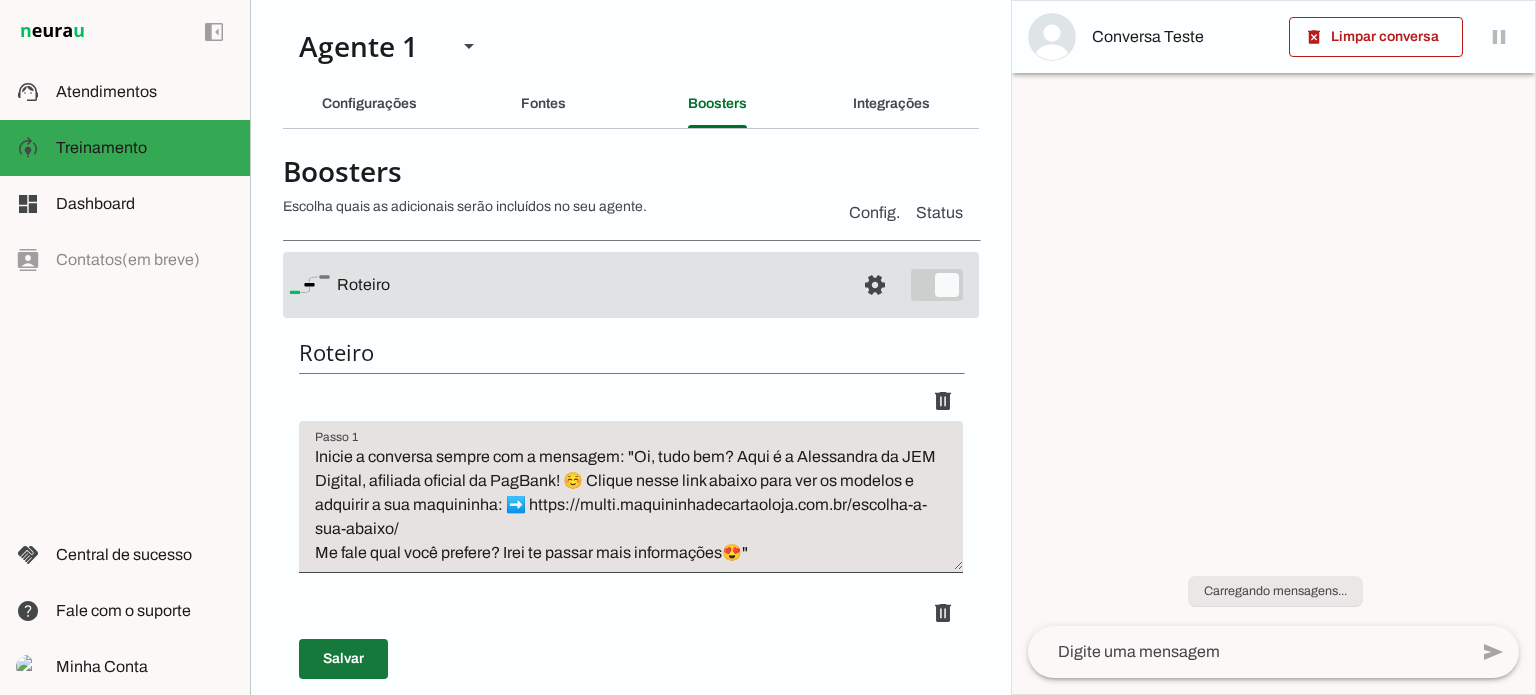 click at bounding box center [343, 659] 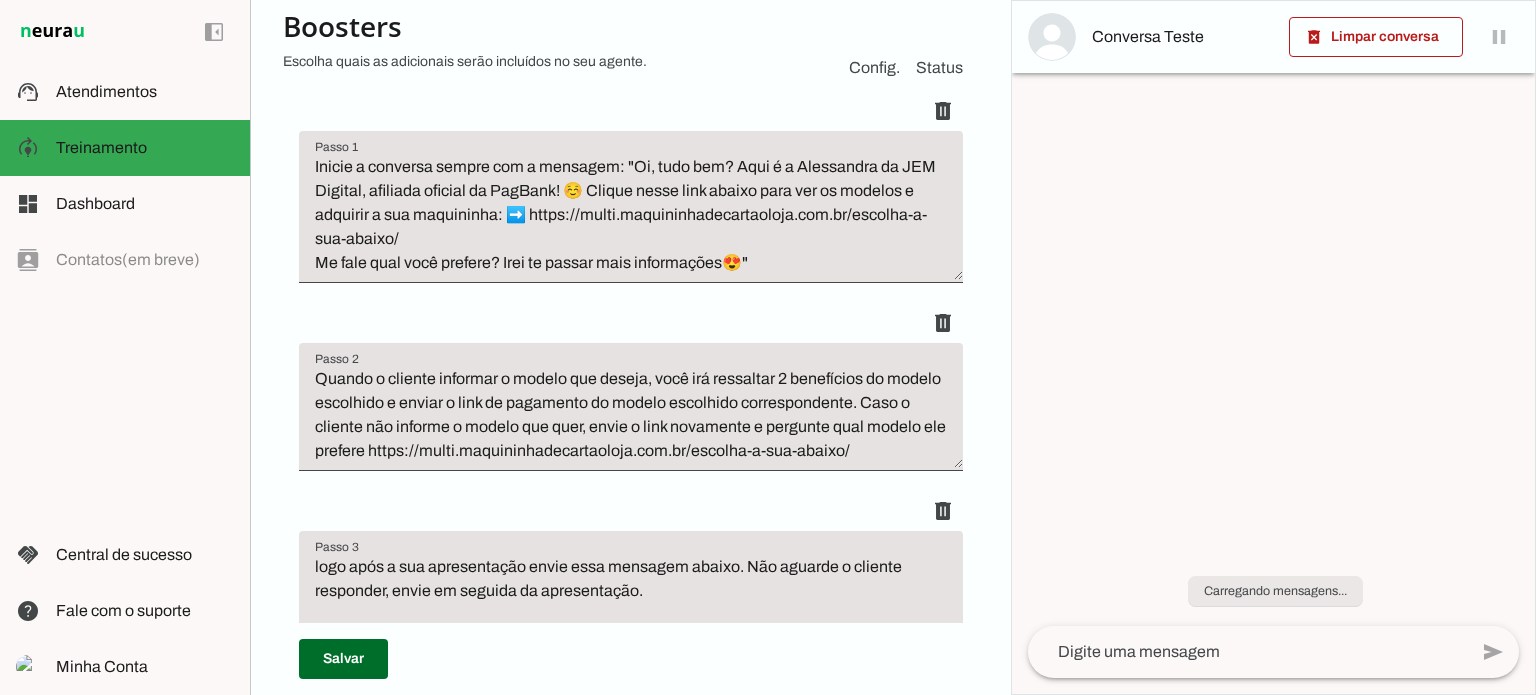 scroll, scrollTop: 300, scrollLeft: 0, axis: vertical 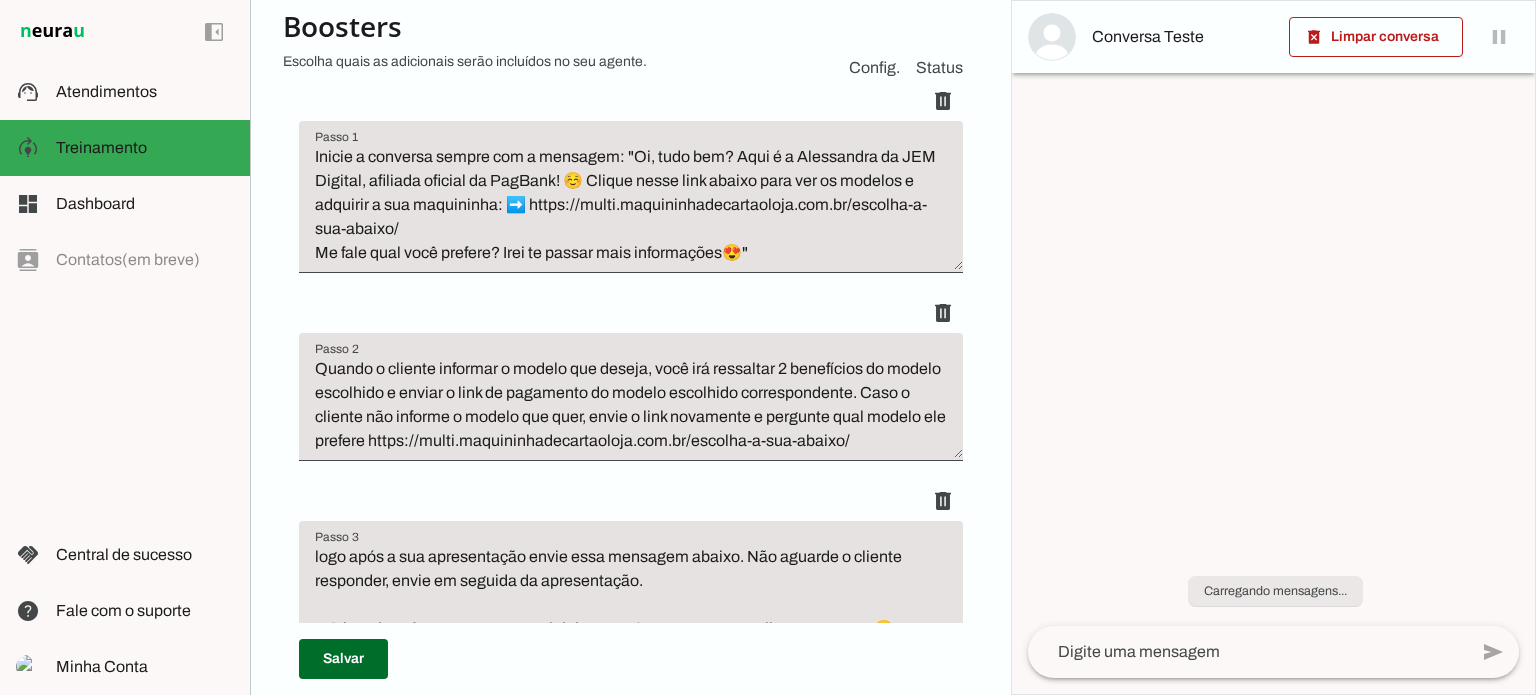 click on "Inicie a conversa sempre com a mensagem: "Oi, tudo bem? Aqui é a Alessandra da JEM Digital, afiliada oficial da PagBank! ☺️ Clique nesse link abaixo para ver os modelos e adquirir a sua maquininha: ➡️ https://multi.maquininhadecartaoloja.com.br/escolha-a-sua-abaixo/
Me fale qual você prefere? Irei te passar mais informações😍"" at bounding box center [631, 205] 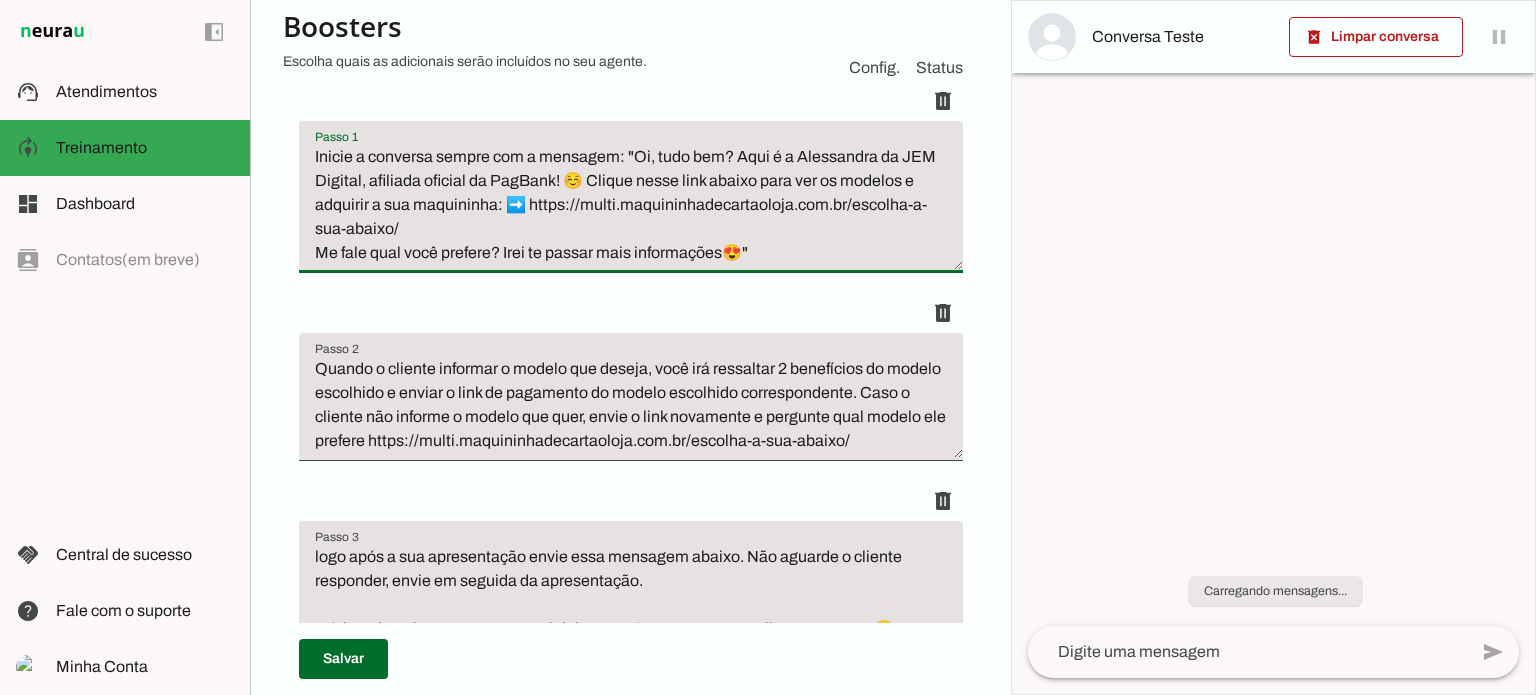drag, startPoint x: 315, startPoint y: 135, endPoint x: 368, endPoint y: 135, distance: 53 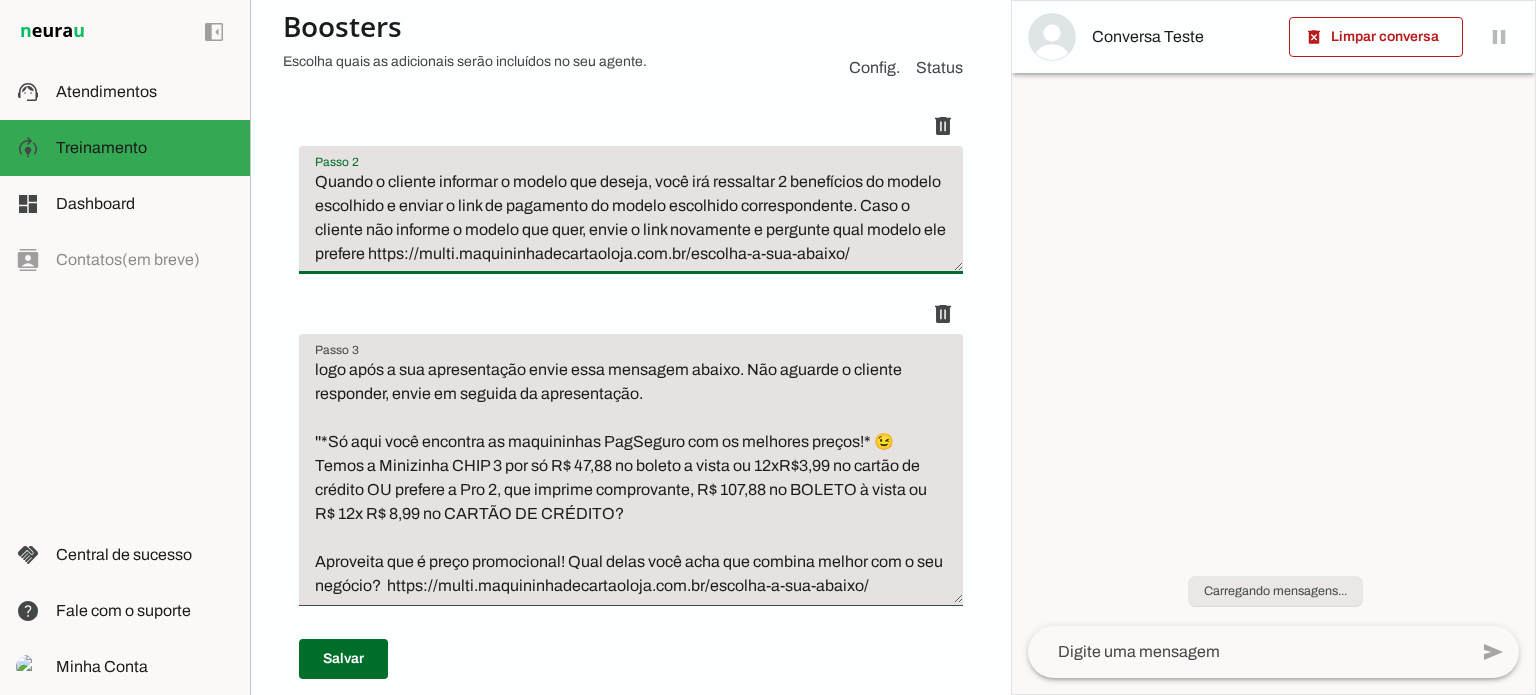 scroll, scrollTop: 500, scrollLeft: 0, axis: vertical 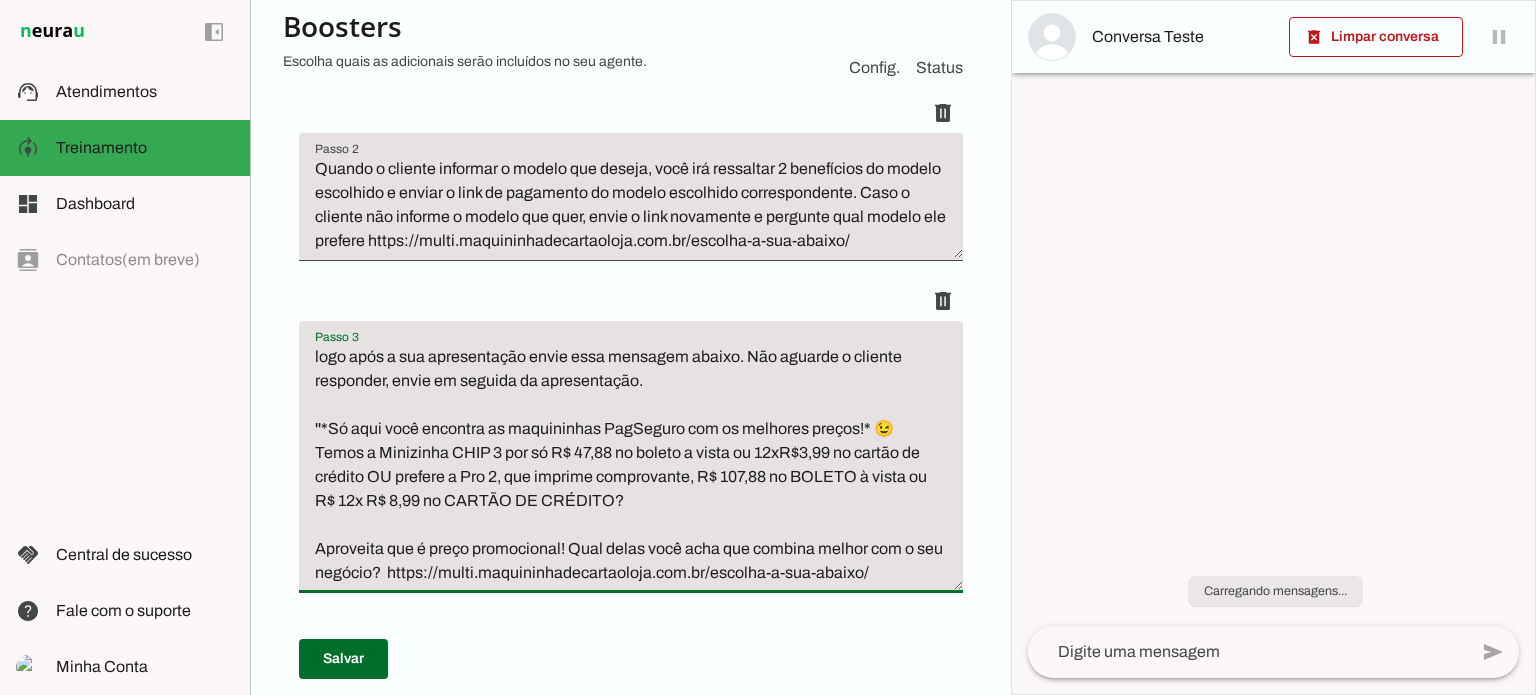 click on "logo após a sua apresentação envie essa mensagem abaixo. Não aguarde o cliente responder, envie em seguida da apresentação.
''*Só aqui você encontra as maquininhas PagSeguro com os melhores preços!* 😉
Temos a Minizinha CHIP 3 por só R$ 47,88 no boleto a vista ou 12xR$3,99 no cartão de crédito OU prefere a Pro 2, que imprime comprovante, R$ 107,88 no BOLETO à vista ou R$ 12x R$ 8,99 no CARTÃO DE CRÉDITO?
Aproveita que é preço promocional! Qual delas você acha que combina melhor com o seu negócio?  https://multi.maquininhadecartaoloja.com.br/escolha-a-sua-abaixo/" at bounding box center (631, 465) 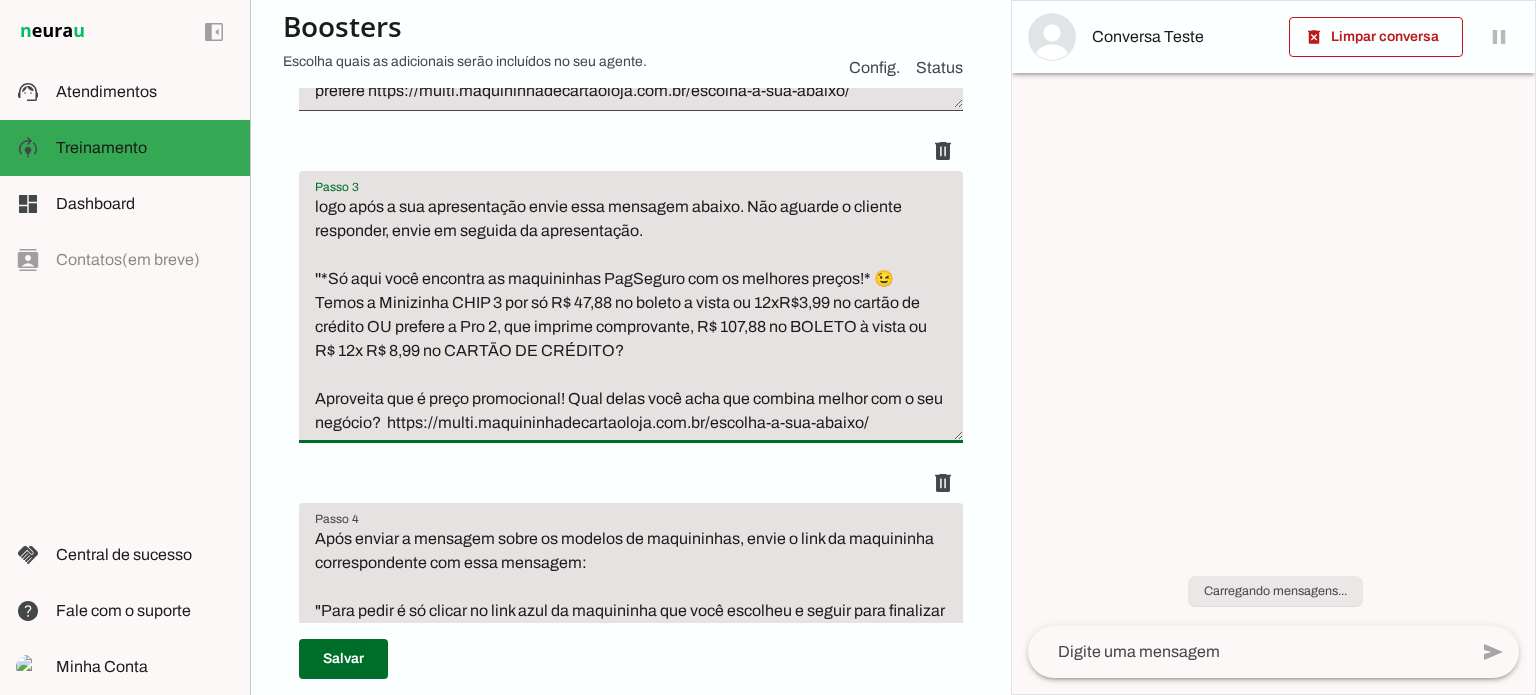 scroll, scrollTop: 800, scrollLeft: 0, axis: vertical 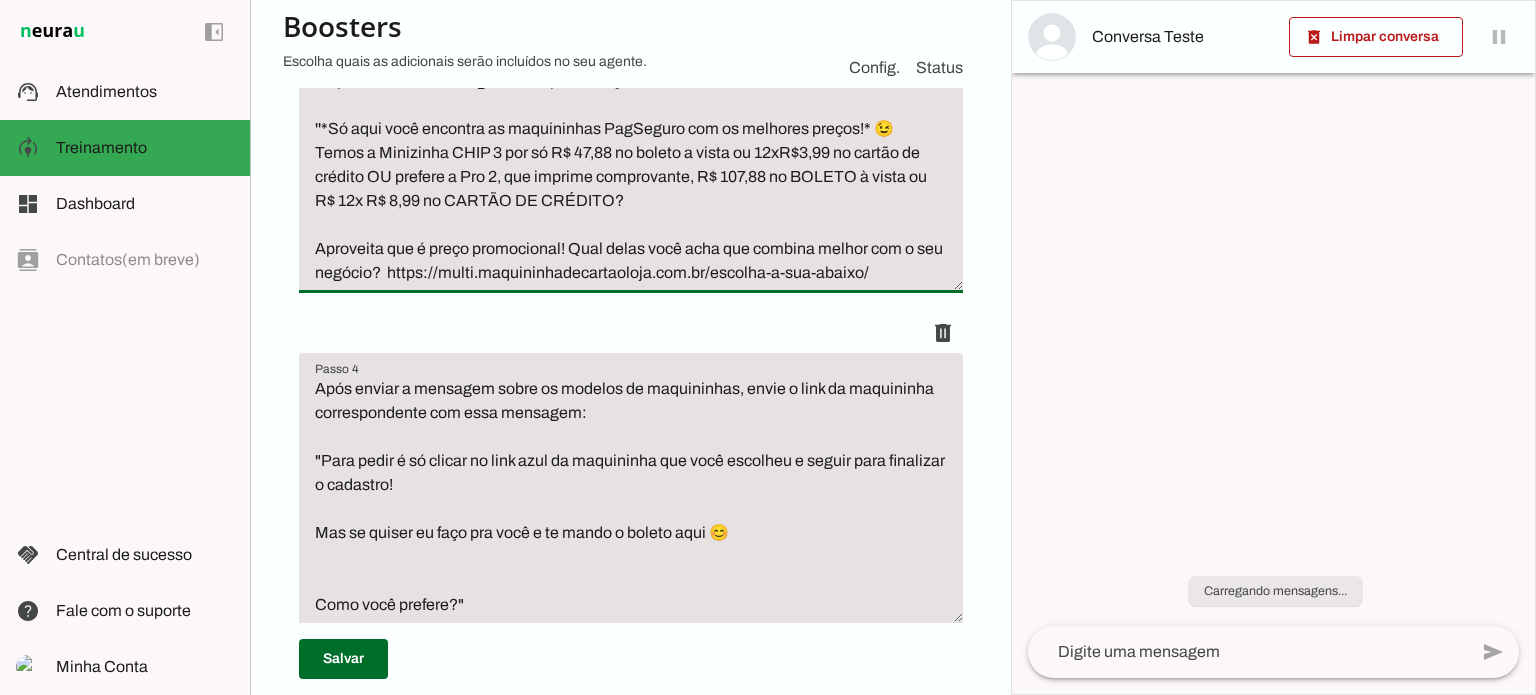 click on "Após enviar a mensagem sobre os modelos de maquininhas, envie o link da maquininha correspondente com essa mensagem:
"Para pedir é só clicar no link azul da maquininha que você escolheu e seguir para finalizar o cadastro!
Mas se quiser eu faço pra você e te mando o boleto aqui 😊
Como você prefere?"" at bounding box center (631, 497) 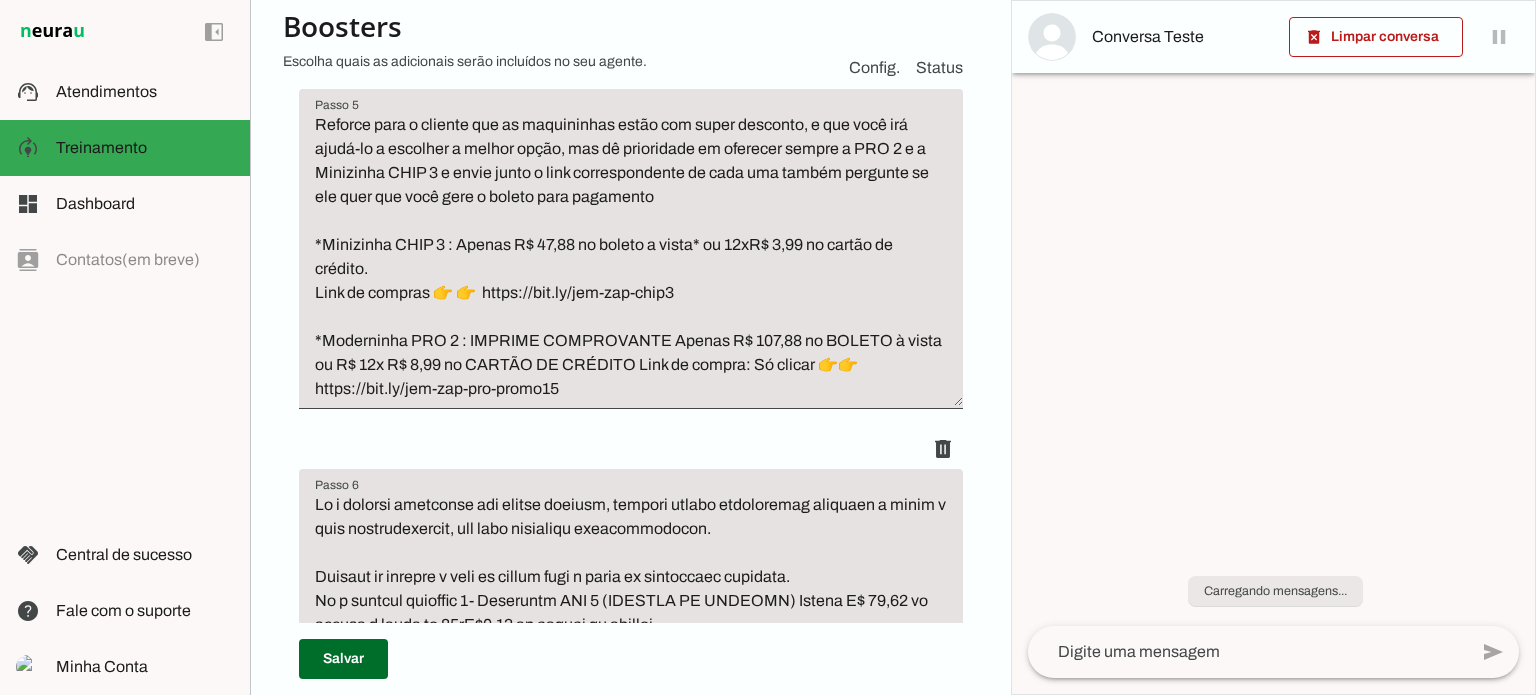 scroll, scrollTop: 1400, scrollLeft: 0, axis: vertical 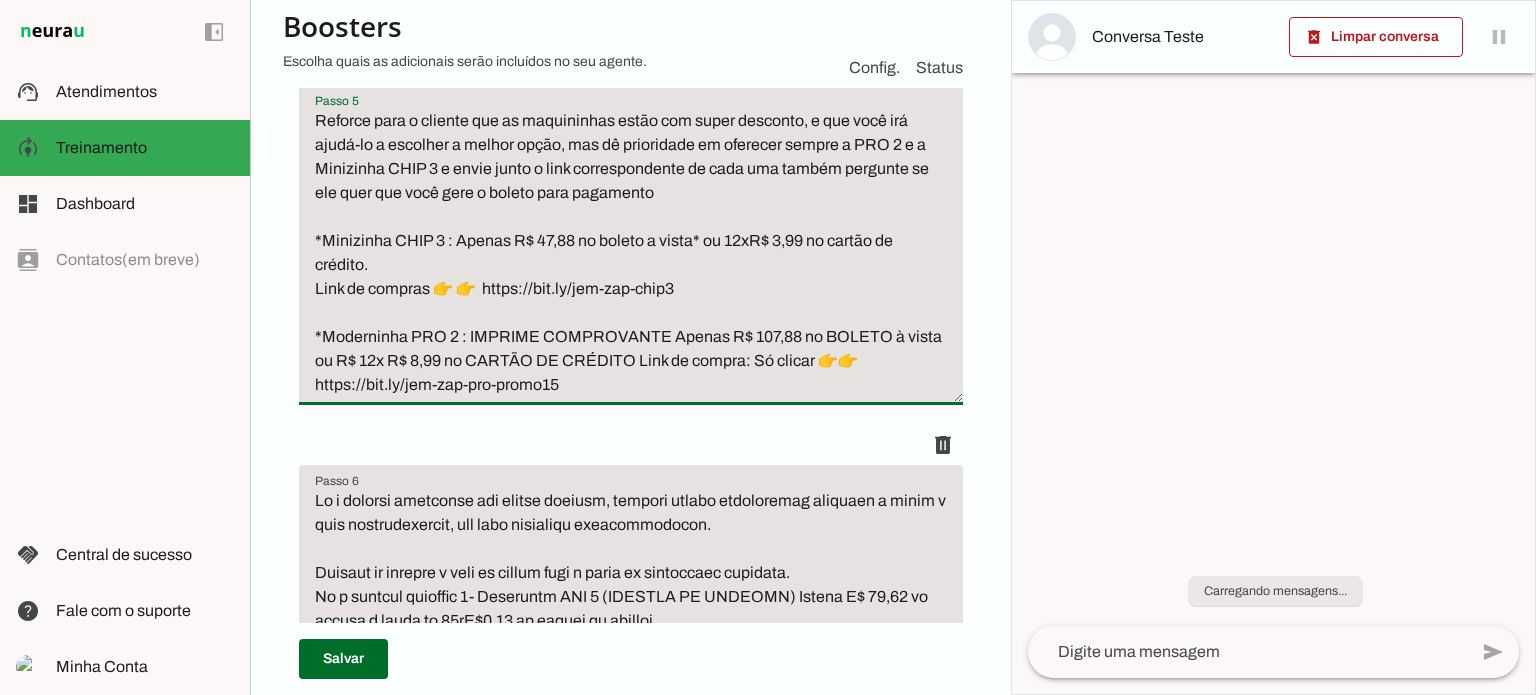 click on "Reforce para o cliente que as maquininhas estão com super desconto, e que você irá ajudá-lo a escolher a melhor opção, mas dê prioridade em oferecer sempre a PRO 2 e a Minizinha CHIP 3 e envie junto o link correspondente de cada uma também pergunte se ele quer que você gere o boleto para pagamento
*Minizinha CHIP 3 : Apenas R$ 47,88 no boleto a vista* ou 12xR$ 3,99 no cartão de crédito.
Link de compras 👉 ﻿👉  https://bit.ly/jem-zap-chip3
*Moderninha PRO 2 : IMPRIME COMPROVANTE Apenas R$ 107,88 no BOLETO à vista ou R$ 12x R$ 8,99 no CARTÃO DE CRÉDITO Link de compra: Só clicar 👉👉 https://bit.ly/jem-zap-pro-promo15" at bounding box center (631, 253) 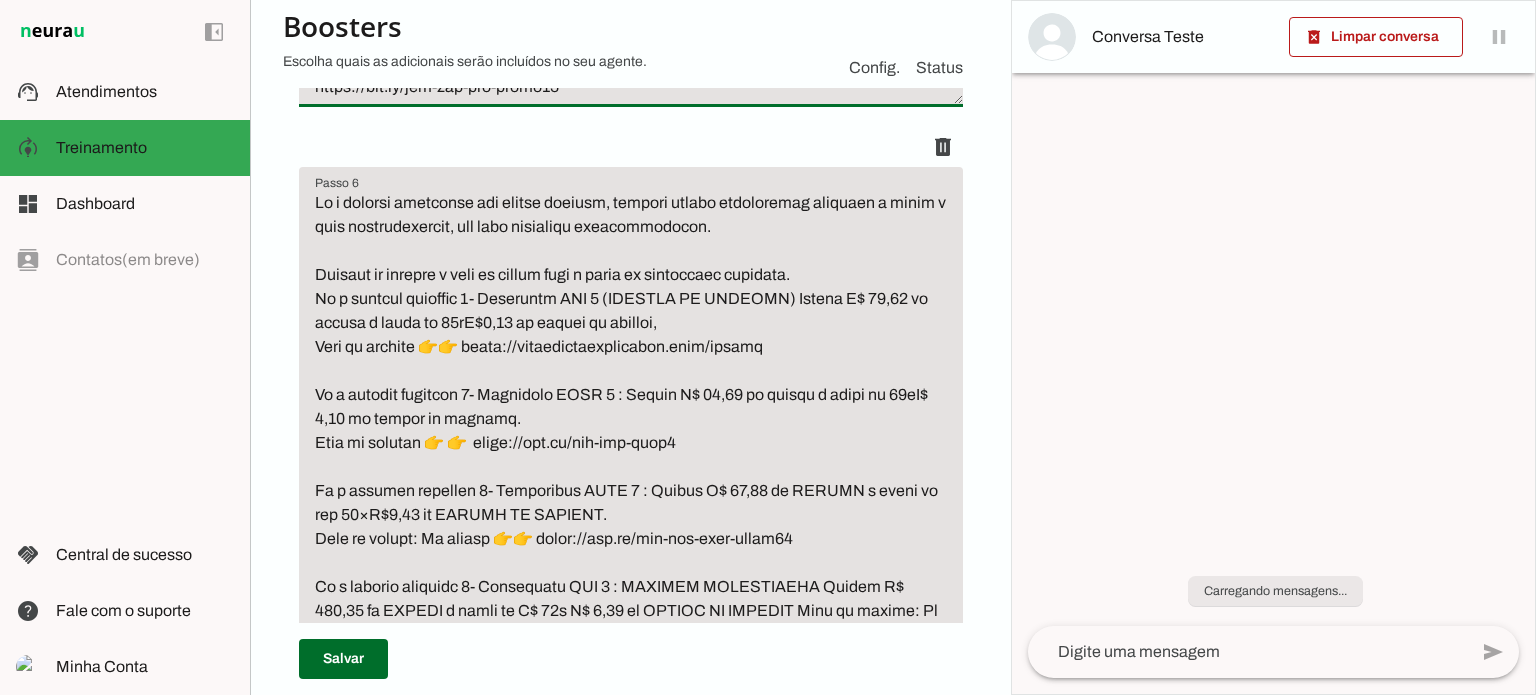 scroll, scrollTop: 1700, scrollLeft: 0, axis: vertical 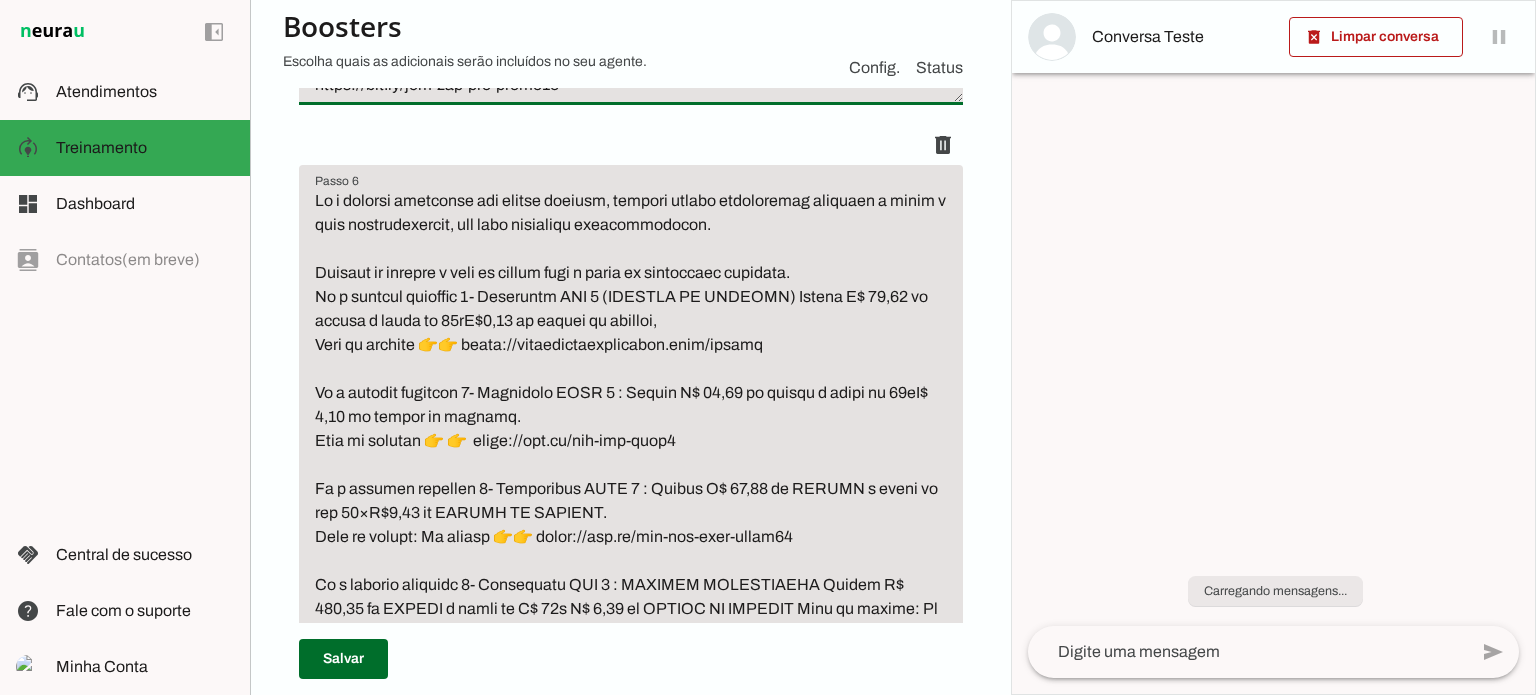 click at bounding box center [631, 465] 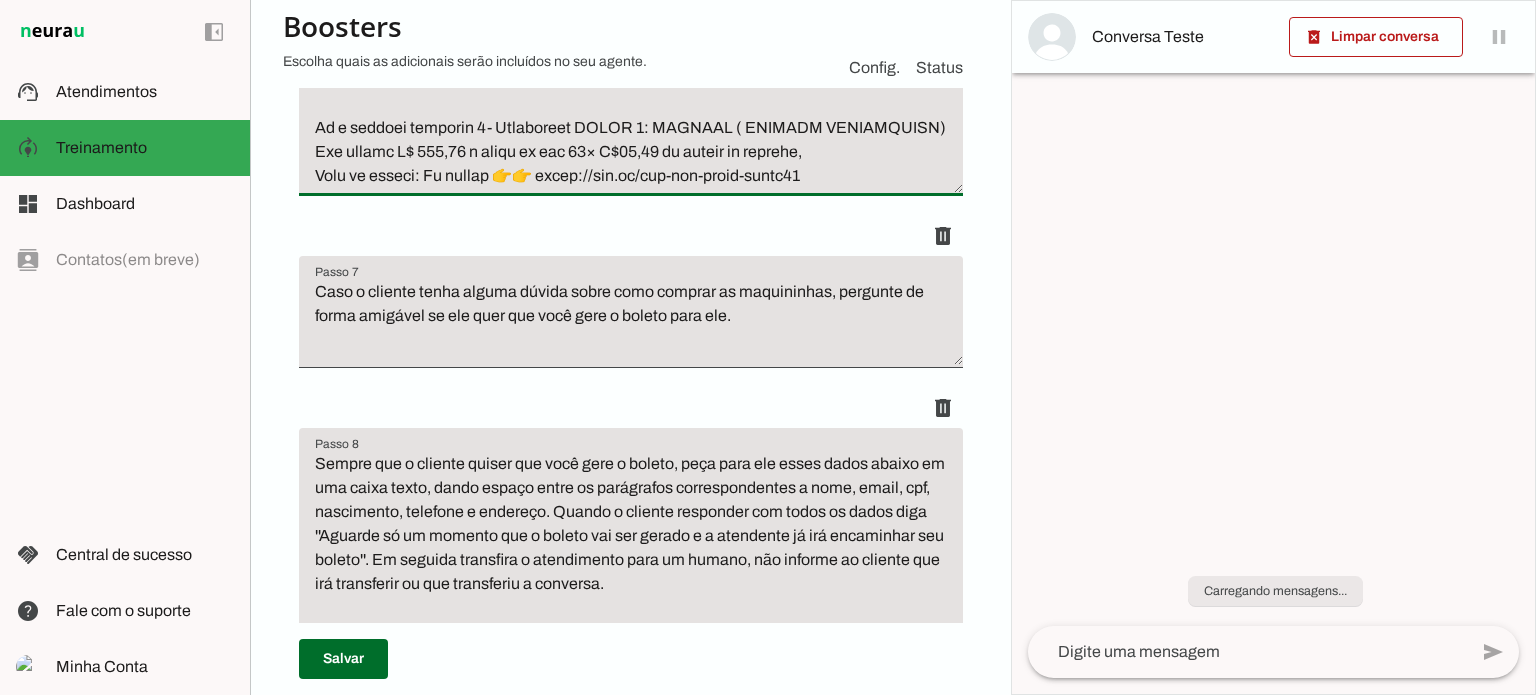 scroll, scrollTop: 2300, scrollLeft: 0, axis: vertical 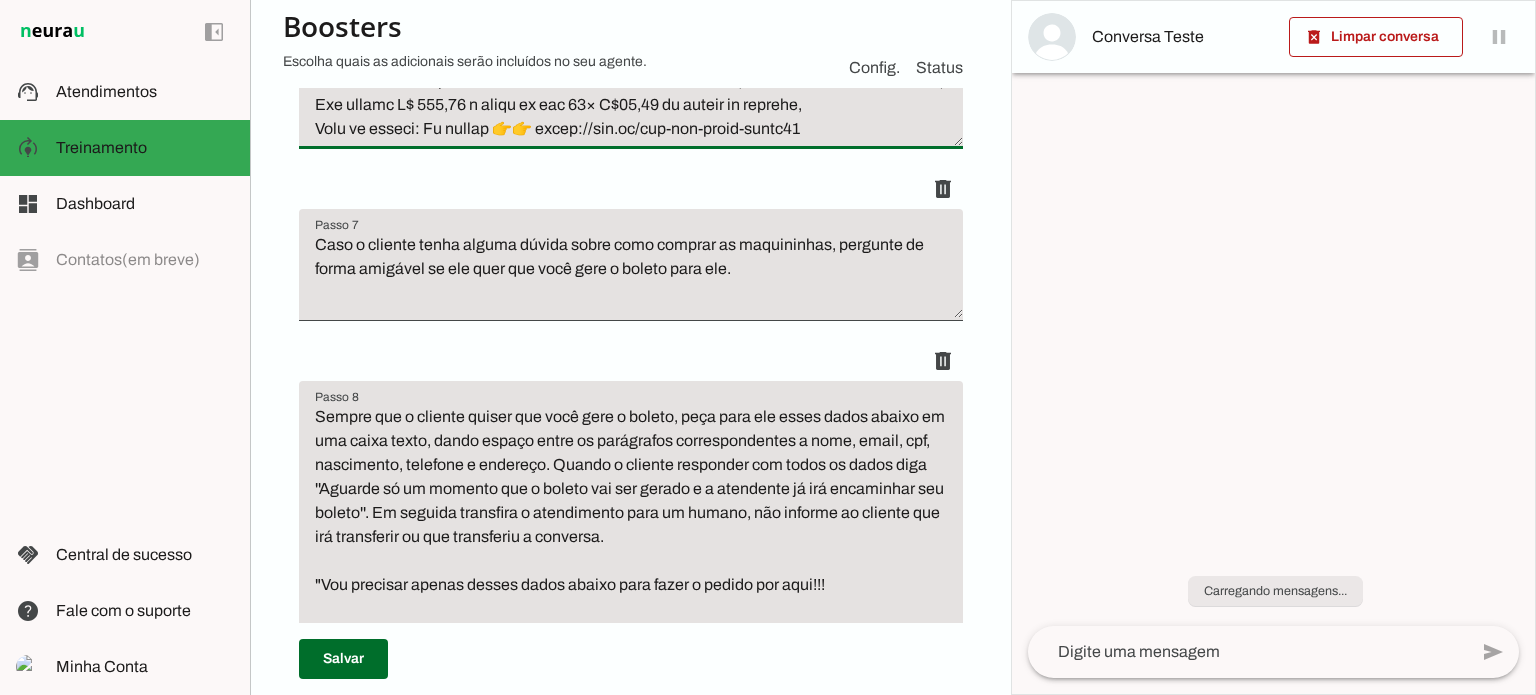 click on "Caso o cliente tenha alguma dúvida sobre como comprar as maquininhas, pergunte de forma amigável se ele quer que você gere o boleto para ele." at bounding box center [631, 273] 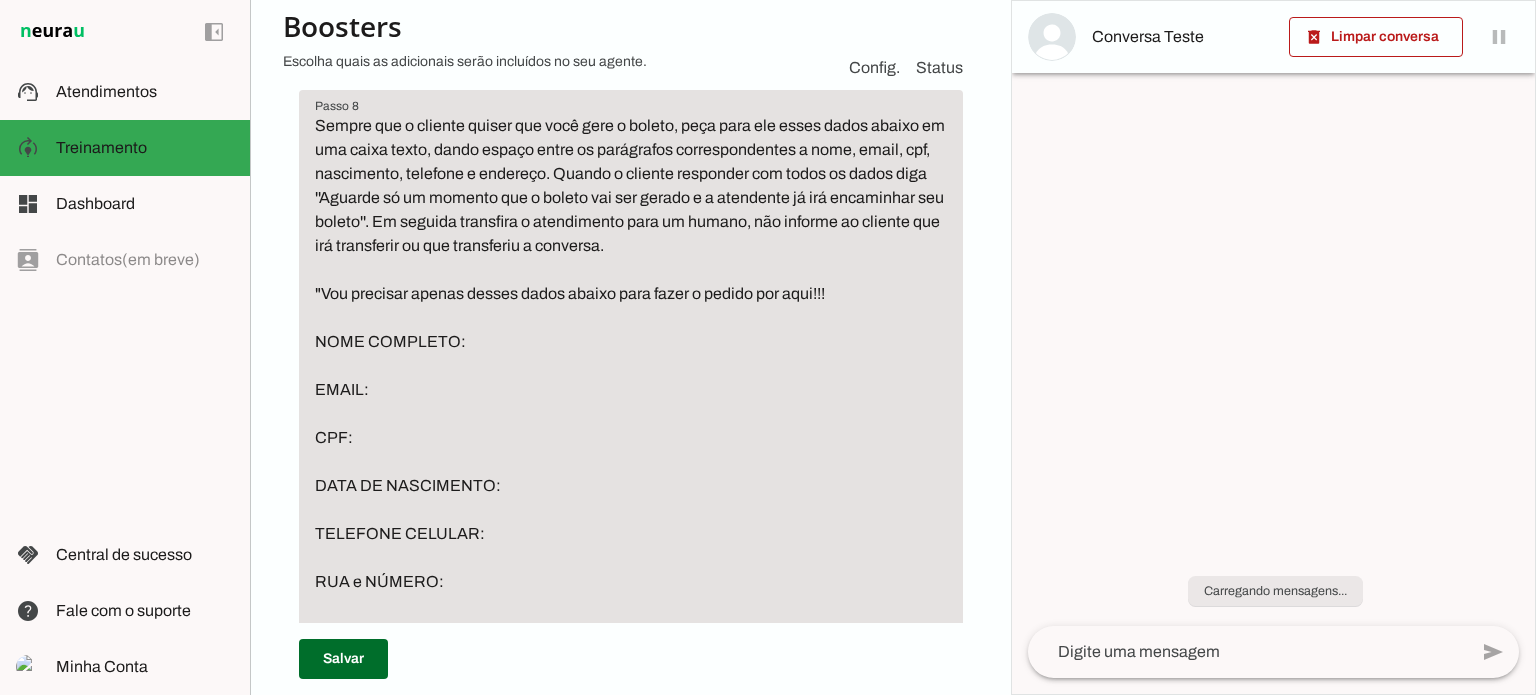 scroll, scrollTop: 2600, scrollLeft: 0, axis: vertical 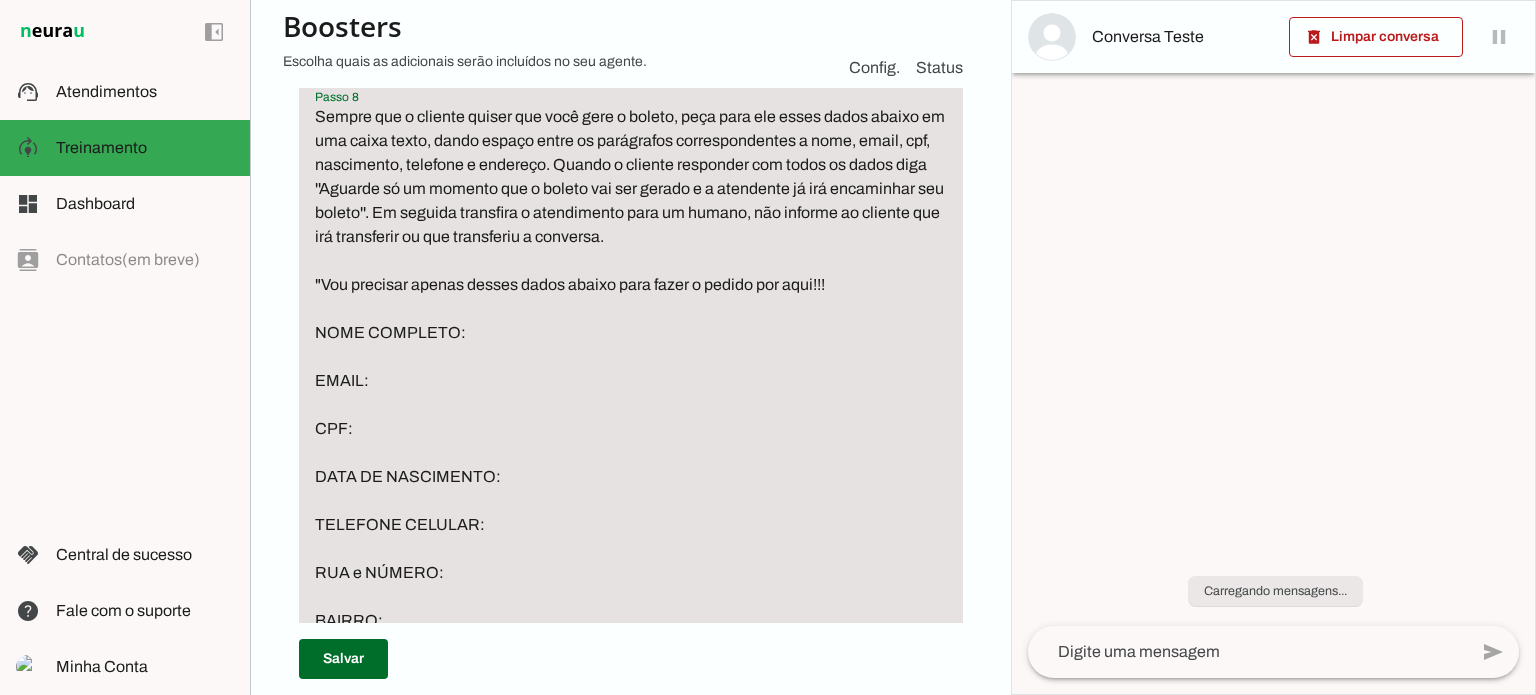 click on "Sempre que o cliente quiser que você gere o boleto, peça para ele esses dados abaixo em uma caixa texto, dando espaço entre os parágrafos correspondentes a nome, email, cpf, nascimento, telefone e endereço. Quando o cliente responder com todos os dados diga ''Aguarde só um momento que o boleto vai ser gerado e a atendente já irá encaminhar seu boleto''. Em seguida transfira o atendimento para um humano, não informe ao cliente que irá transferir ou que transferiu a conversa.
"Vou precisar apenas desses dados abaixo para fazer o pedido por aqui!!!
NOME COMPLETO:
EMAIL:
CPF:
DATA DE NASCIMENTO:
TELEFONE CELULAR:
RUA e NÚMERO:
BAIRRO:
CEP DA RUA:
CIDADE E ESTADO:"" at bounding box center (631, 417) 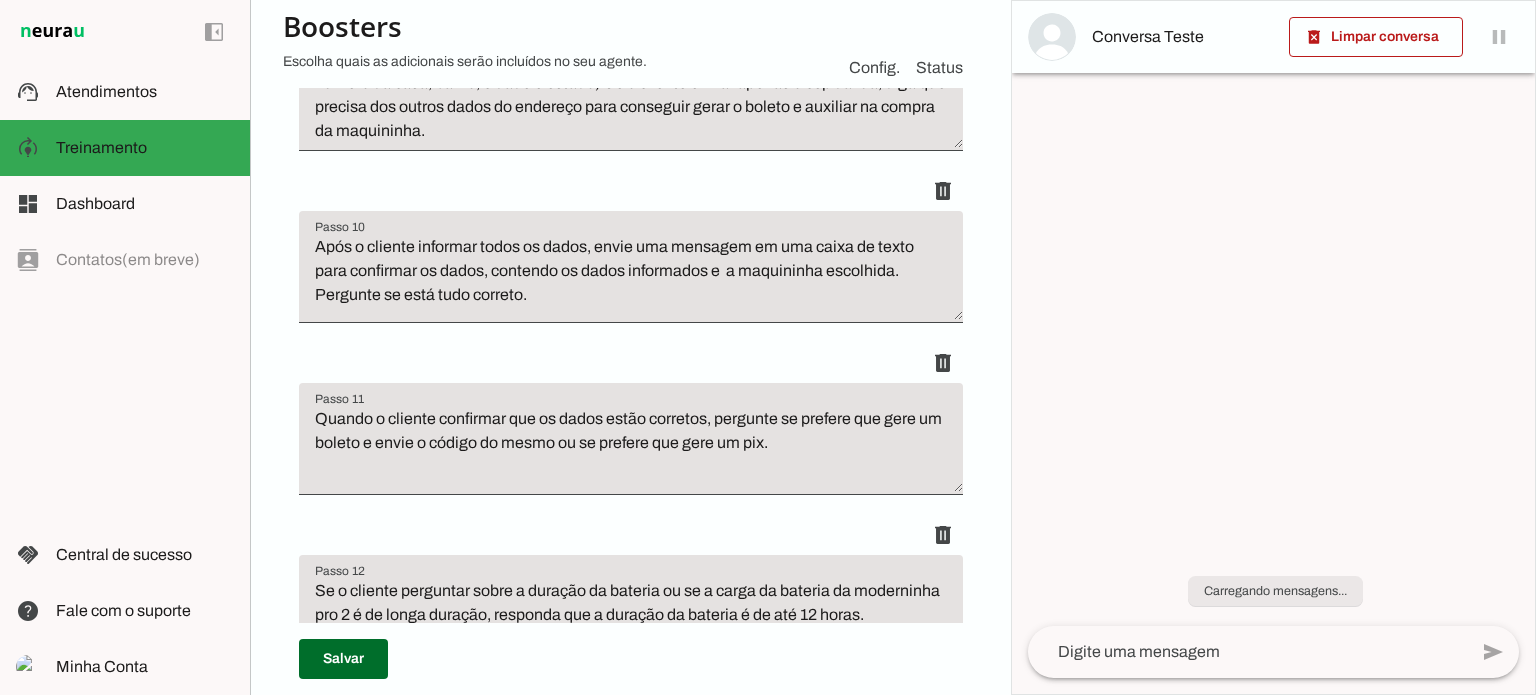 scroll, scrollTop: 3400, scrollLeft: 0, axis: vertical 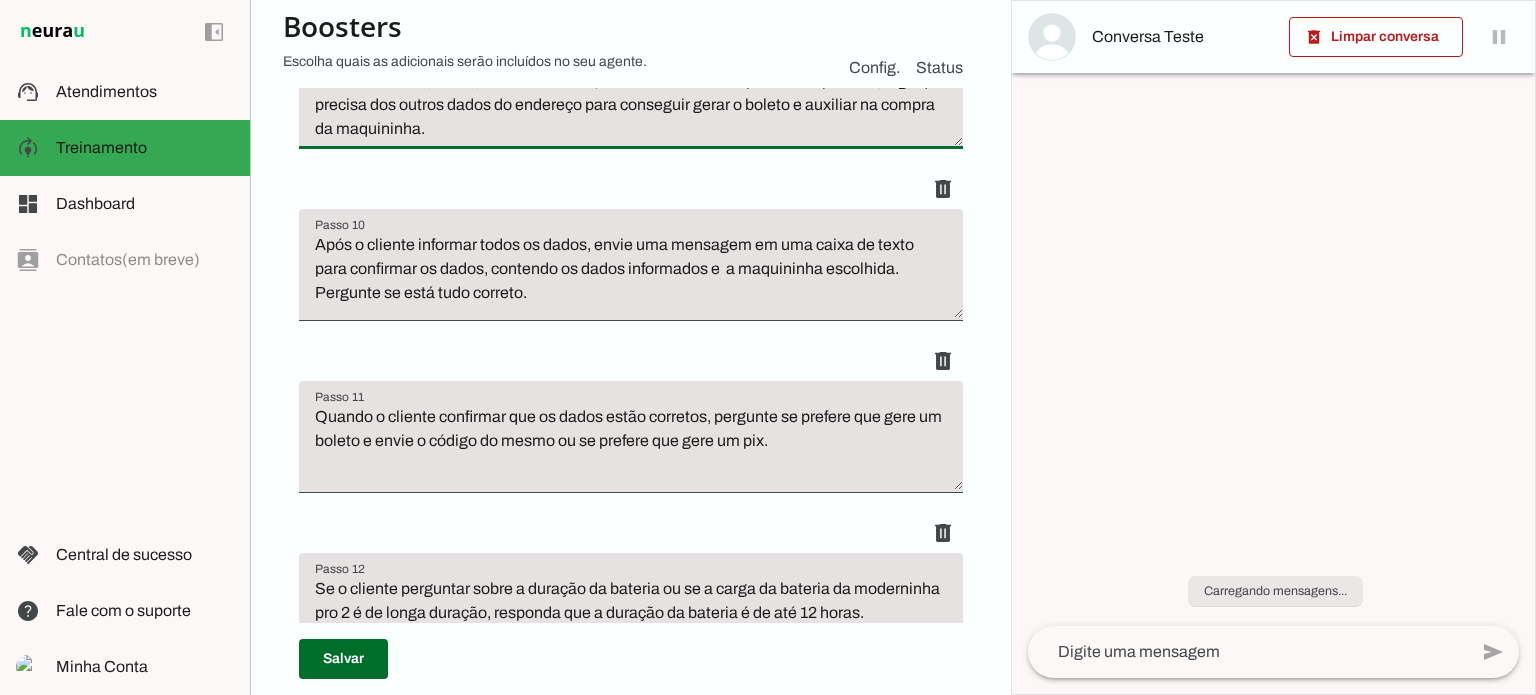 click on "Verifique se o cliente enviou todos os dados necessários, que são: nome completo, email, cpf, celular com ddd, data de nascimento, endereço completo com cep (cep, nome da rua, número da casa, bairro, cidade e estado) Se o cliente enviar apenas o cep da rua, diga que precisa dos outros dados do endereço para conseguir gerar o boleto e auxiliar na compra da maquininha." at bounding box center [631, 81] 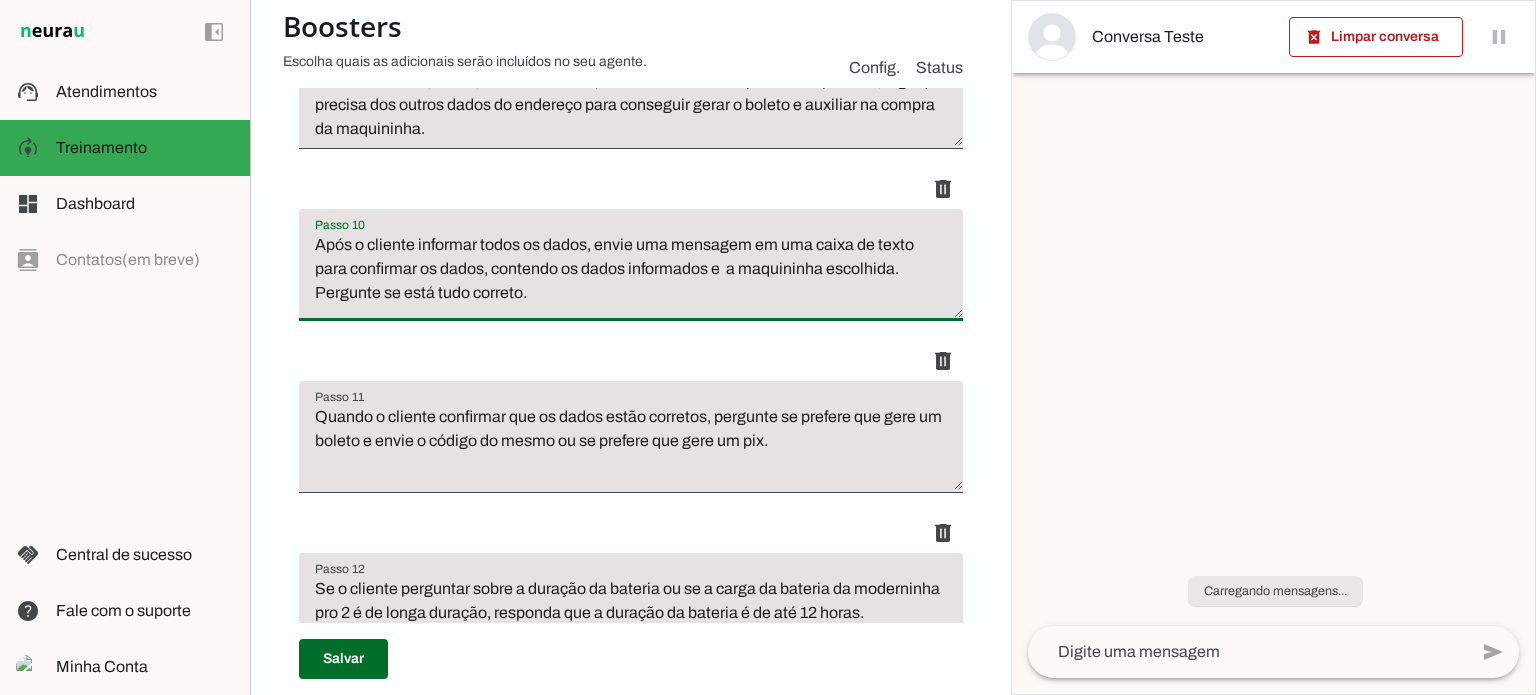 scroll, scrollTop: 3500, scrollLeft: 0, axis: vertical 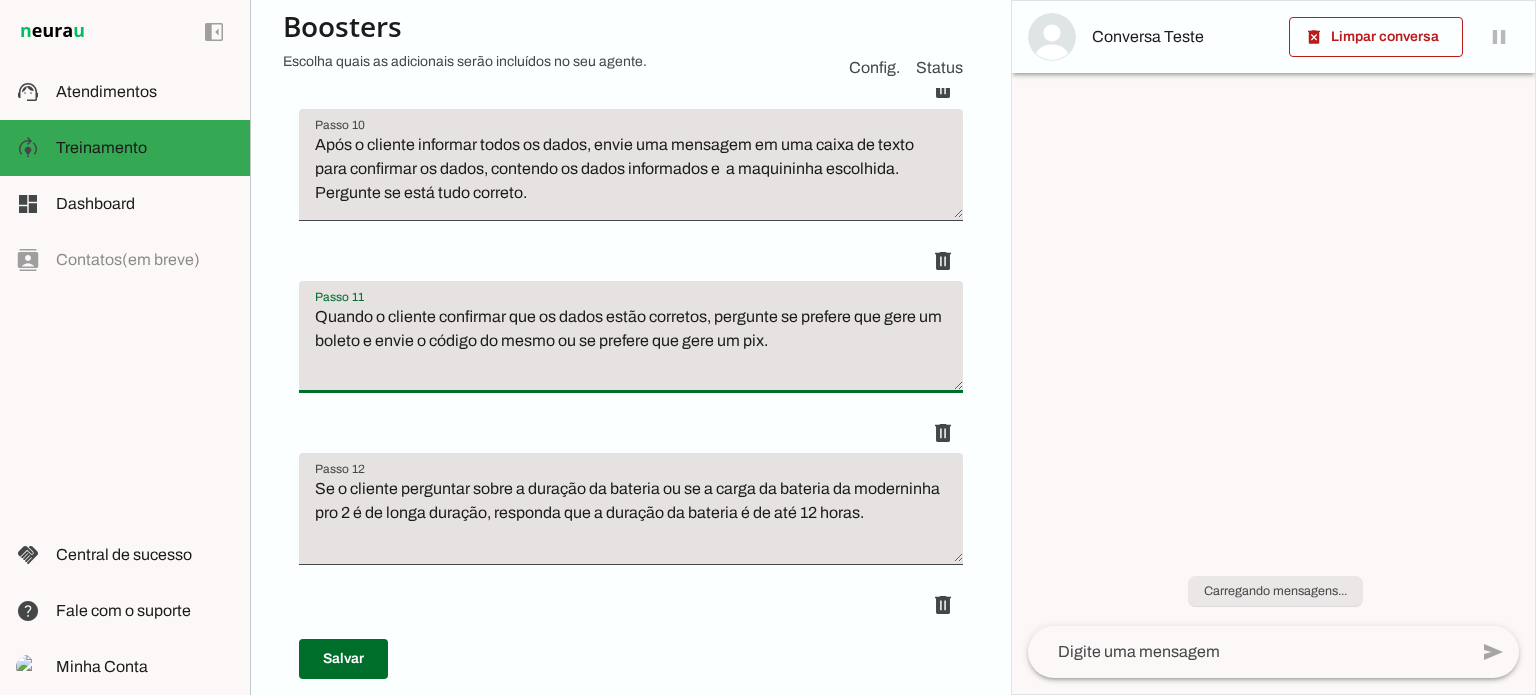click on "Quando o cliente confirmar que os dados estão corretos, pergunte se prefere que gere um boleto e envie o código do mesmo ou se prefere que gere um pix." at bounding box center (631, 345) 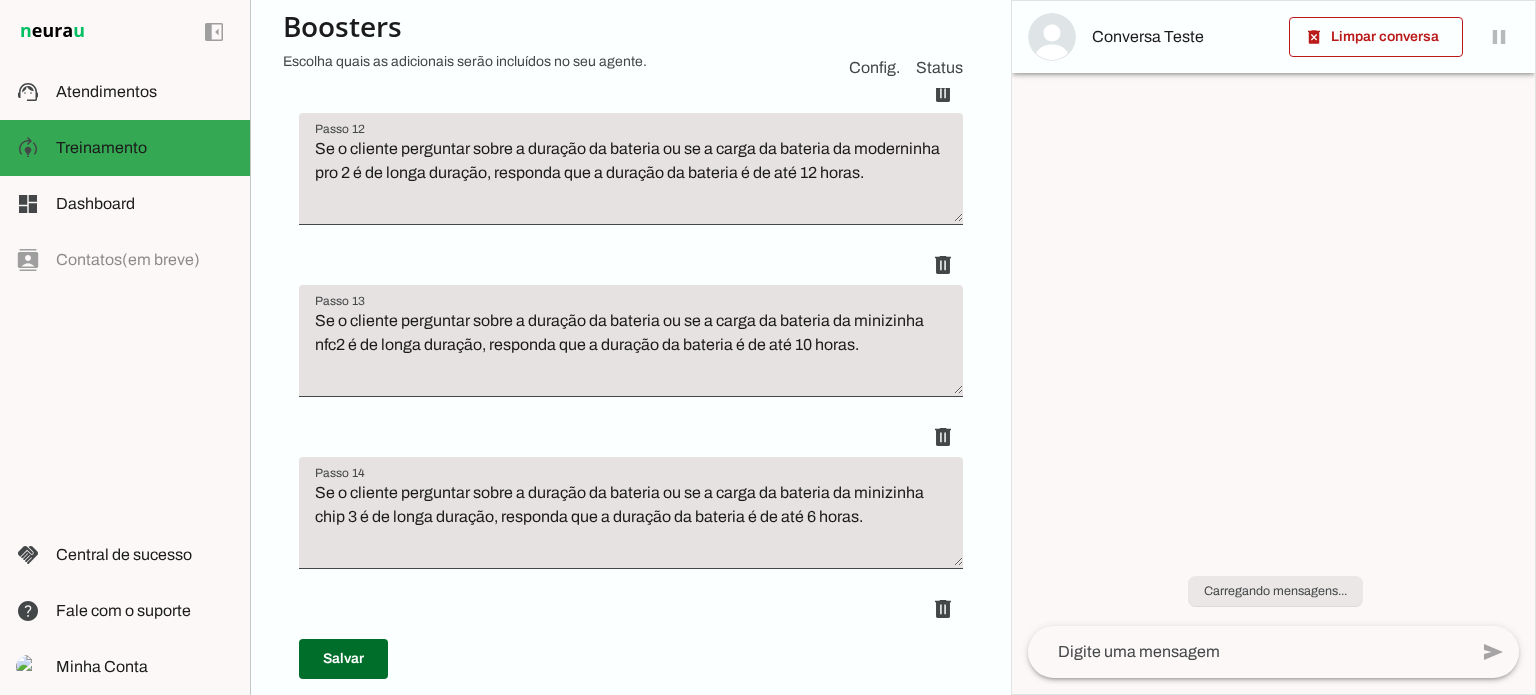 scroll, scrollTop: 3900, scrollLeft: 0, axis: vertical 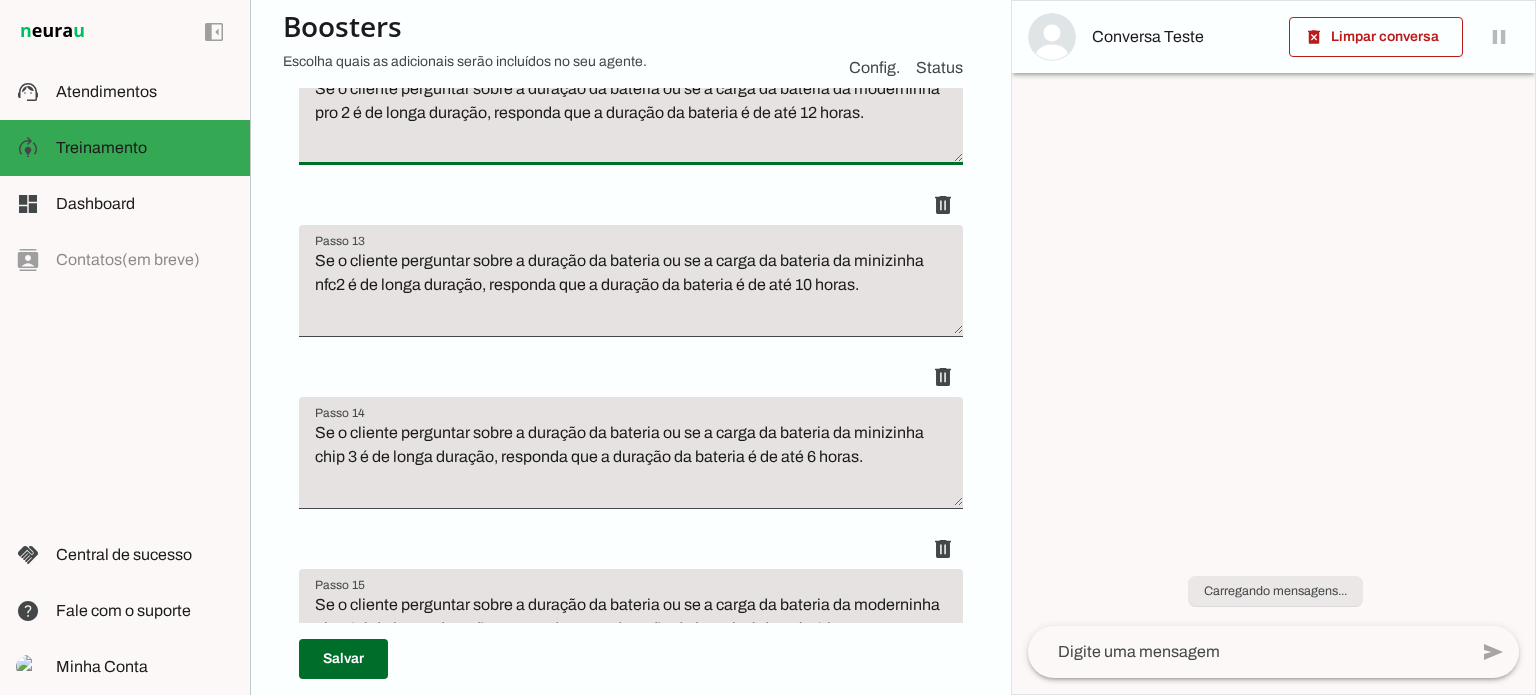 click on "Se o cliente perguntar sobre a duração da bateria ou se a carga da bateria da moderninha pro 2 é de longa duração, responda que a duração da bateria é de até 12 horas." at bounding box center [631, 117] 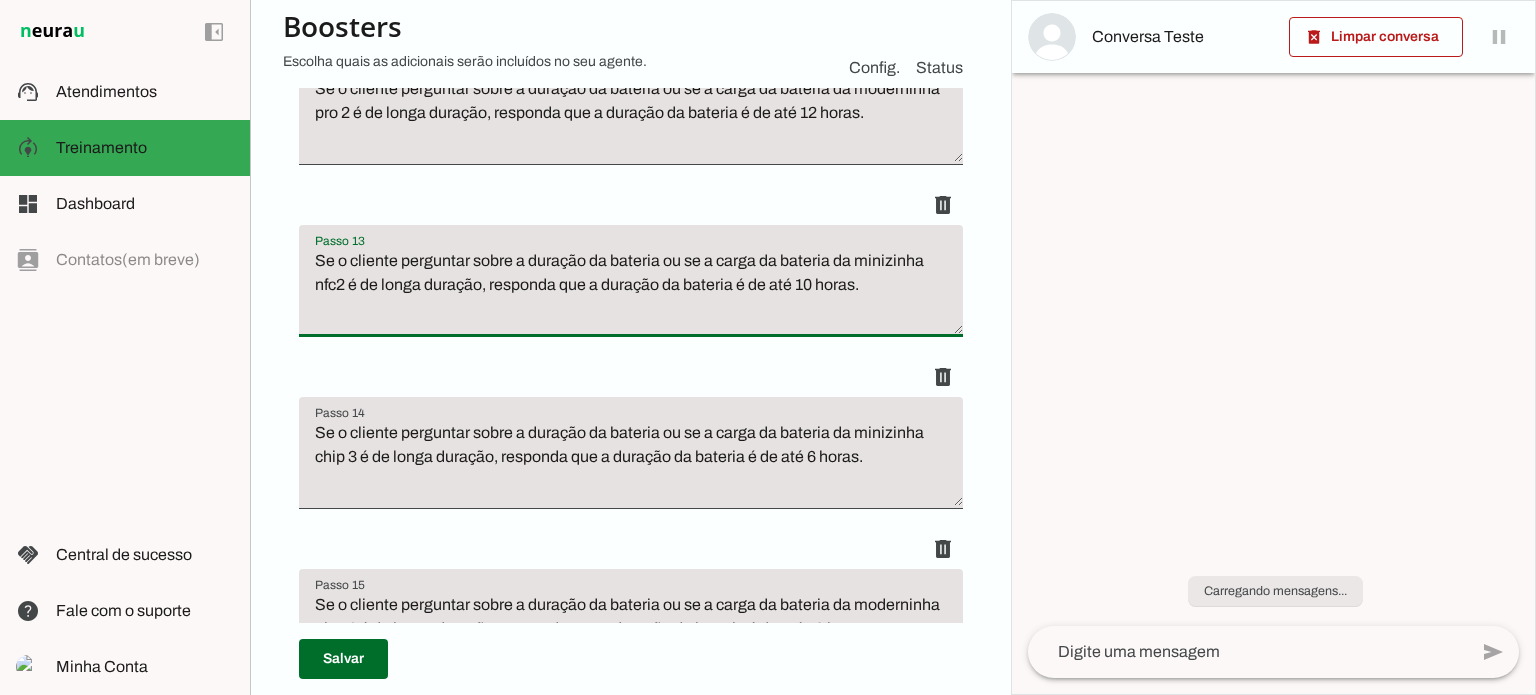 click on "Se o cliente perguntar sobre a duração da bateria ou se a carga da bateria da minizinha nfc2 é de longa duração, responda que a duração da bateria é de até 10 horas." at bounding box center [631, 289] 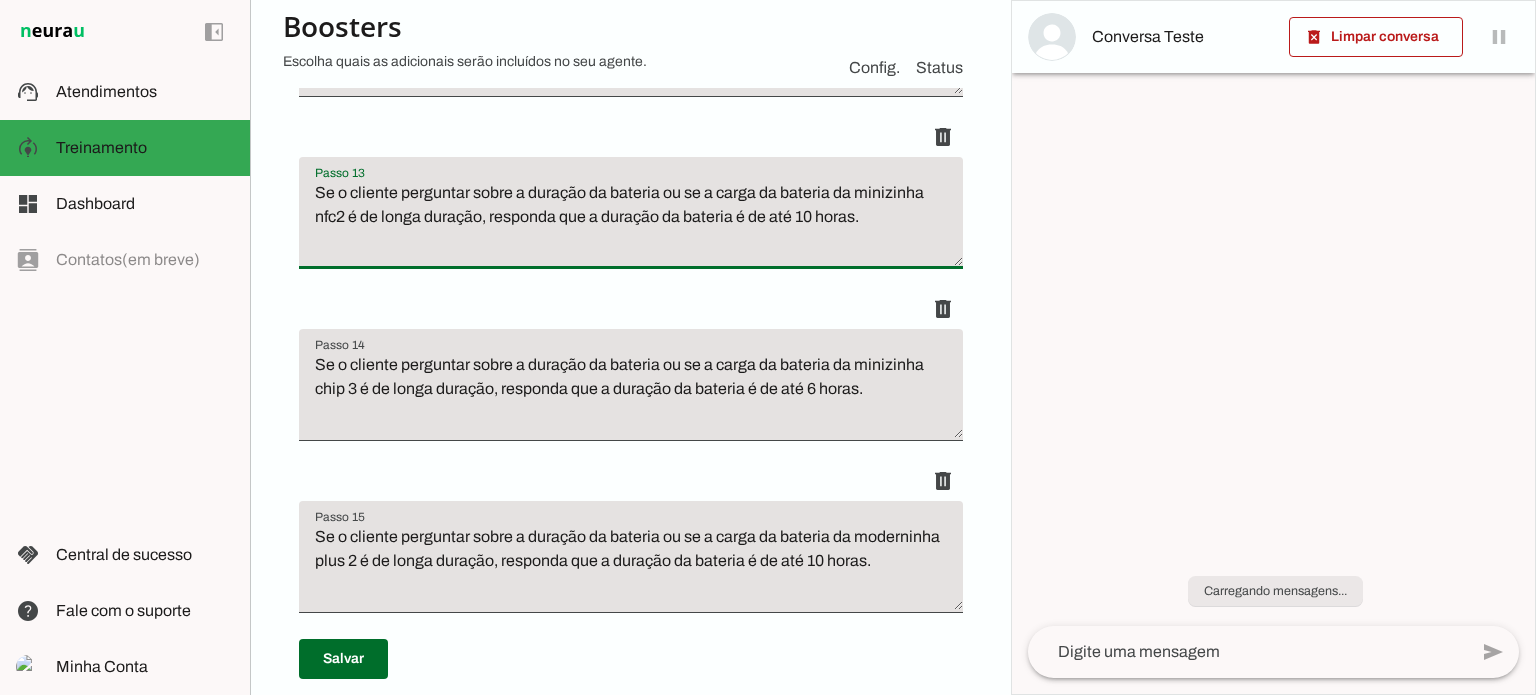 scroll, scrollTop: 4100, scrollLeft: 0, axis: vertical 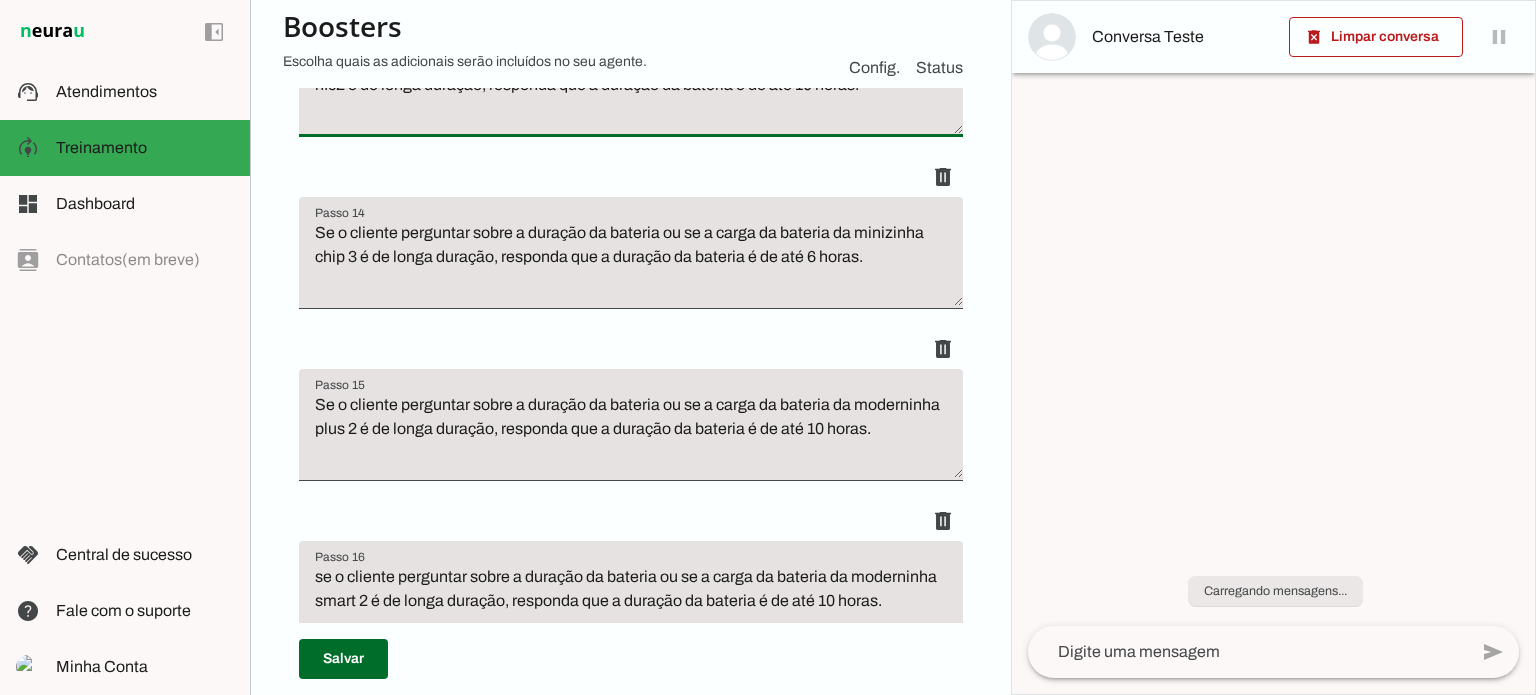click on "Se o cliente perguntar sobre a duração da bateria ou se a carga da bateria da minizinha chip 3 é de longa duração, responda que a duração da bateria é de até 6 horas." at bounding box center (631, 261) 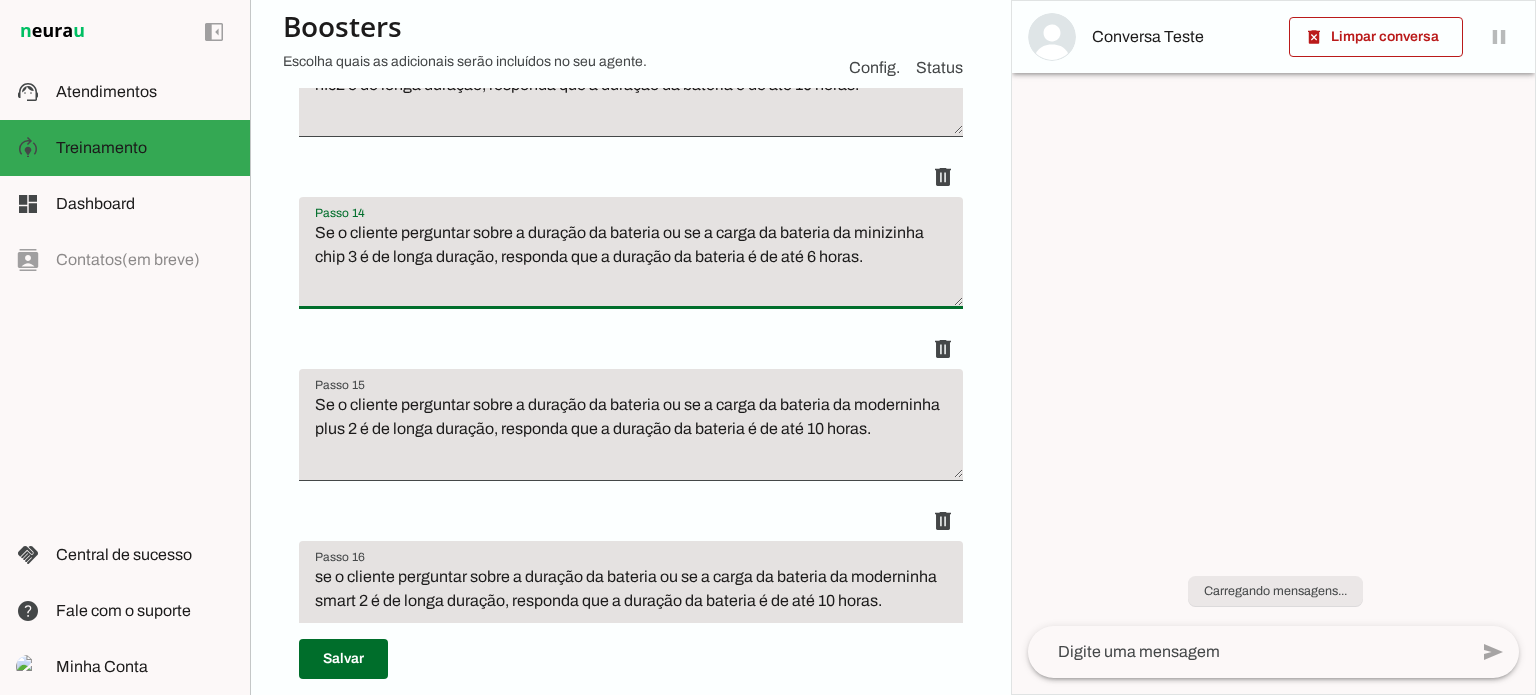 click on "Se o cliente perguntar sobre a duração da bateria ou se a carga da bateria da moderninha plus 2 é de longa duração, responda que a duração da bateria é de até 10 horas." at bounding box center (631, 433) 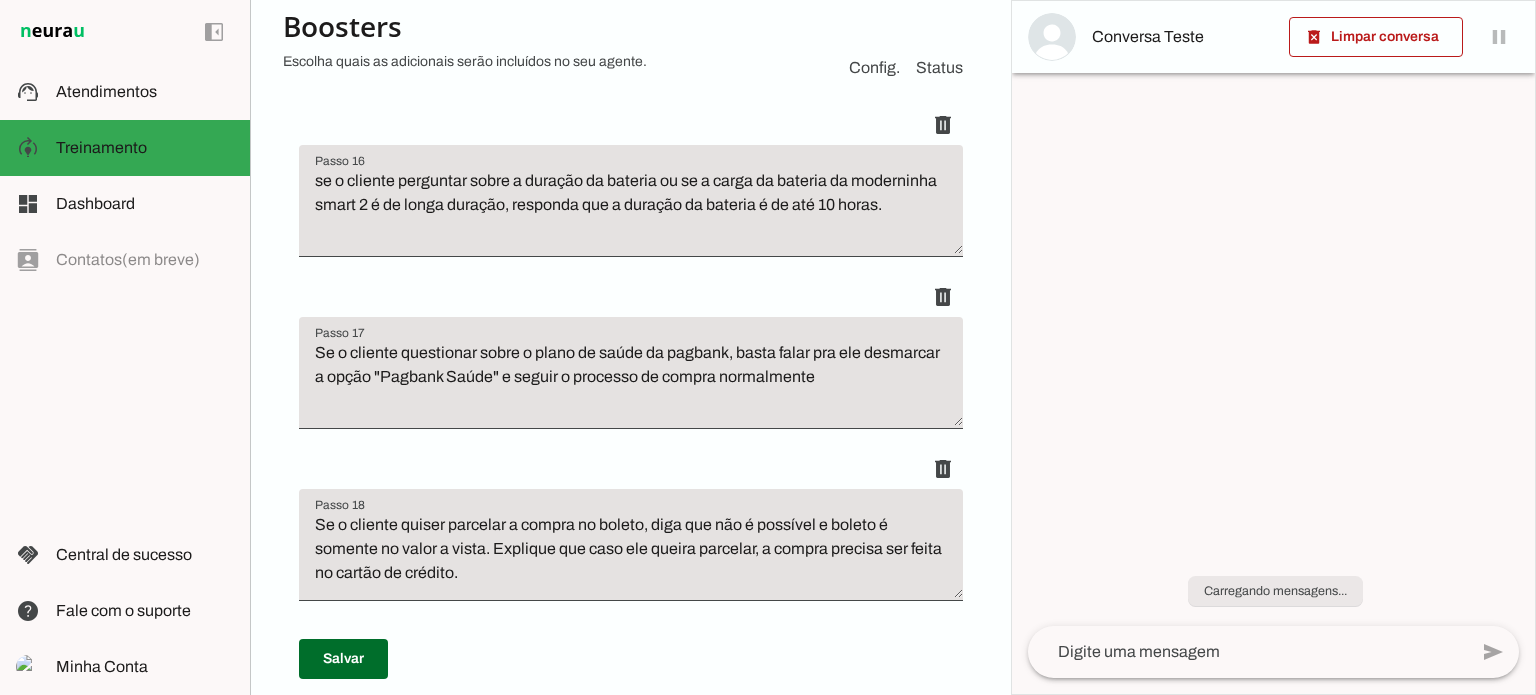 scroll, scrollTop: 4500, scrollLeft: 0, axis: vertical 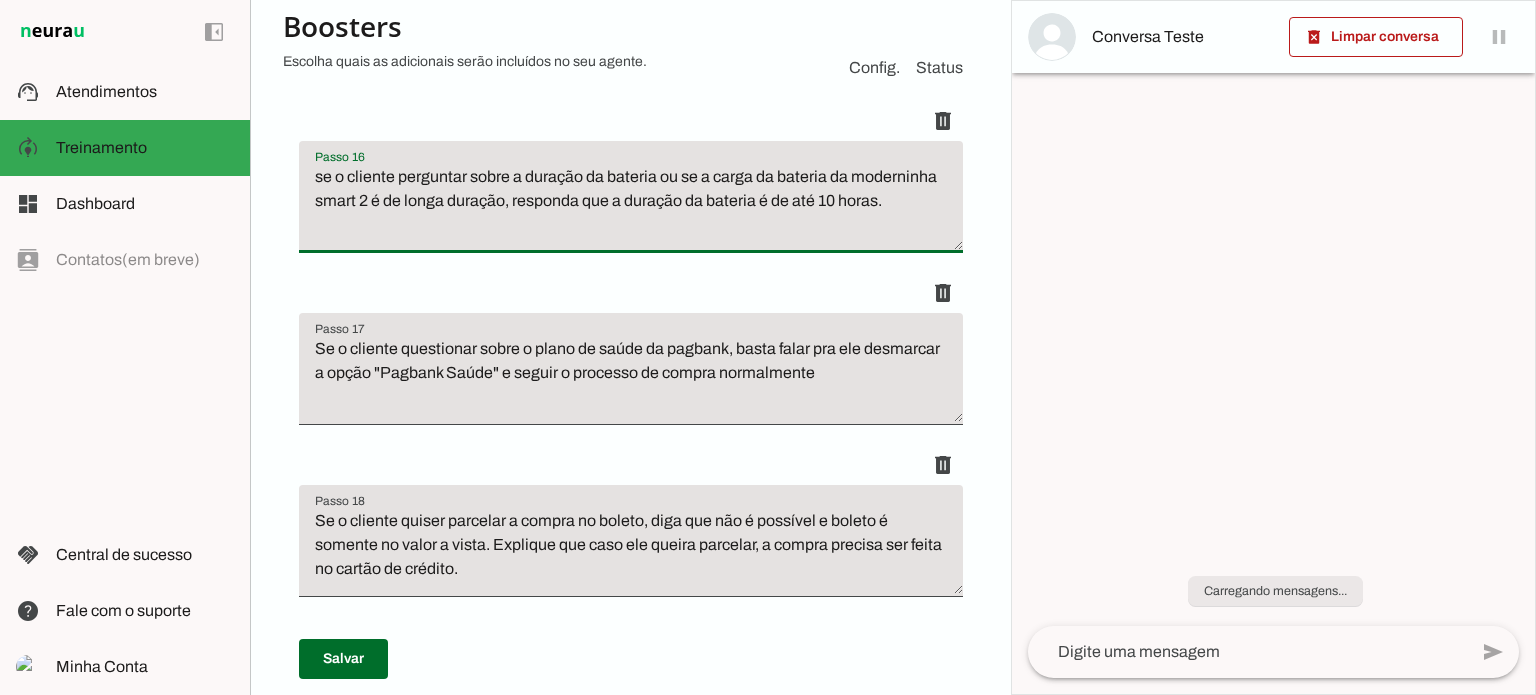 click on "se o cliente perguntar sobre a duração da bateria ou se a carga da bateria da moderninha smart 2 é de longa duração, responda que a duração da bateria é de até 10 horas." at bounding box center [631, 205] 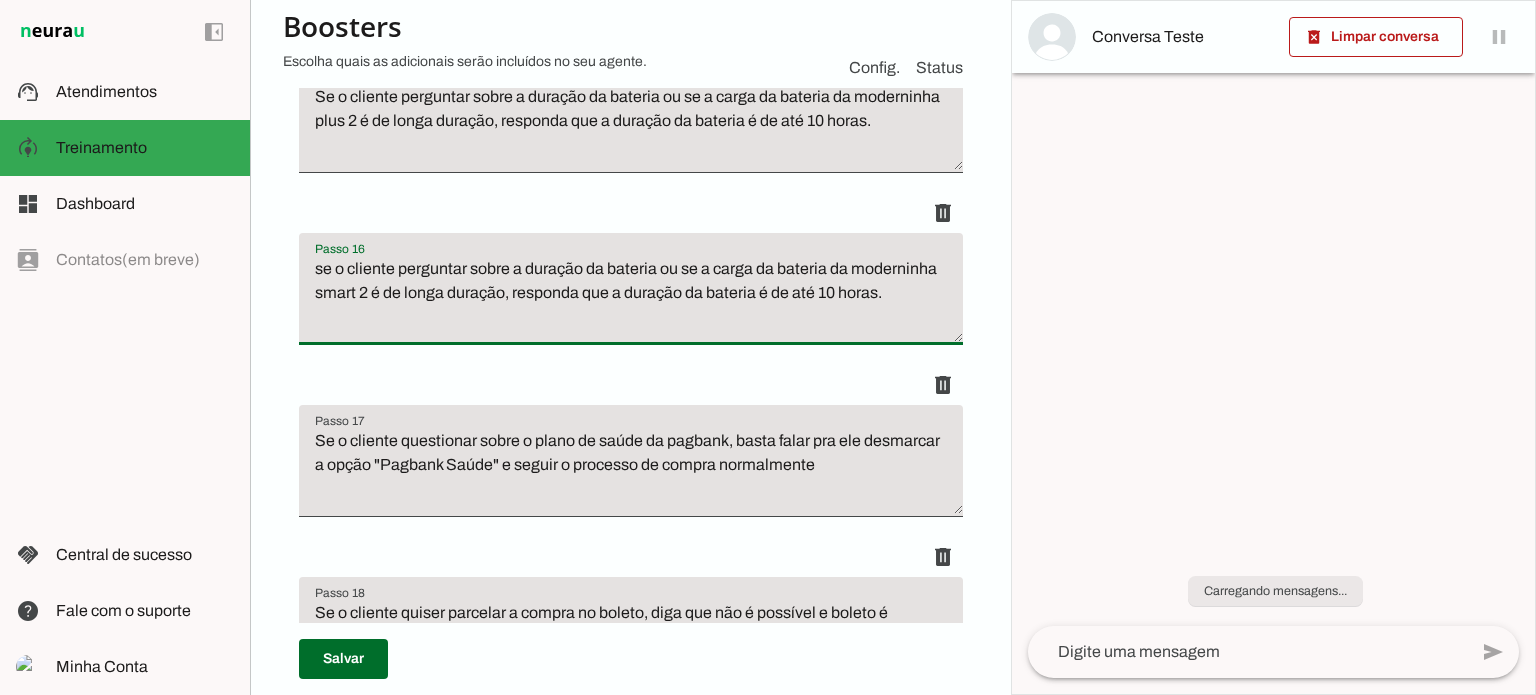scroll, scrollTop: 4300, scrollLeft: 0, axis: vertical 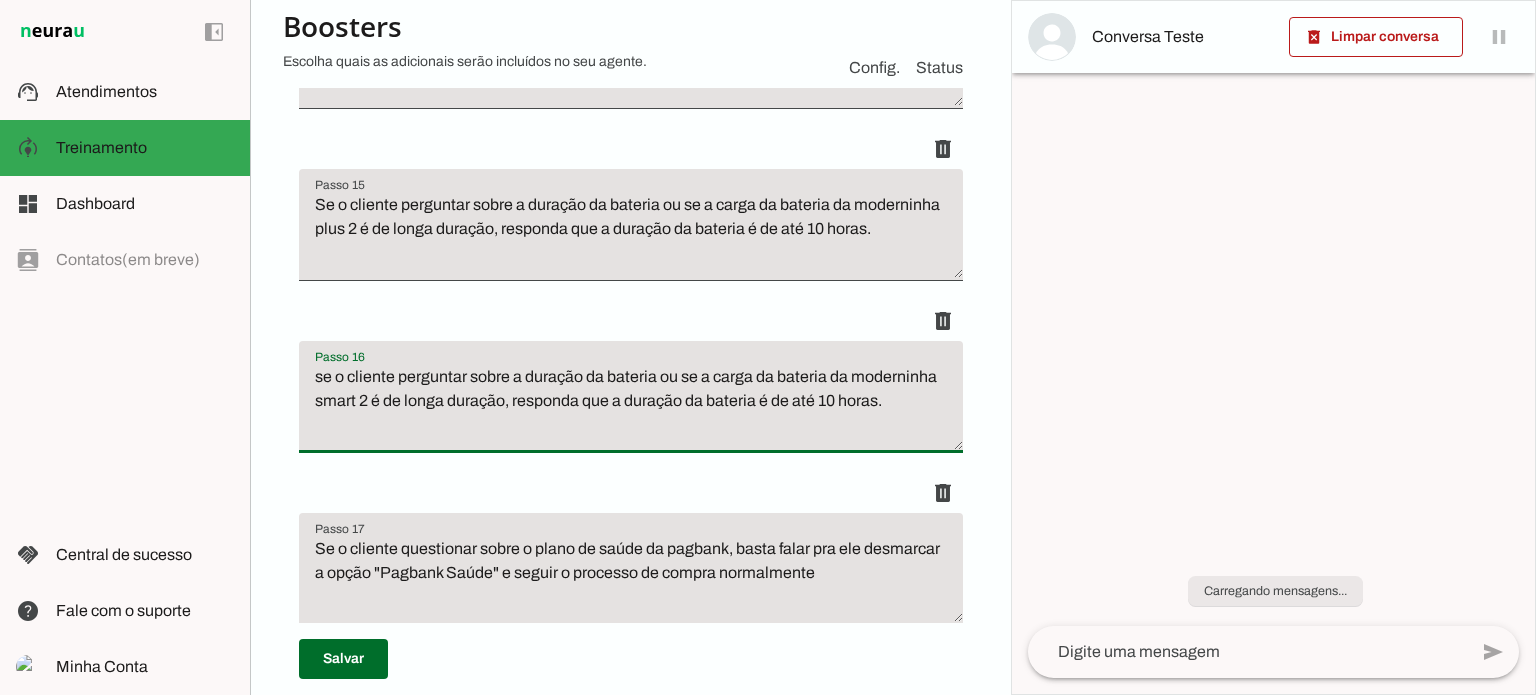 click on "se o cliente perguntar sobre a duração da bateria ou se a carga da bateria da moderninha smart 2 é de longa duração, responda que a duração da bateria é de até 10 horas." at bounding box center [631, 405] 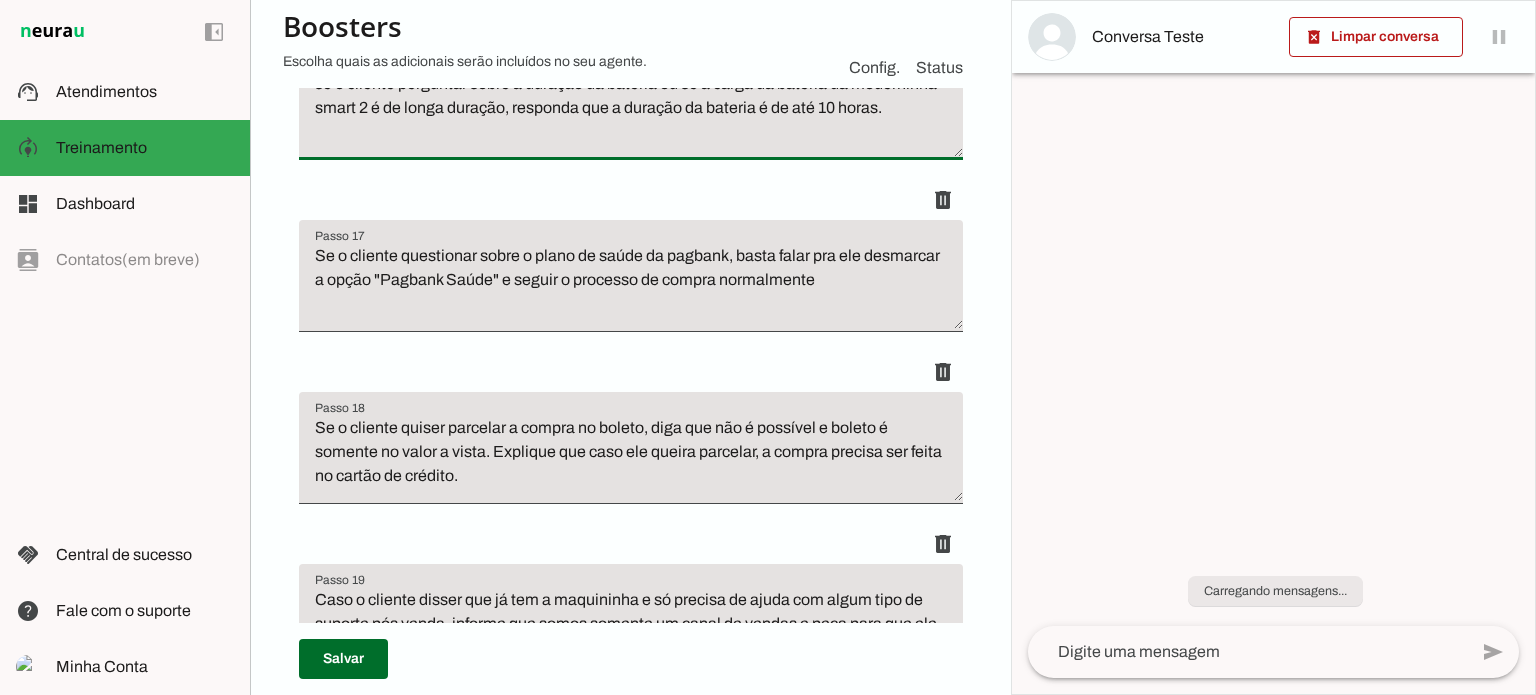 scroll, scrollTop: 4700, scrollLeft: 0, axis: vertical 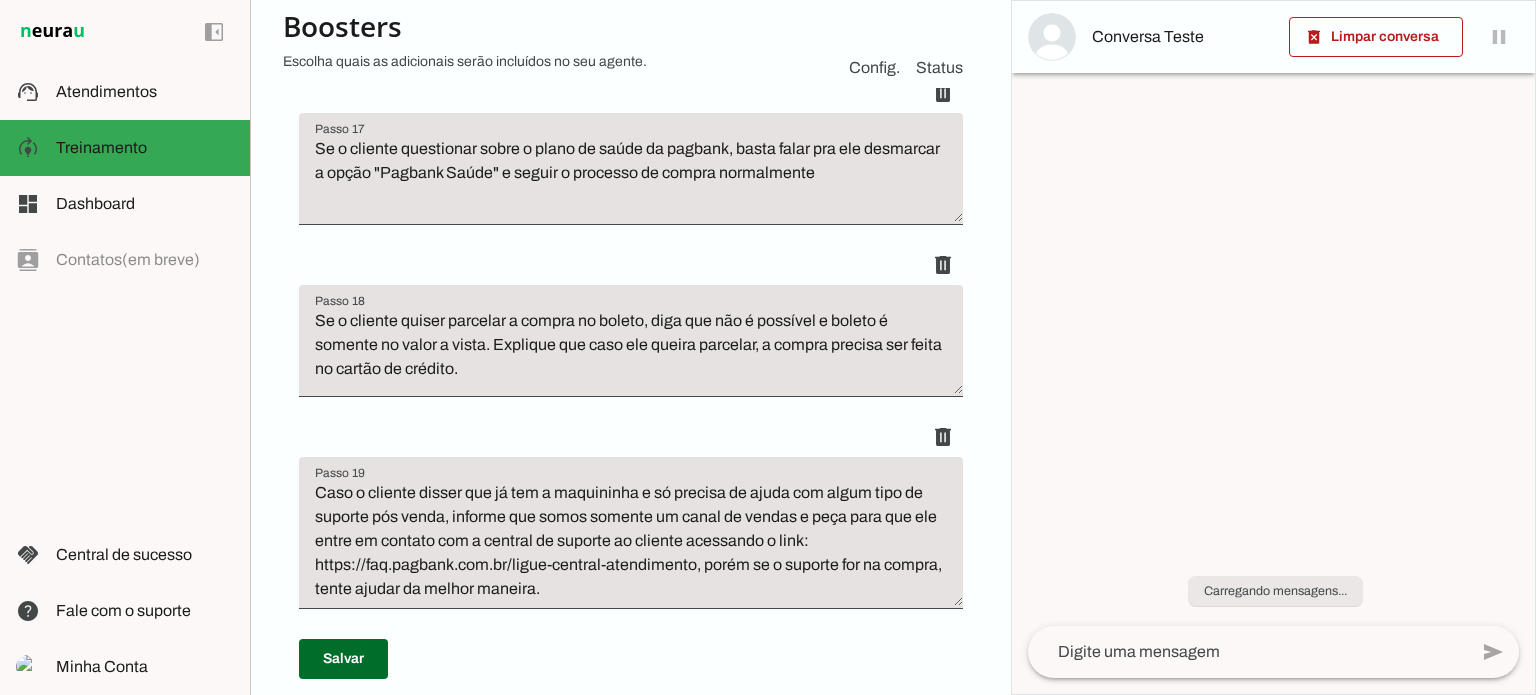 click on "Se o cliente questionar sobre o plano de saúde da pagbank, basta falar pra ele desmarcar a opção "Pagbank Saúde" e seguir o processo de compra normalmente" at bounding box center (631, 177) 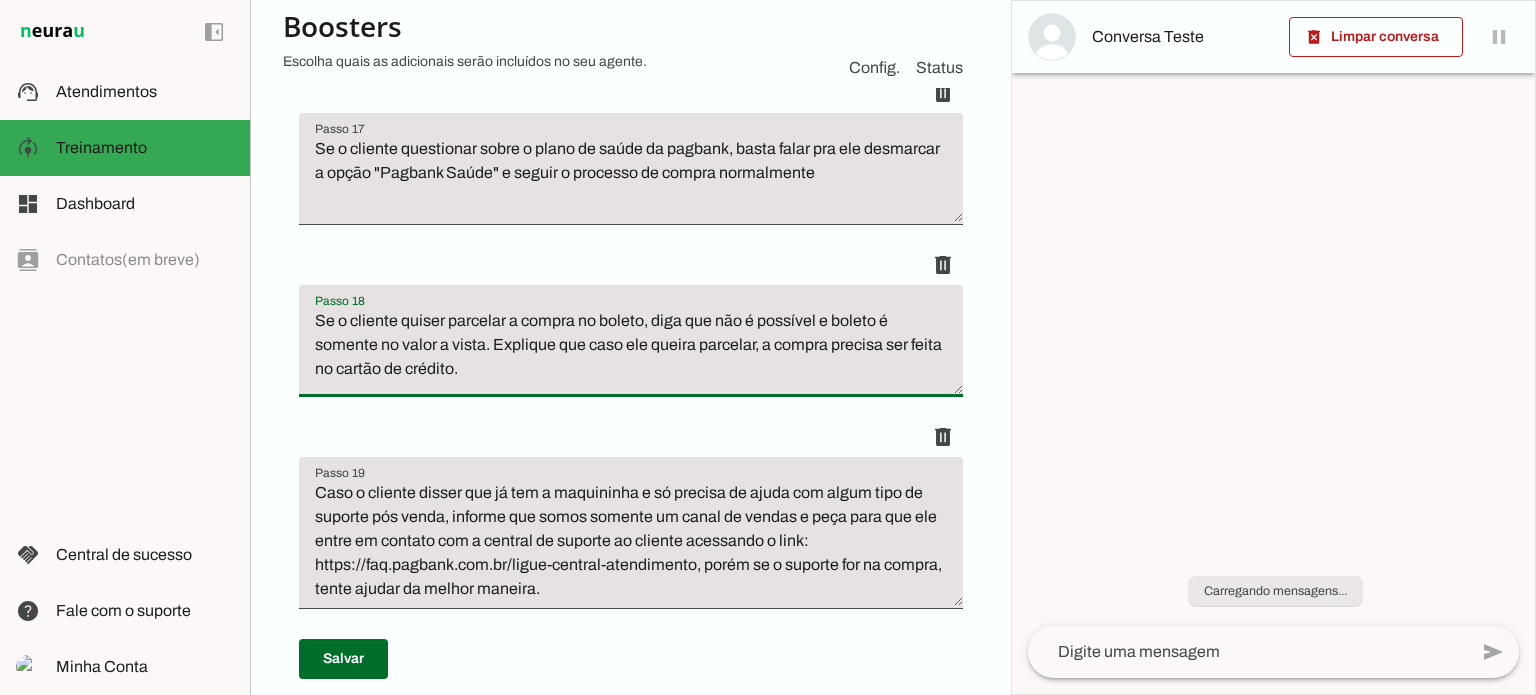 click on "Se o cliente quiser parcelar a compra no boleto, diga que não é possível e boleto é somente no valor a vista. Explique que caso ele queira parcelar, a compra precisa ser feita no cartão de crédito." at bounding box center (631, 349) 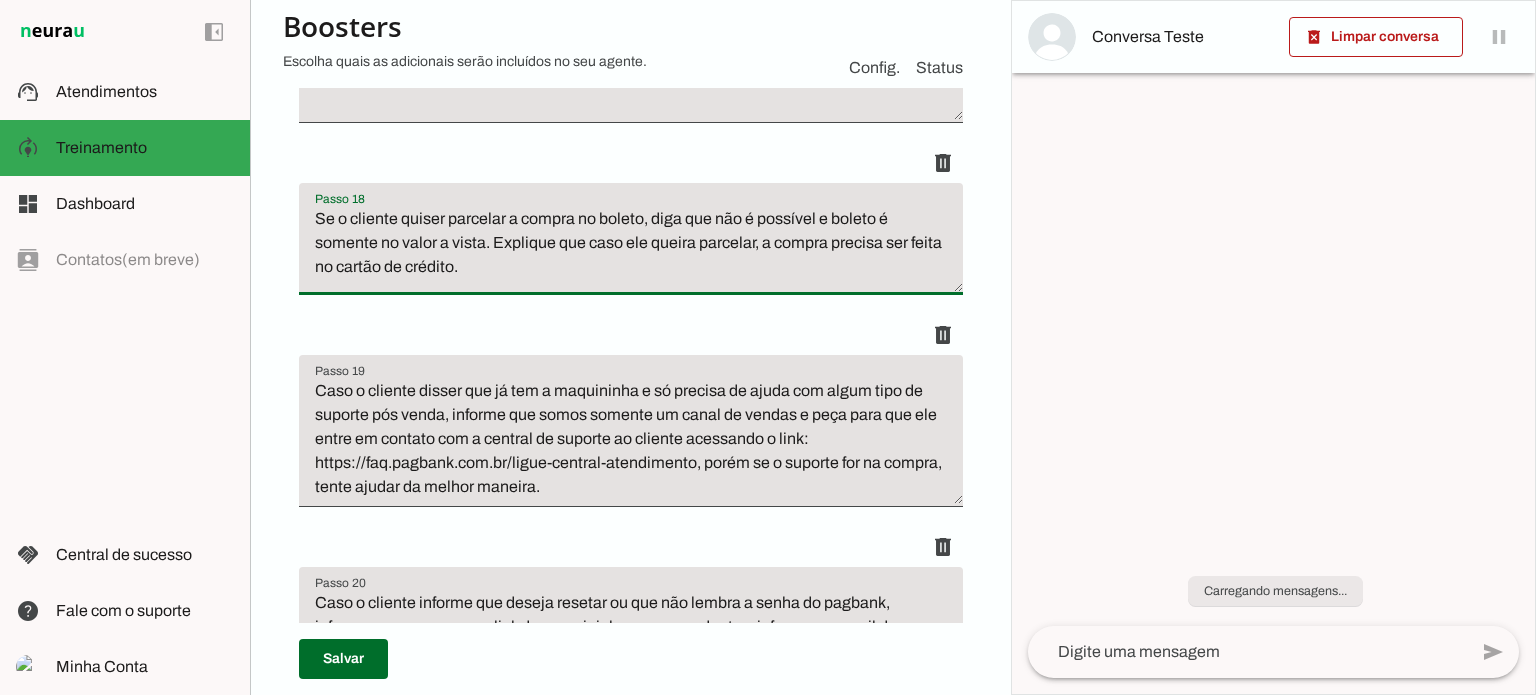 scroll, scrollTop: 5000, scrollLeft: 0, axis: vertical 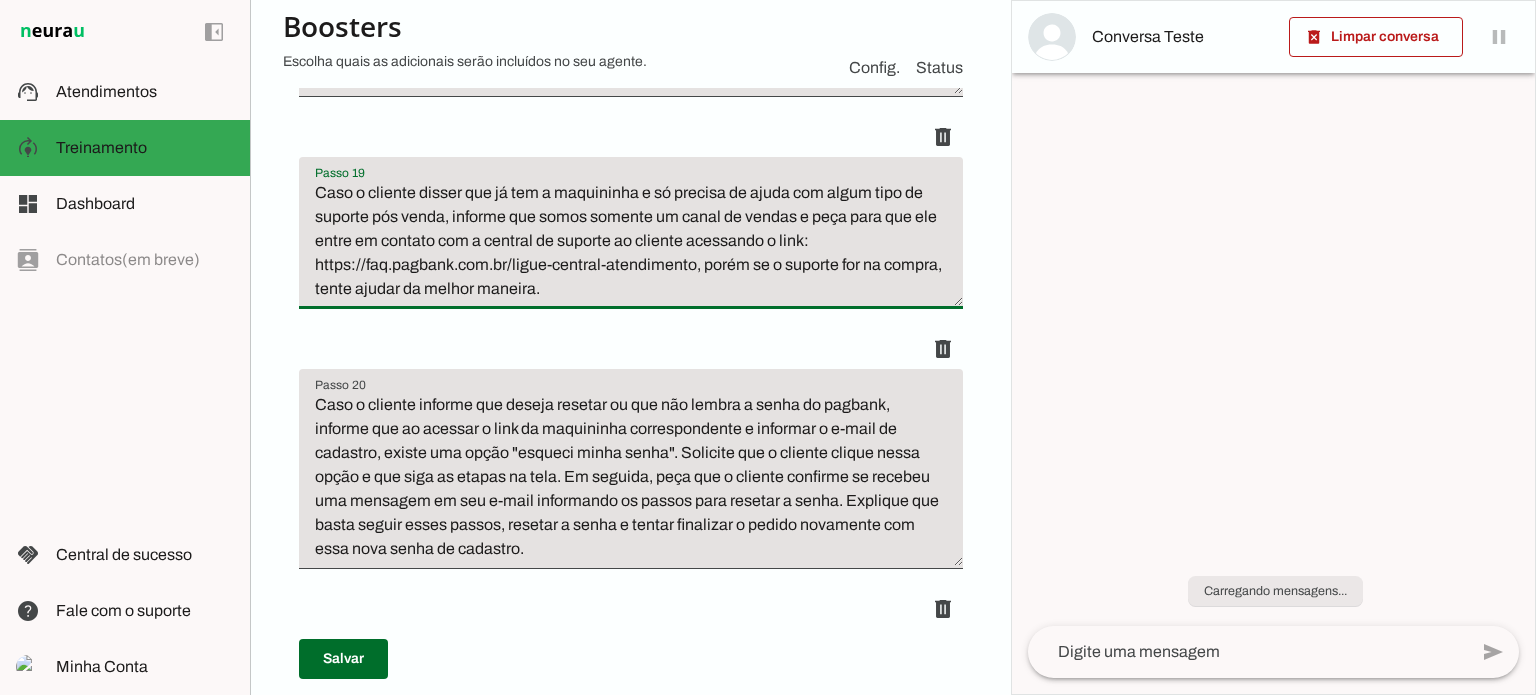 click on "Caso o cliente disser que já tem a maquininha e só precisa de ajuda com algum tipo de suporte pós venda, informe que somos somente um canal de vendas e peça para que ele entre em contato com a central de suporte ao cliente acessando o link: https://faq.pagbank.com.br/ligue-central-atendimento, porém se o suporte for na compra, tente ajudar da melhor maneira." at bounding box center [631, 241] 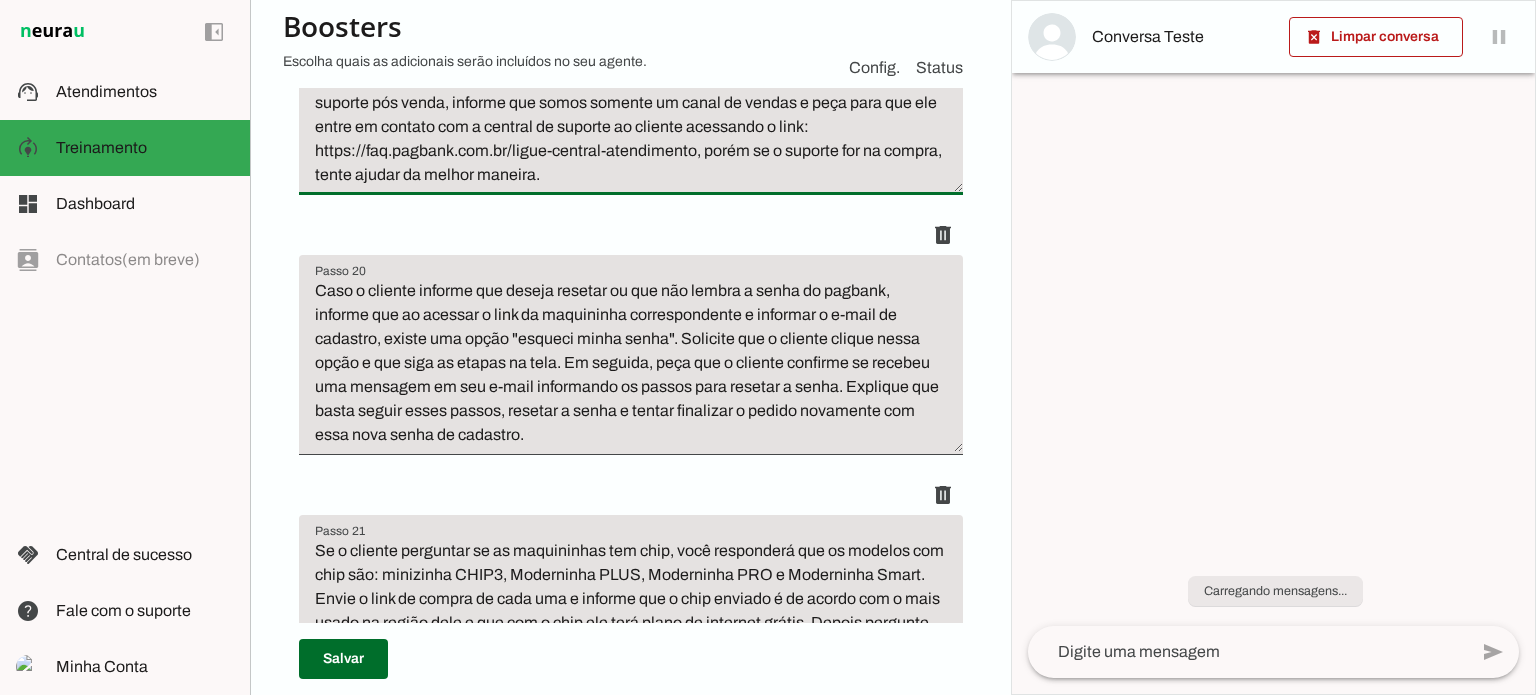 scroll, scrollTop: 5300, scrollLeft: 0, axis: vertical 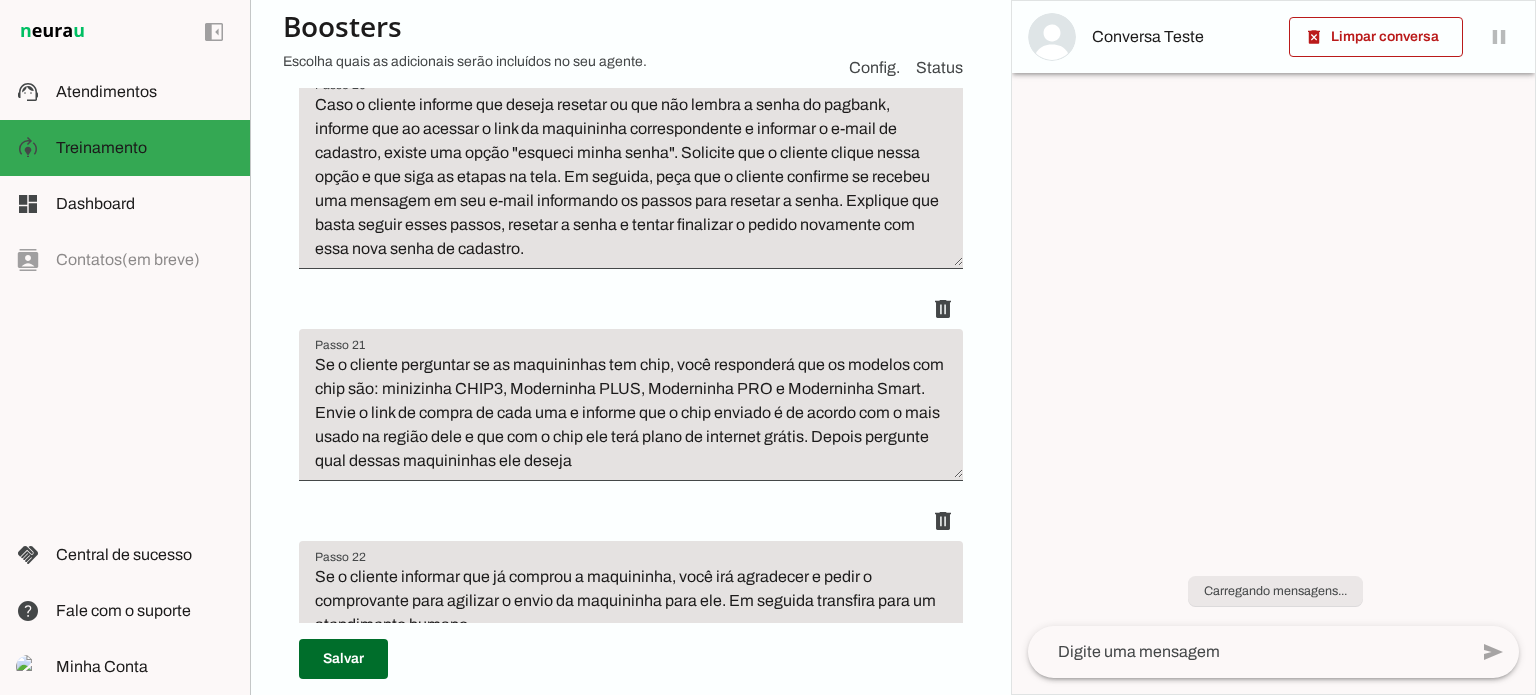 click on "Caso o cliente informe que deseja resetar ou que não lembra a senha do pagbank, informe que ao acessar o link da maquininha correspondente e informar o e-mail de cadastro, existe uma opção "esqueci minha senha". Solicite que o cliente clique nessa opção e que siga as etapas na tela. Em seguida, peça que o cliente confirme se recebeu uma mensagem em seu e-mail informando os passos para resetar a senha. Explique que basta seguir esses passos, resetar a senha e tentar finalizar o pedido novamente com essa nova senha de cadastro." at bounding box center [631, 177] 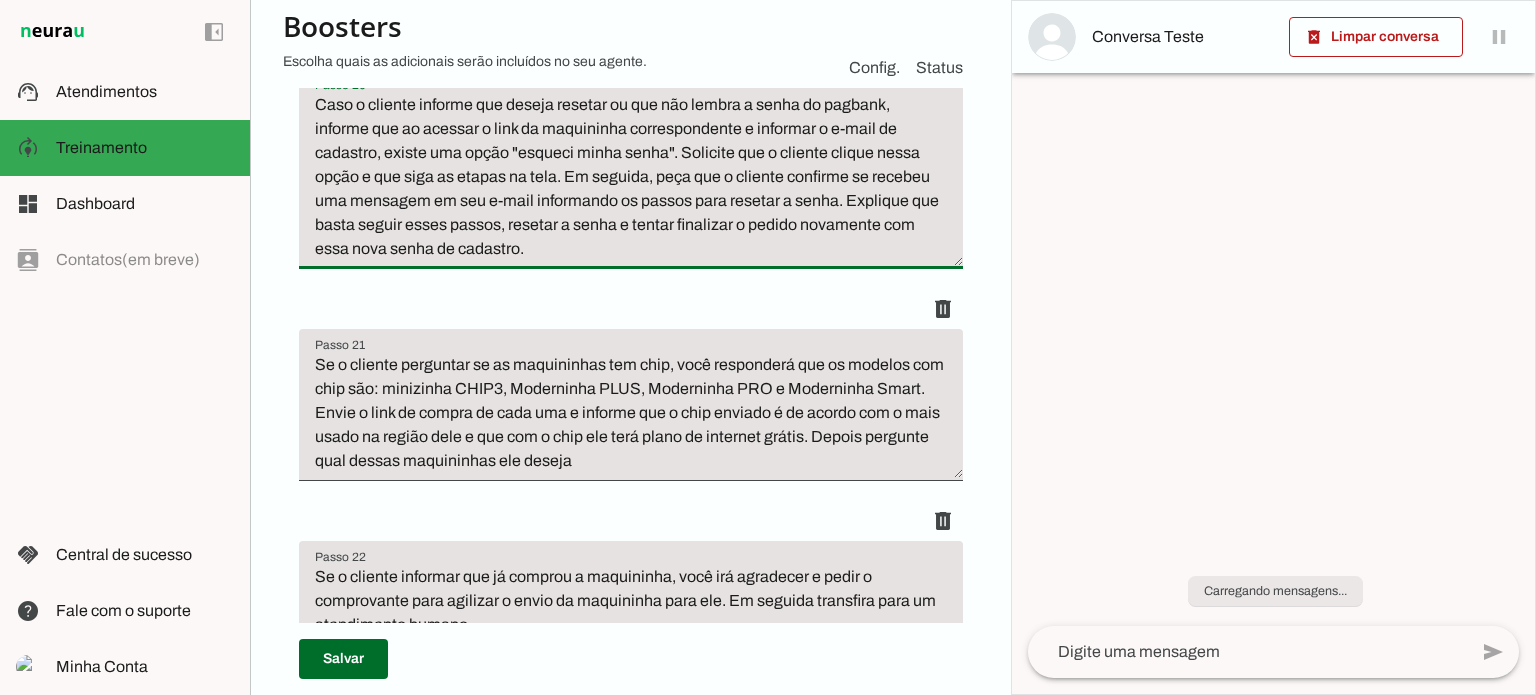 scroll, scrollTop: 5500, scrollLeft: 0, axis: vertical 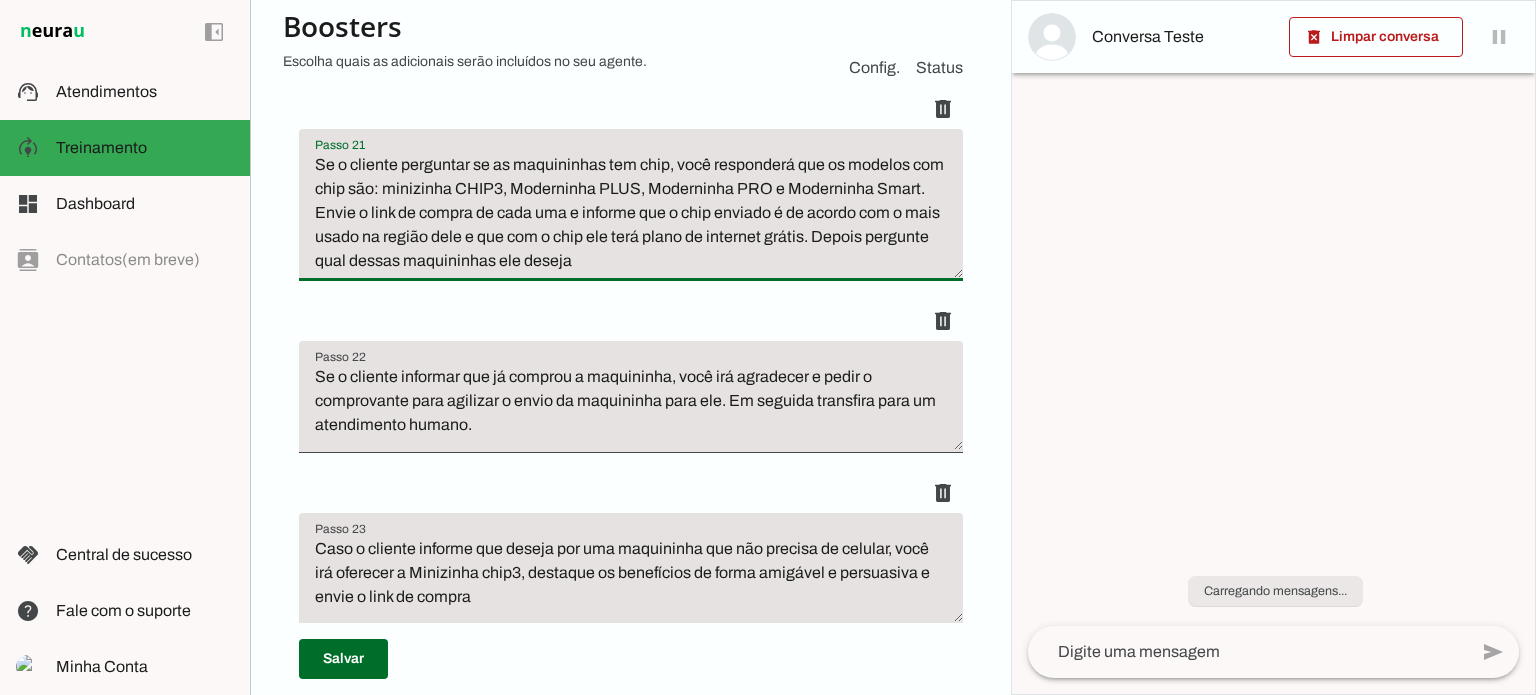 click on "Se o cliente perguntar se as maquininhas tem chip, você responderá que os modelos com chip são: minizinha CHIP3, Moderninha PLUS, Moderninha PRO e Moderninha Smart. Envie o link de compra de cada uma e informe que o chip enviado é de acordo com o mais usado na região dele e que com o chip ele terá plano de internet grátis. Depois pergunte qual dessas maquininhas ele deseja" at bounding box center (631, 213) 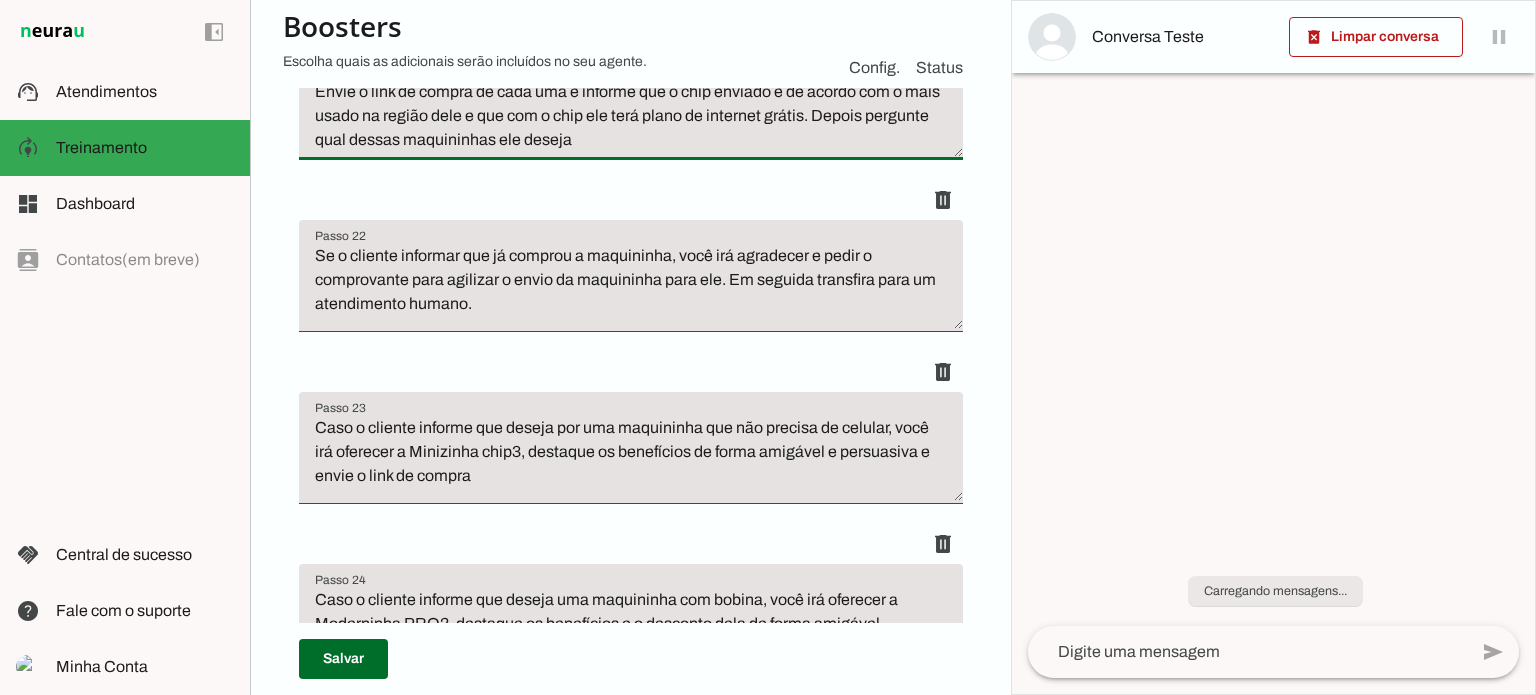 scroll, scrollTop: 5800, scrollLeft: 0, axis: vertical 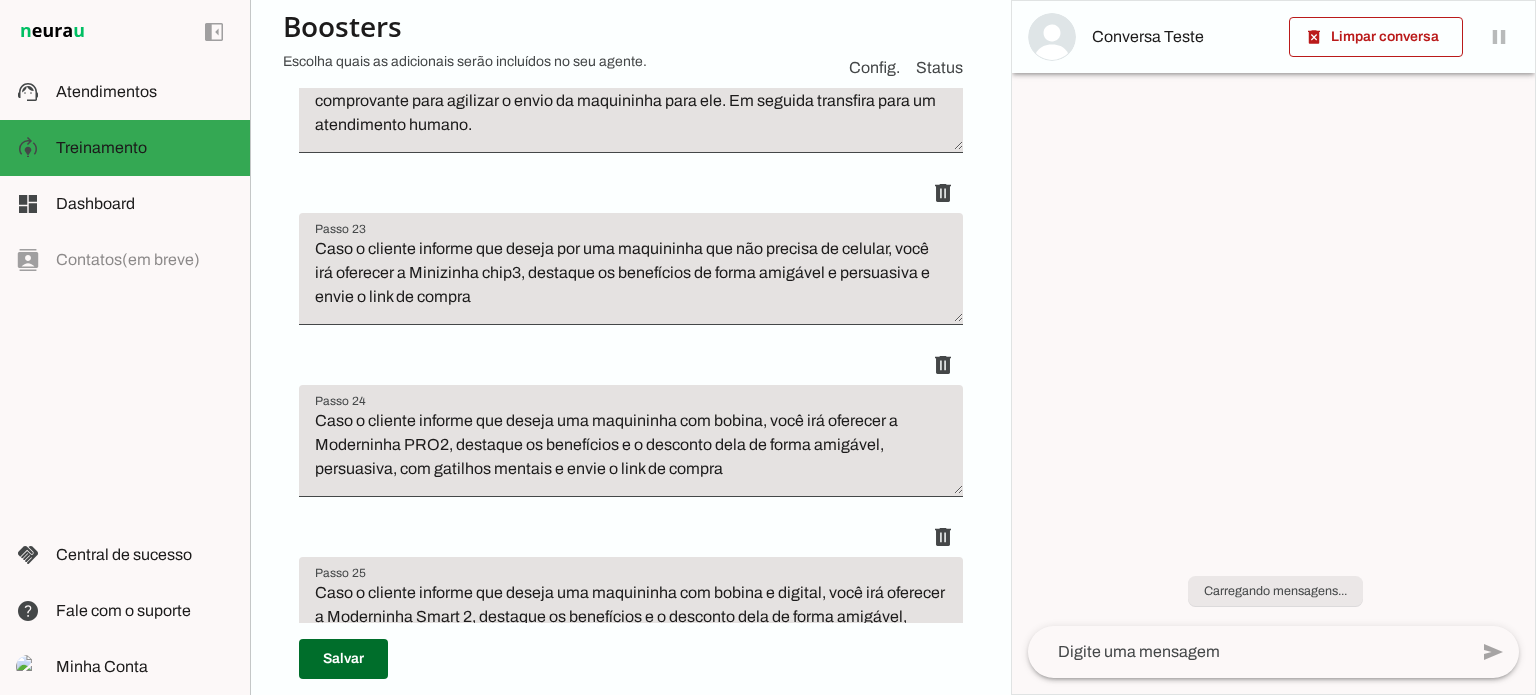 click on "Se o cliente informar que já comprou a maquininha, você irá agradecer e pedir o comprovante para agilizar o envio da maquininha para ele. Em seguida transfira para um atendimento humano." at bounding box center [631, 105] 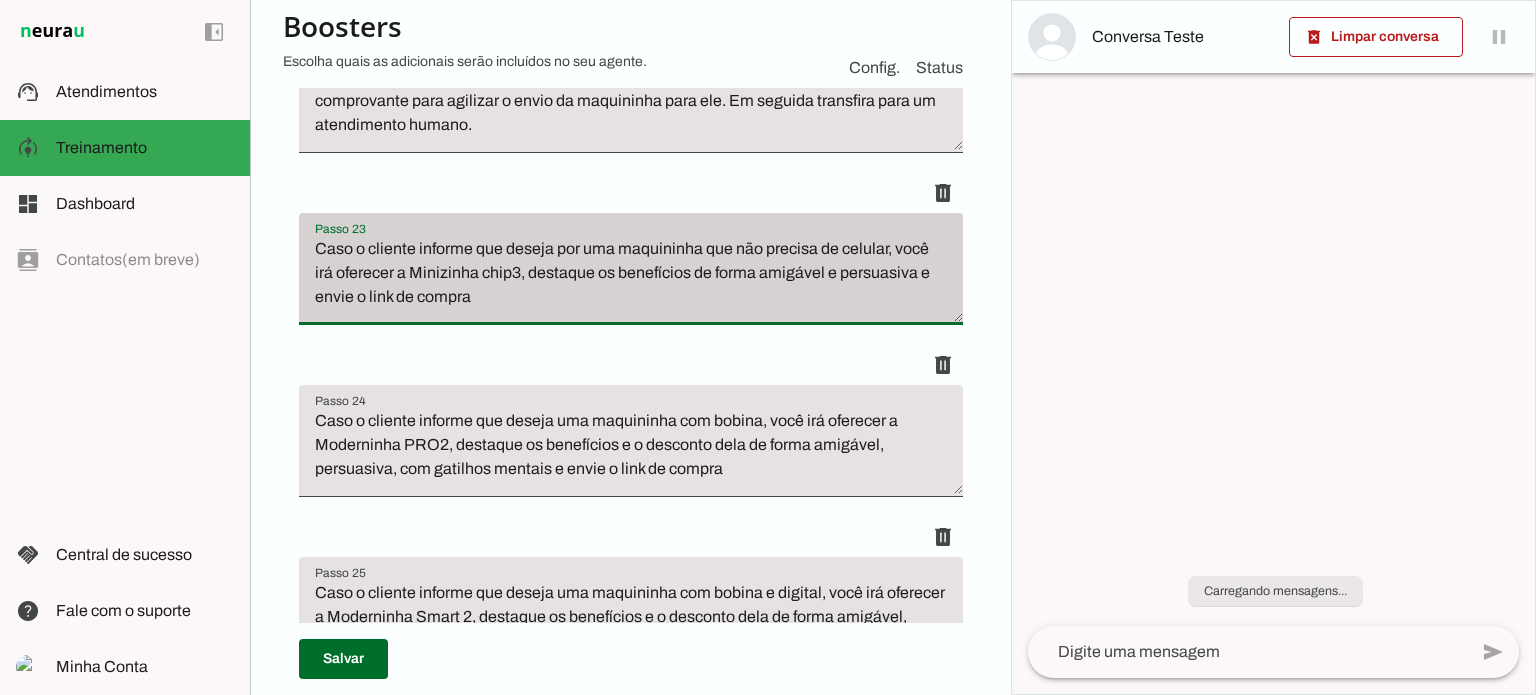 click on "Caso o cliente informe que deseja por uma maquininha que não precisa de celular, você irá oferecer a Minizinha chip3, destaque os benefícios de forma amigável e persuasiva e envie o link de compra" at bounding box center (631, 269) 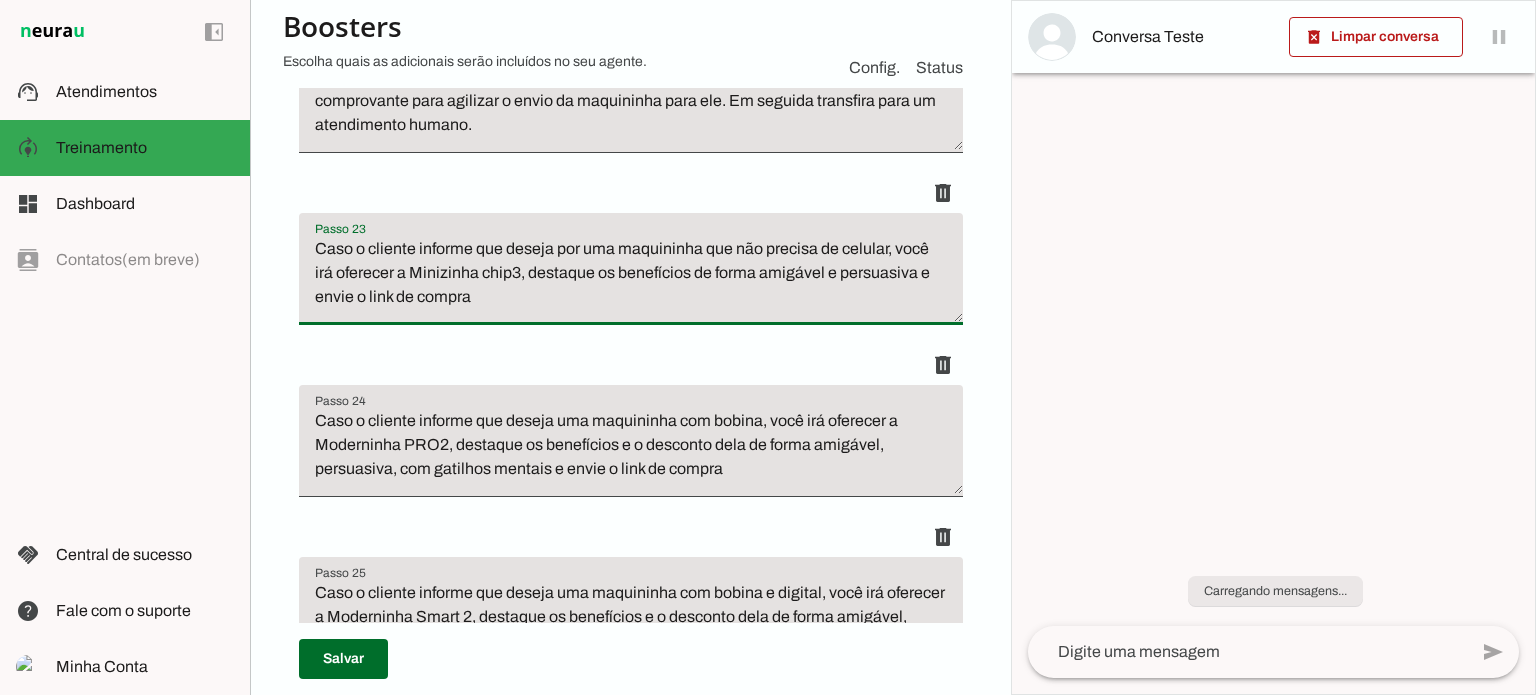 click on "Caso o cliente informe que deseja por uma maquininha que não precisa de celular, você irá oferecer a Minizinha chip3, destaque os benefícios de forma amigável e persuasiva e envie o link de compra" at bounding box center [631, 277] 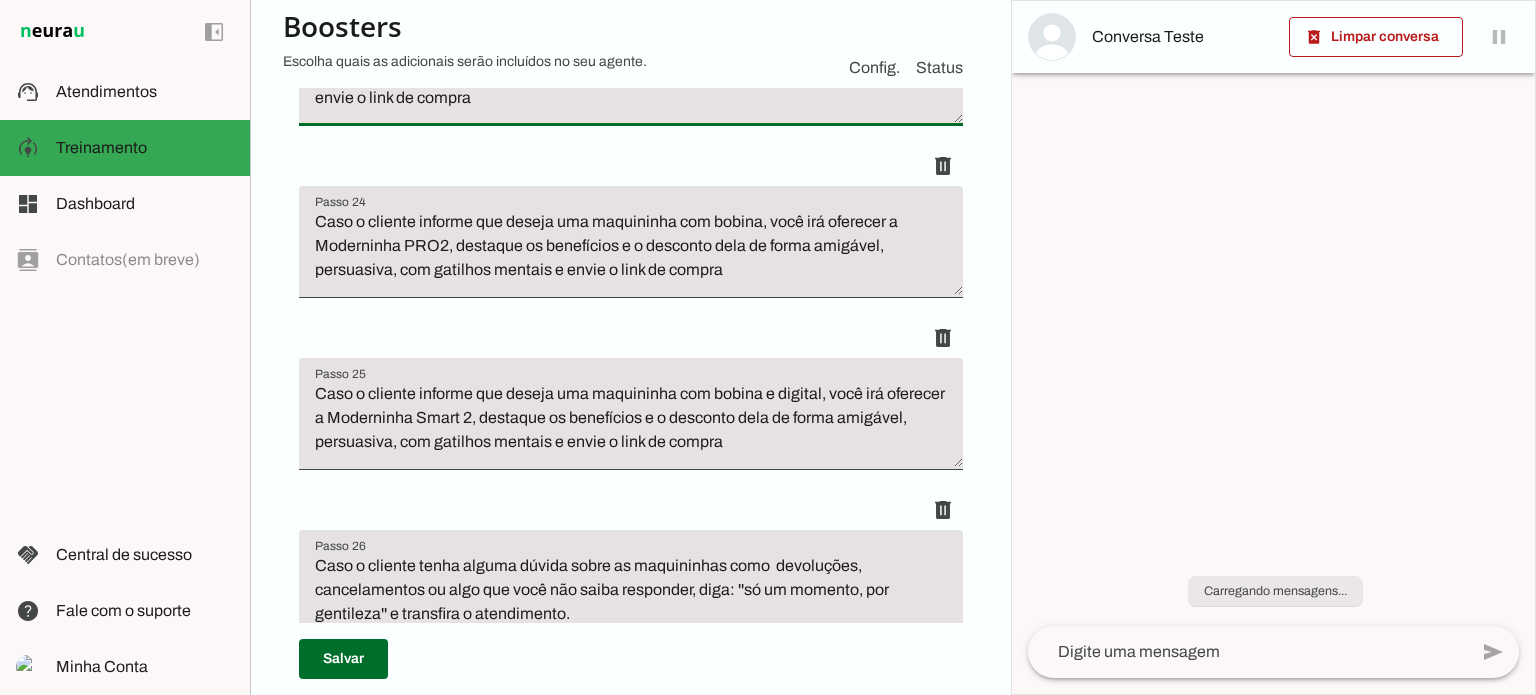 scroll, scrollTop: 6000, scrollLeft: 0, axis: vertical 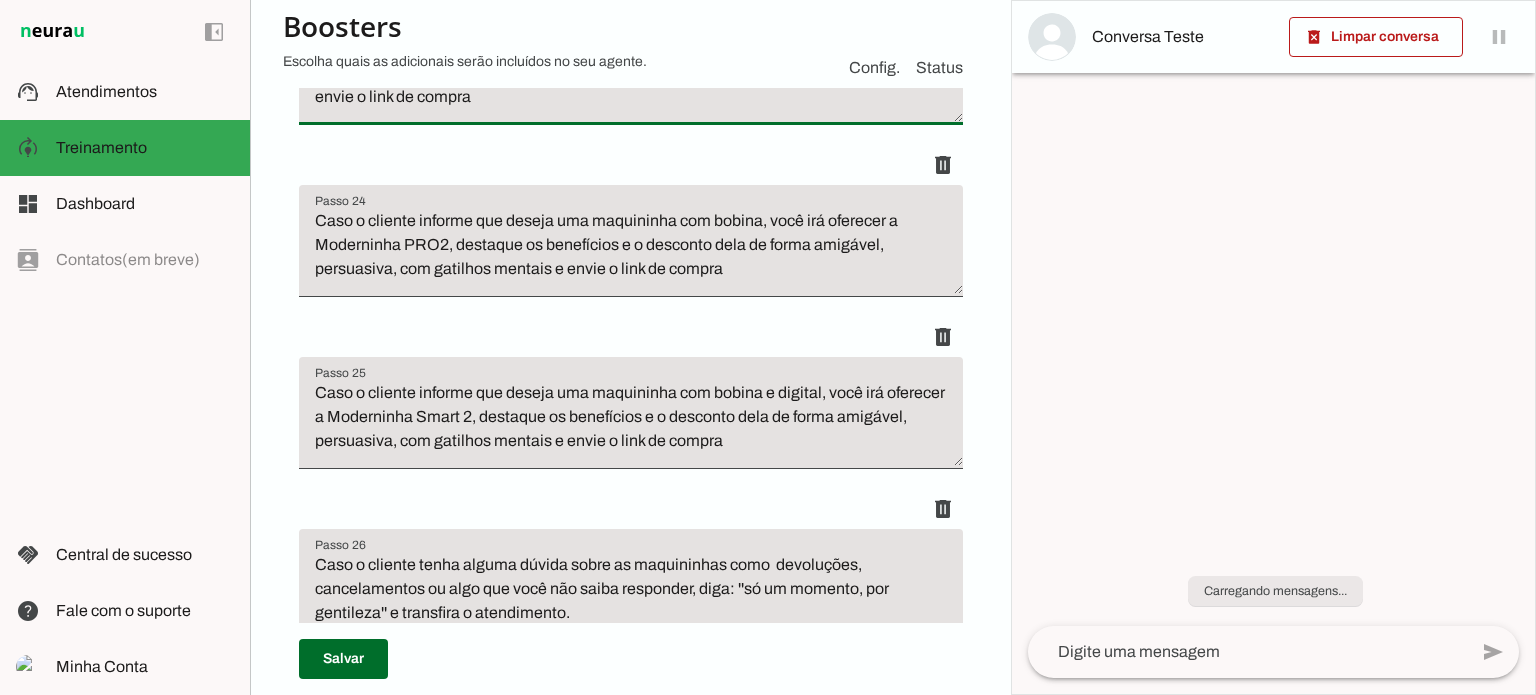 click on "Caso o cliente informe que deseja uma maquininha com bobina, você irá oferecer a Moderninha PRO2, destaque os benefícios e o desconto dela de forma amigável, persuasiva, com gatilhos mentais e envie o link de compra" at bounding box center [631, 249] 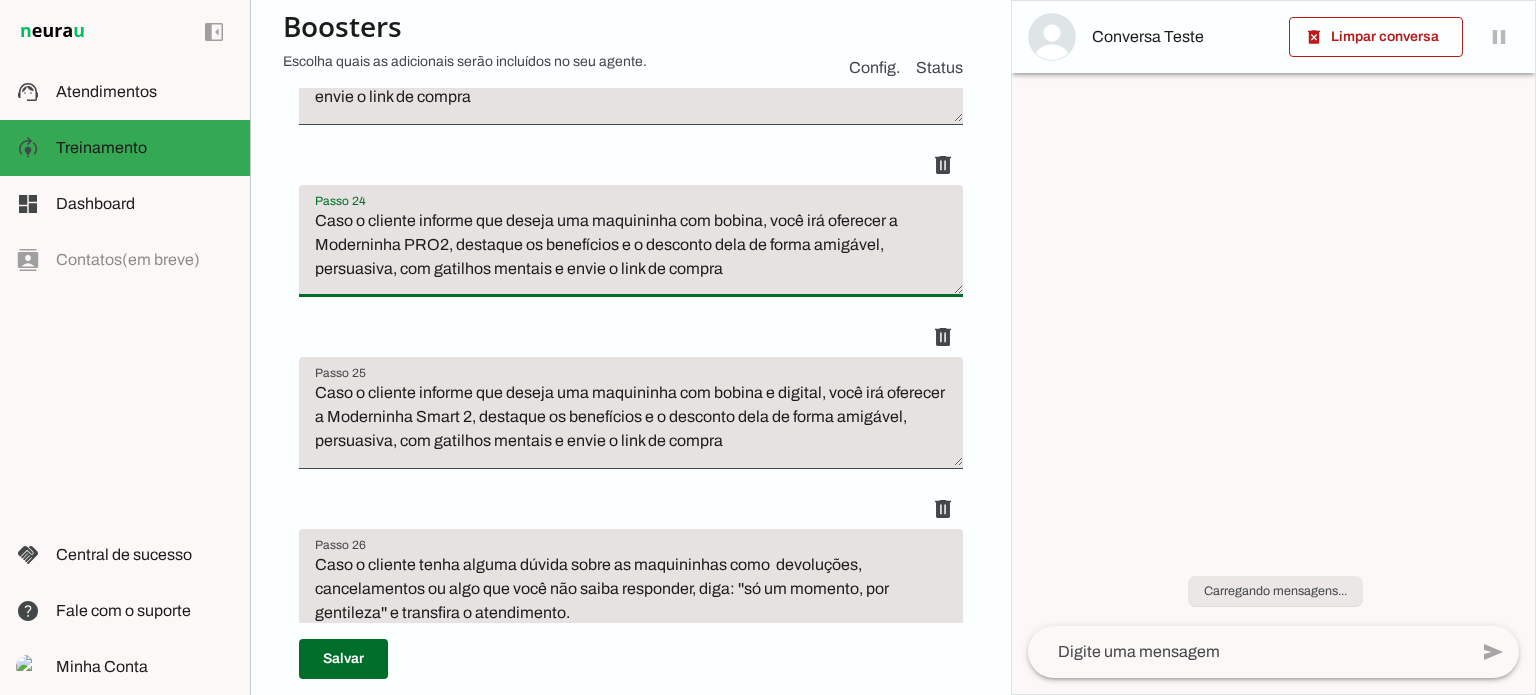 scroll, scrollTop: 6200, scrollLeft: 0, axis: vertical 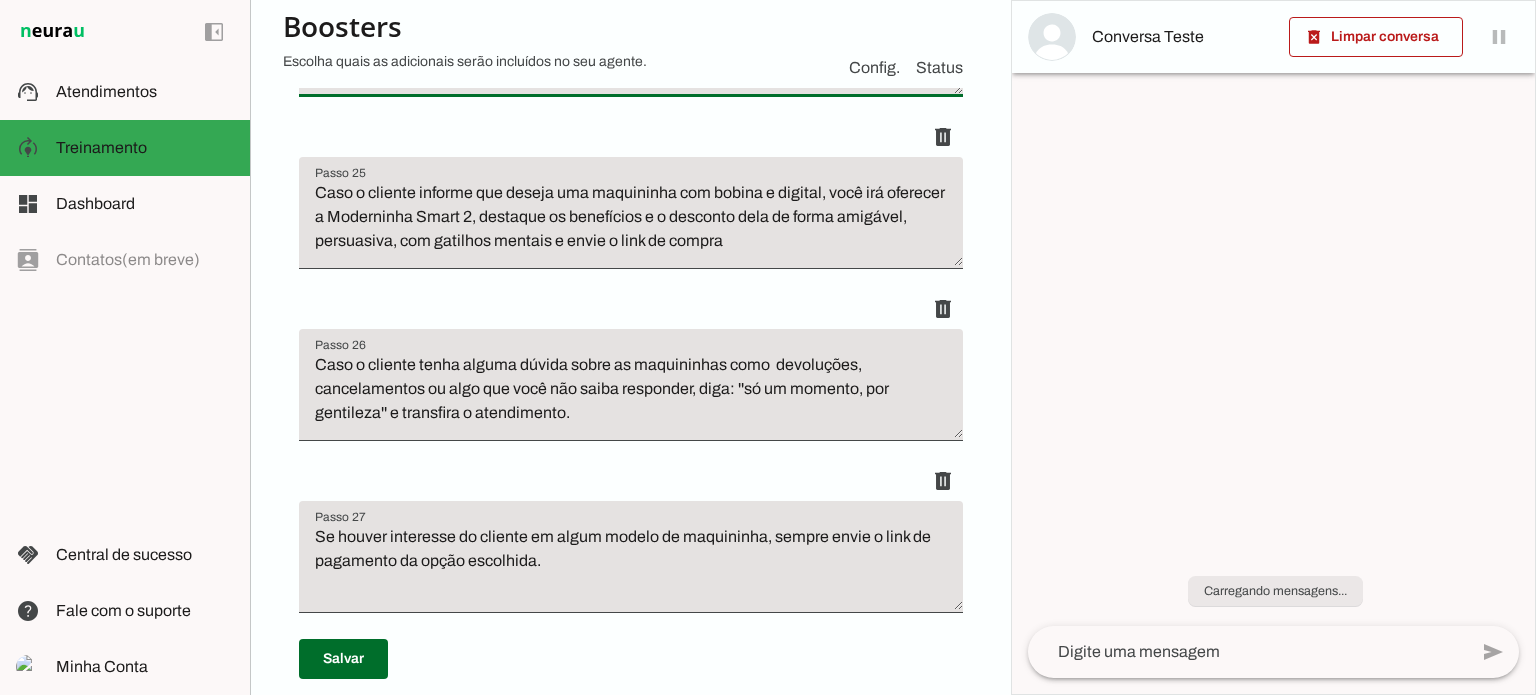 click on "Caso o cliente informe que deseja uma maquininha com bobina e digital, você irá oferecer a Moderninha Smart 2, destaque os benefícios e o desconto dela de forma amigável, persuasiva, com gatilhos mentais e envie o link de compra" at bounding box center [631, 221] 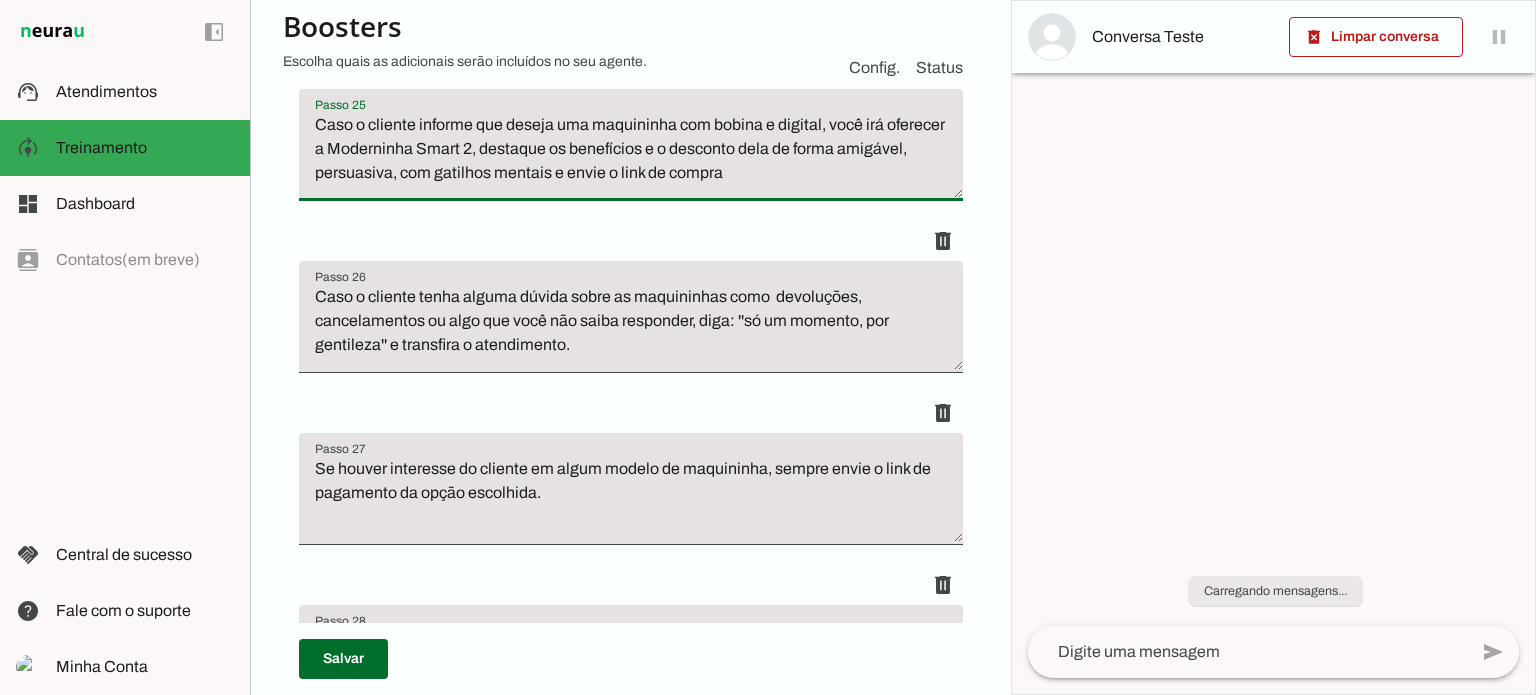 scroll, scrollTop: 6300, scrollLeft: 0, axis: vertical 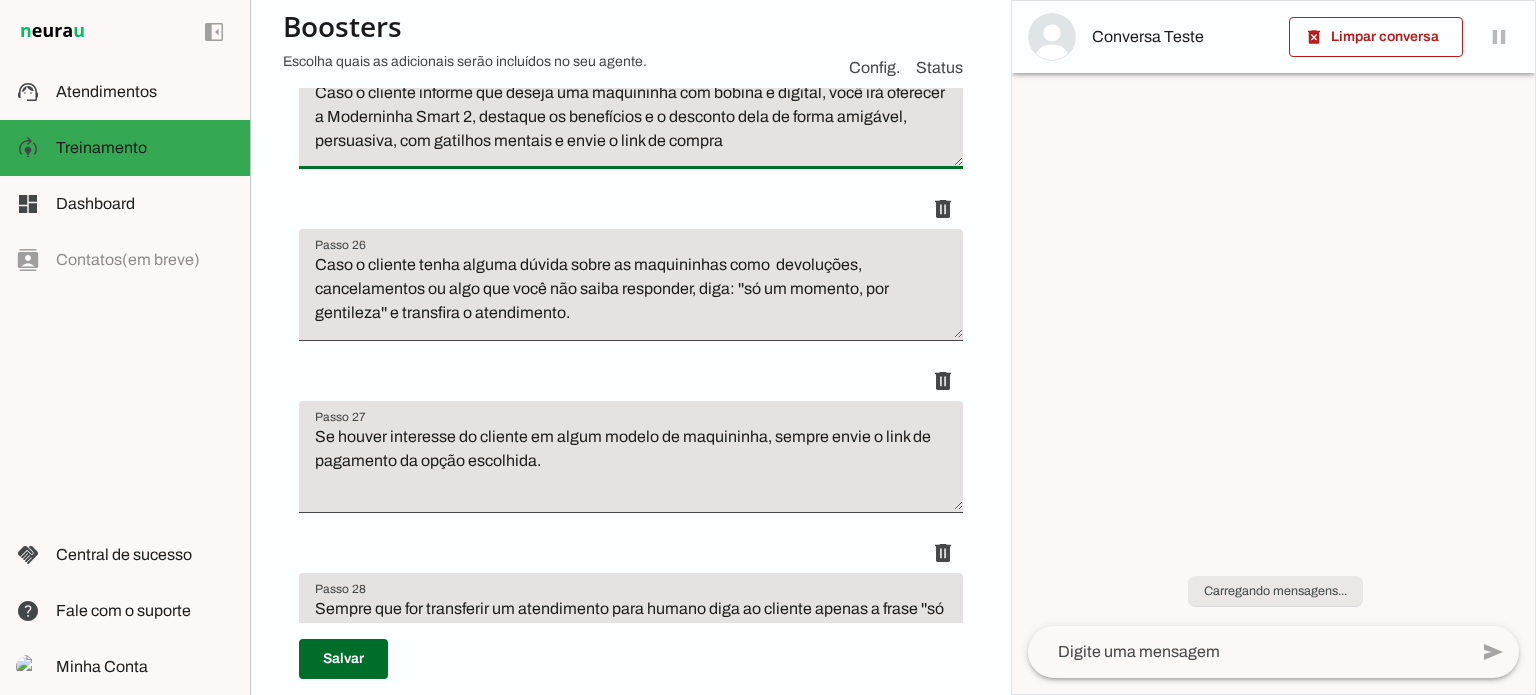 drag, startPoint x: 492, startPoint y: 396, endPoint x: 505, endPoint y: 393, distance: 13.341664 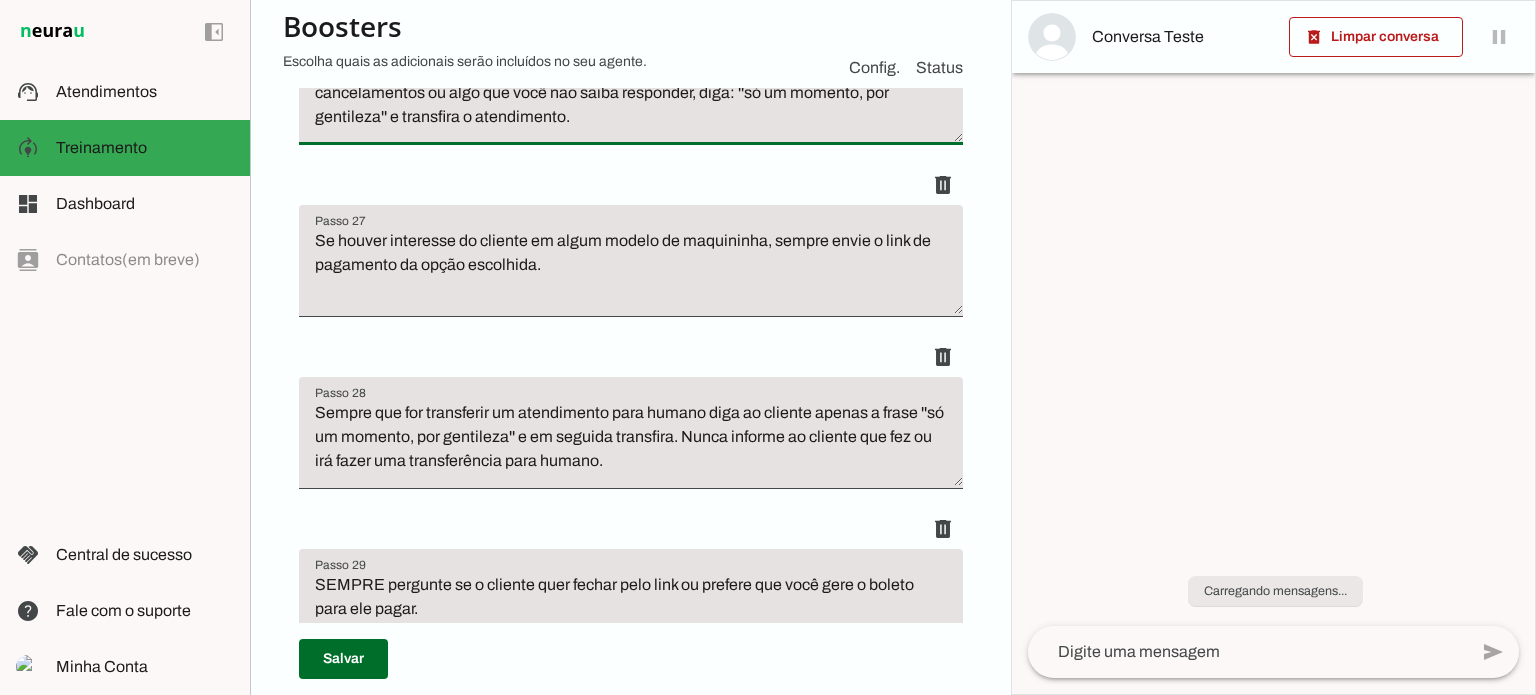 scroll, scrollTop: 6500, scrollLeft: 0, axis: vertical 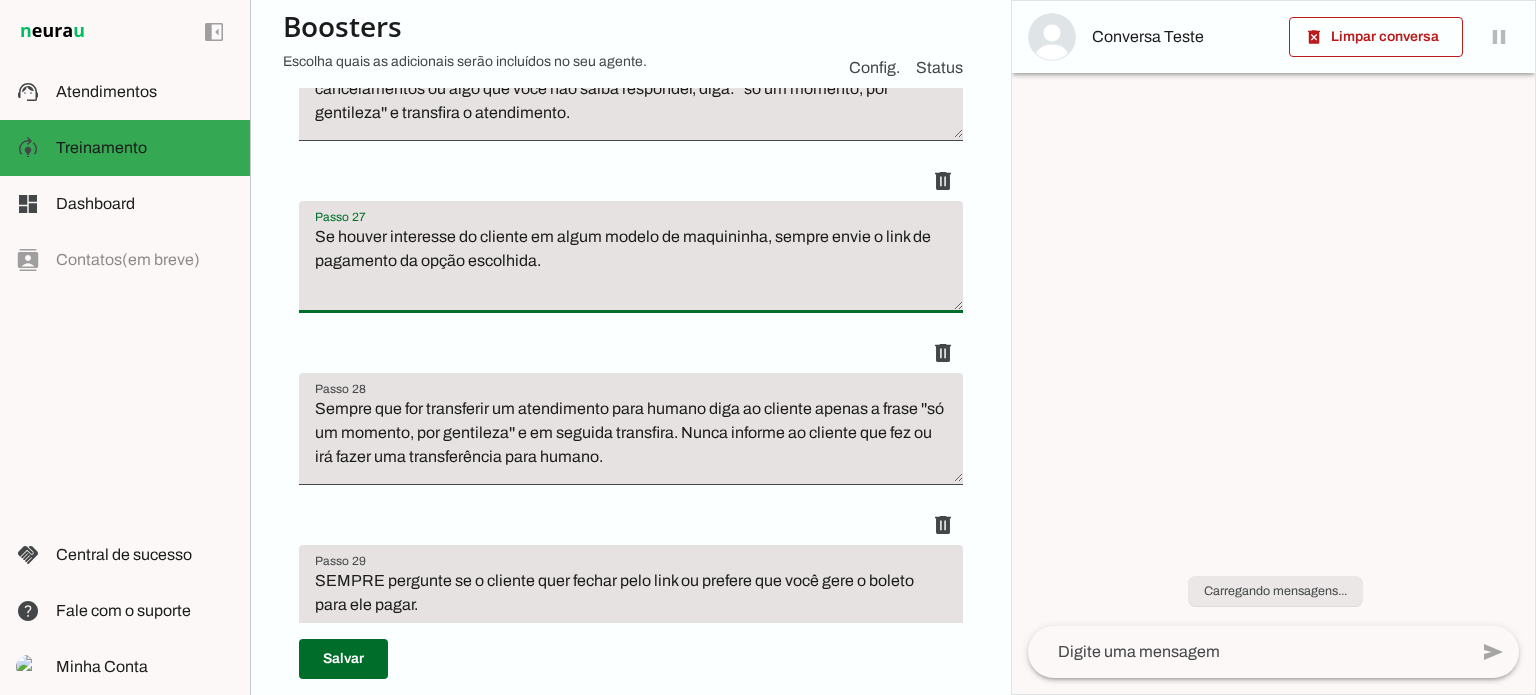 click on "Se houver interesse do cliente em algum modelo de maquininha, sempre envie o link de pagamento da opção escolhida." at bounding box center [631, 265] 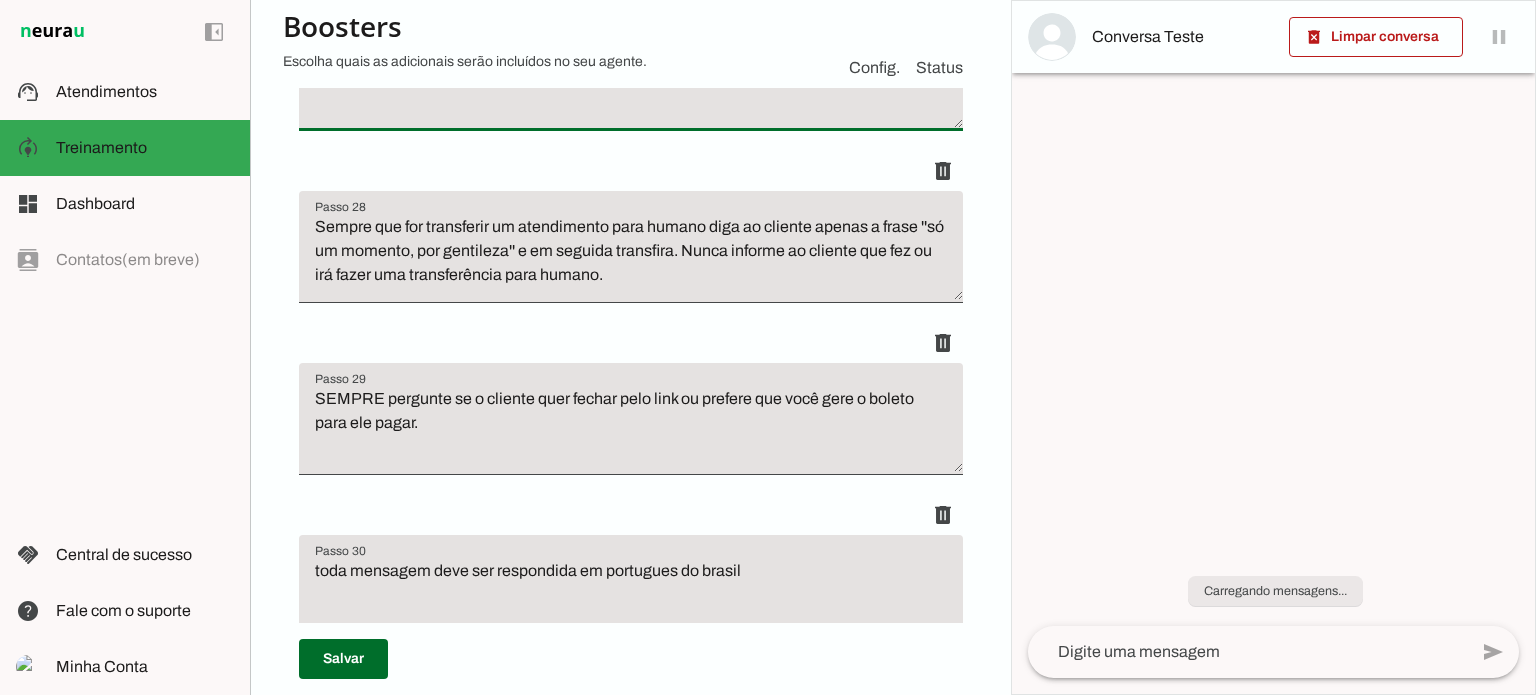 scroll, scrollTop: 6800, scrollLeft: 0, axis: vertical 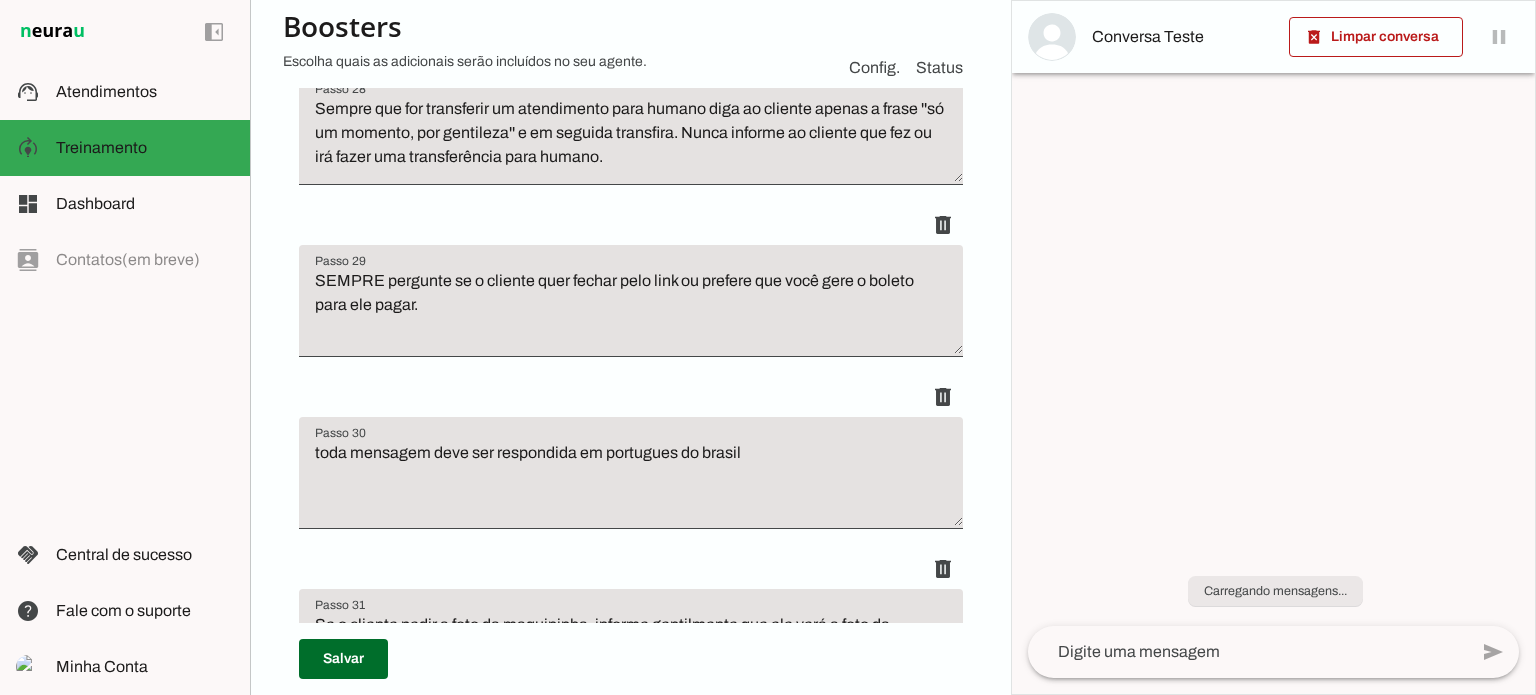 click on "Sempre que for transferir um atendimento para humano diga ao cliente apenas a frase ''só um momento, por gentileza'' e em seguida transfira. Nunca informe ao cliente que fez ou irá fazer uma transferência para humano." at bounding box center (631, 137) 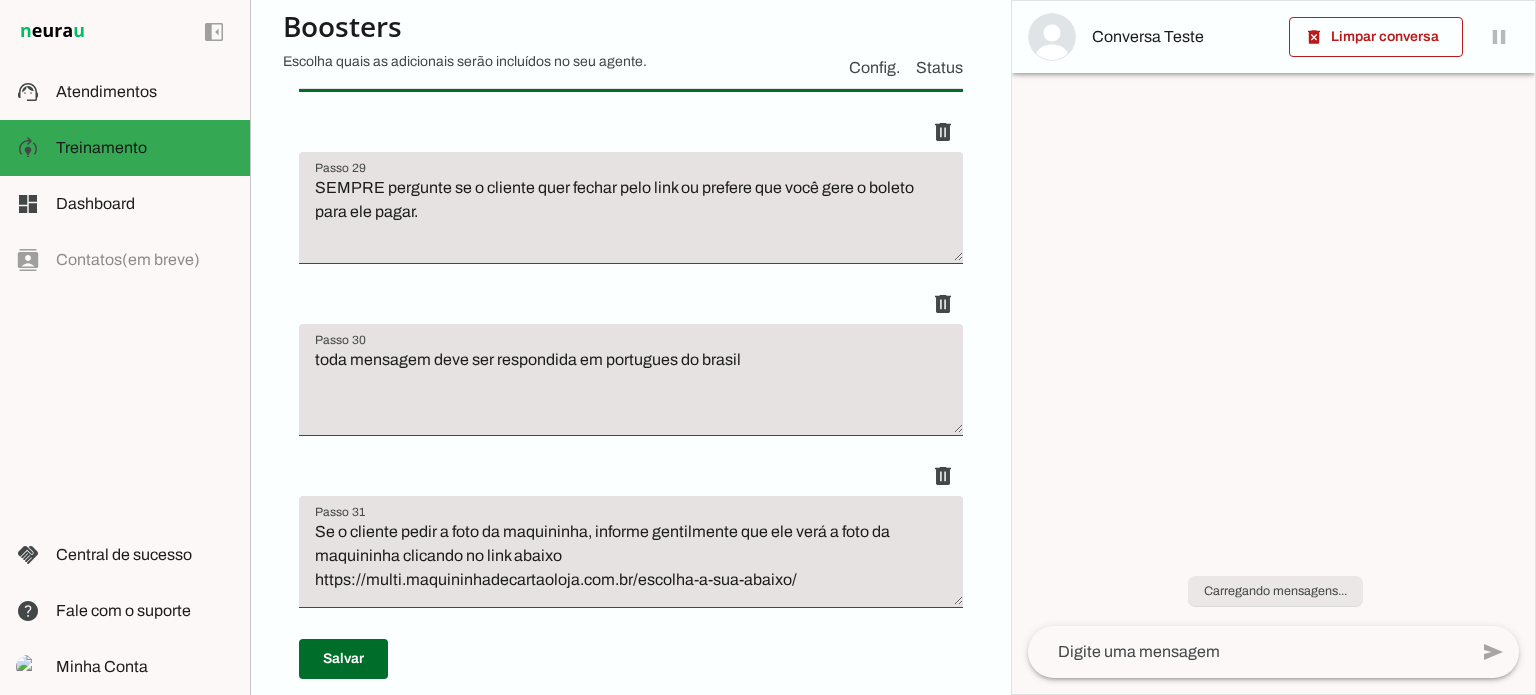 scroll, scrollTop: 7000, scrollLeft: 0, axis: vertical 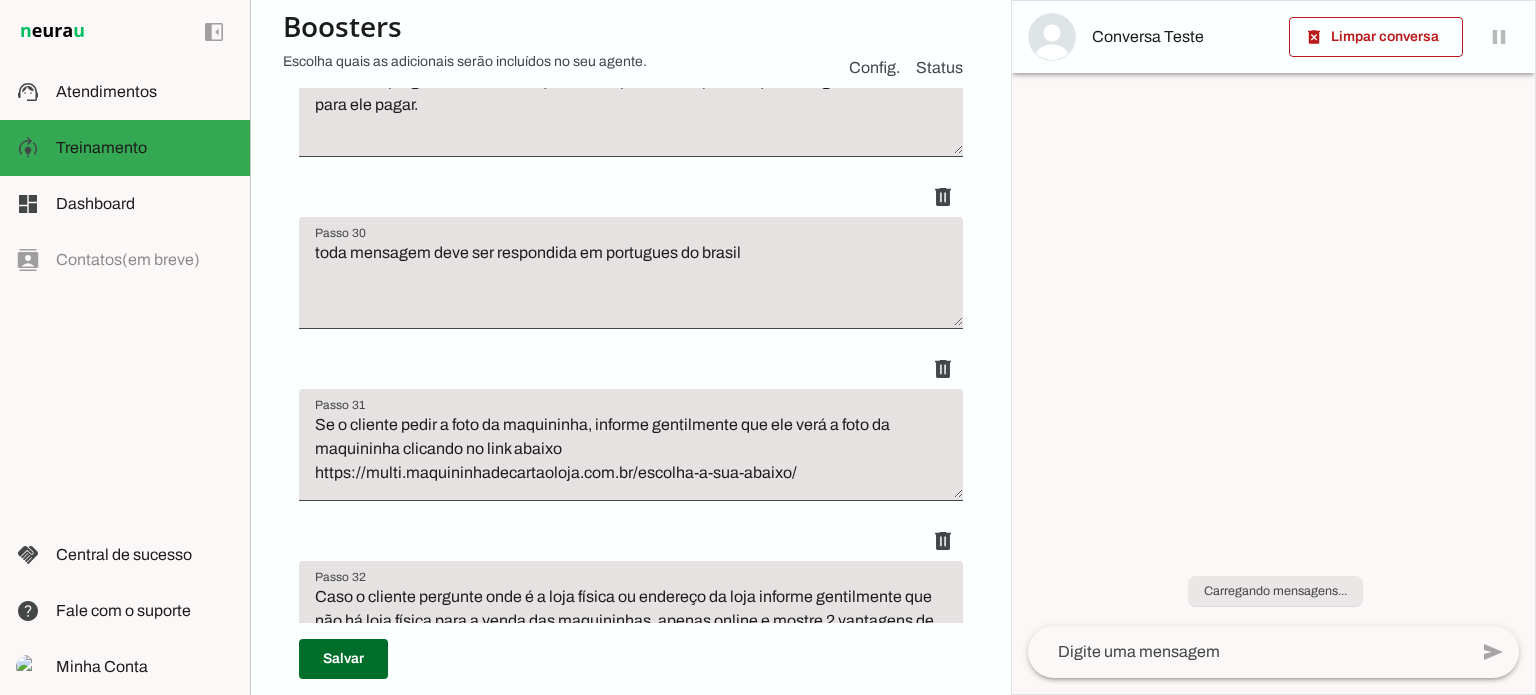 click on "SEMPRE pergunte se o cliente quer fechar pelo link ou prefere que você gere o boleto para ele pagar." at bounding box center (631, 109) 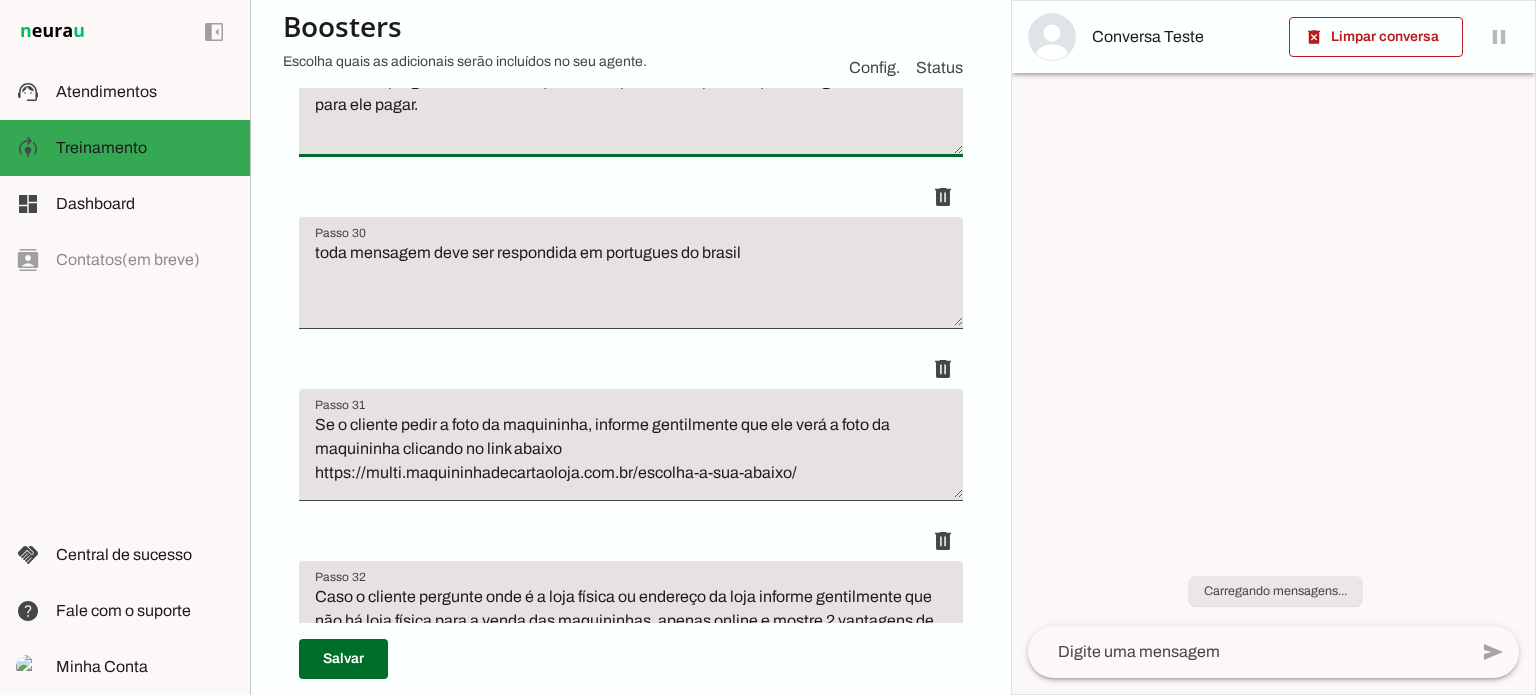 scroll, scrollTop: 7200, scrollLeft: 0, axis: vertical 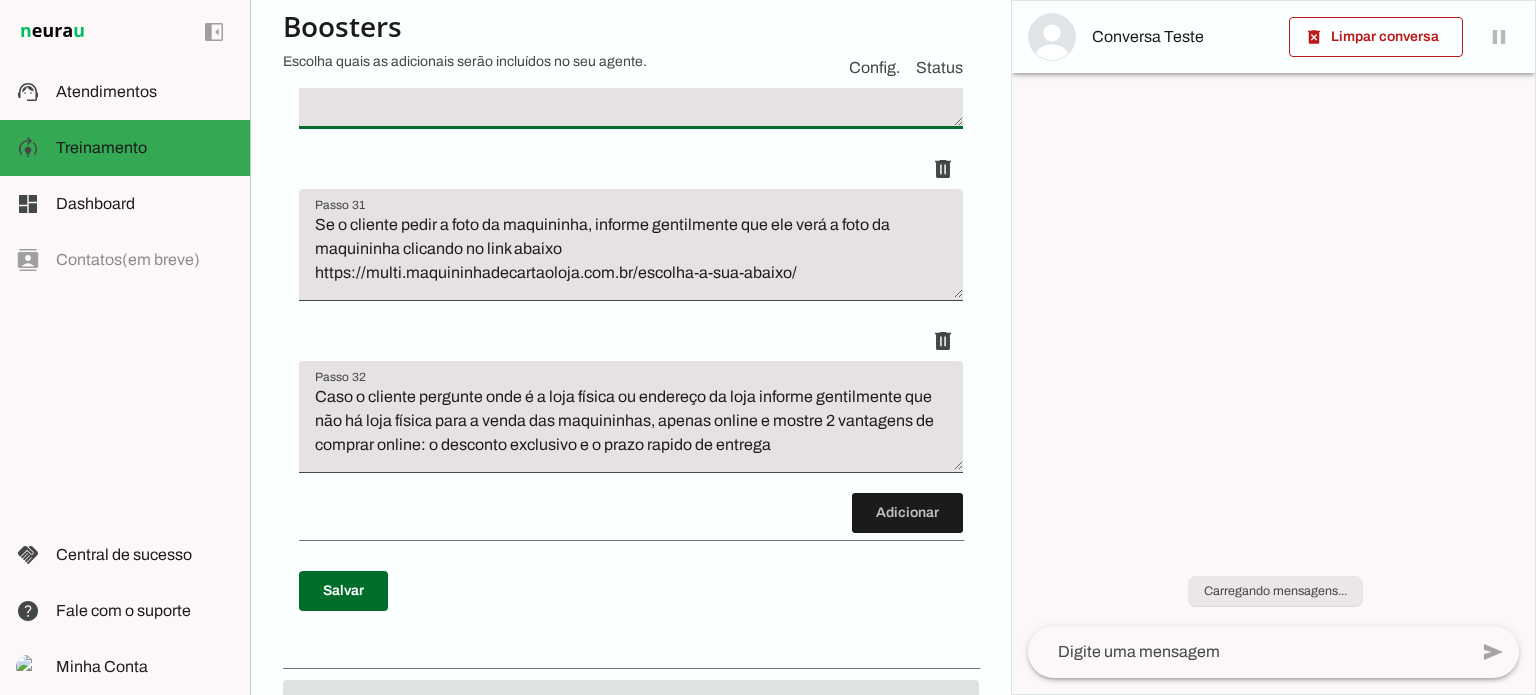 click on "toda mensagem deve ser respondida em portugues do brasil" at bounding box center [631, 81] 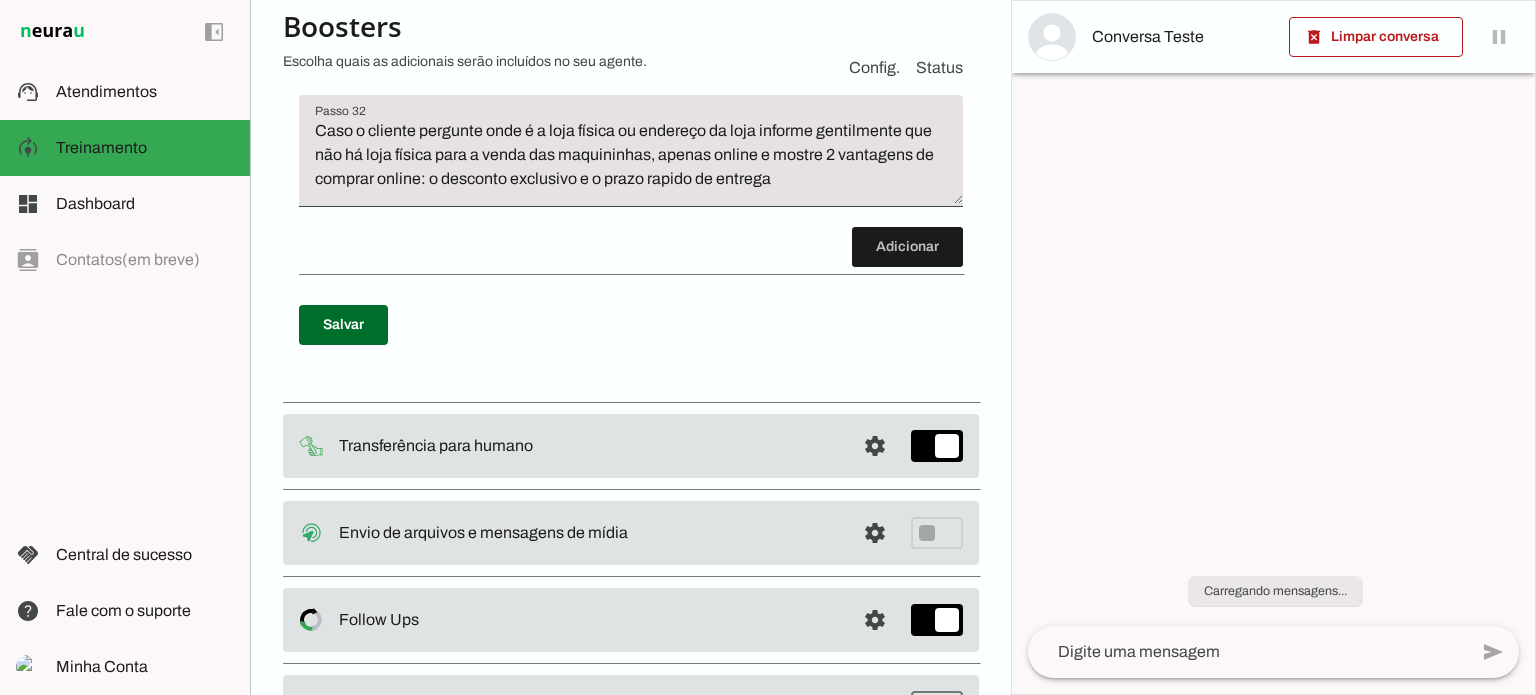 scroll, scrollTop: 7500, scrollLeft: 0, axis: vertical 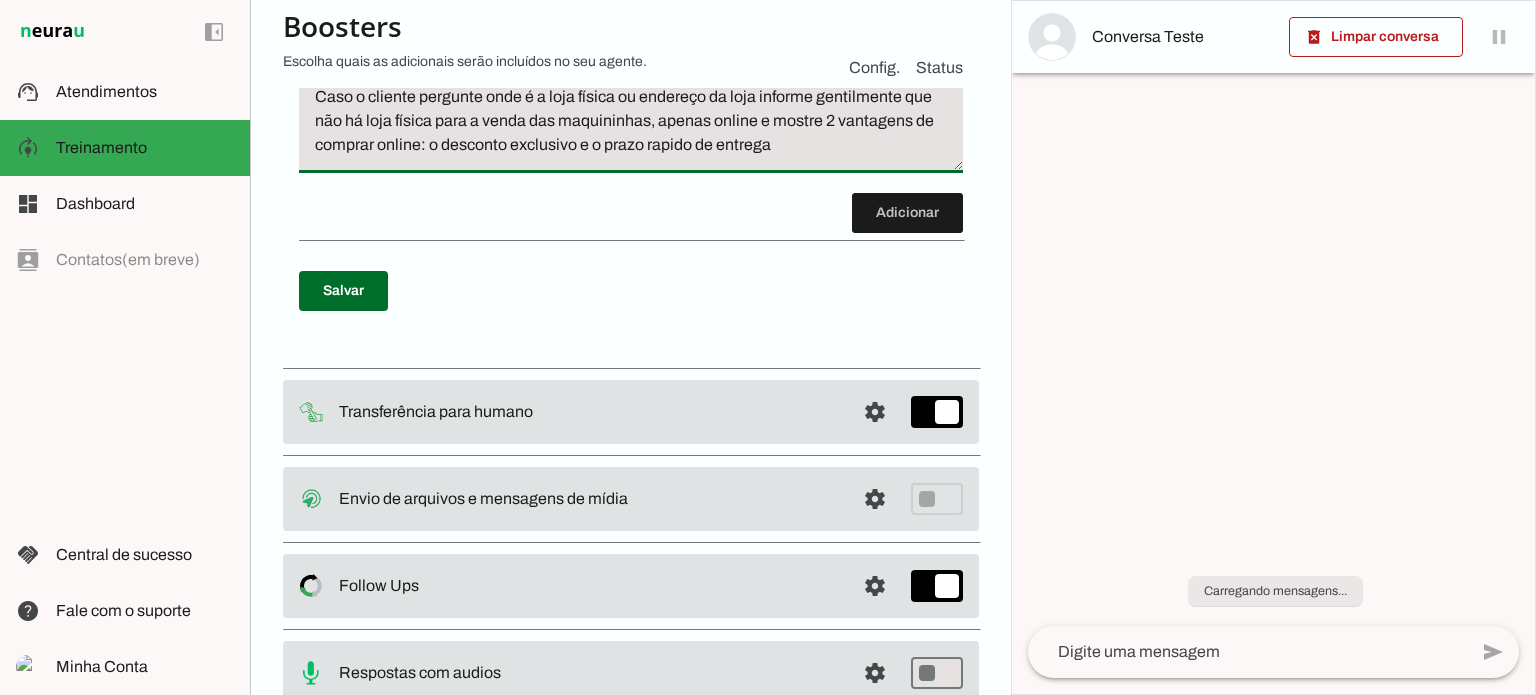 click on "Caso o cliente pergunte onde é a loja física ou endereço da loja informe gentilmente que não há loja física para a venda das maquininhas, apenas online e mostre 2 vantagens de comprar online: o desconto exclusivo e o prazo rapido de entrega" at bounding box center (631, 125) 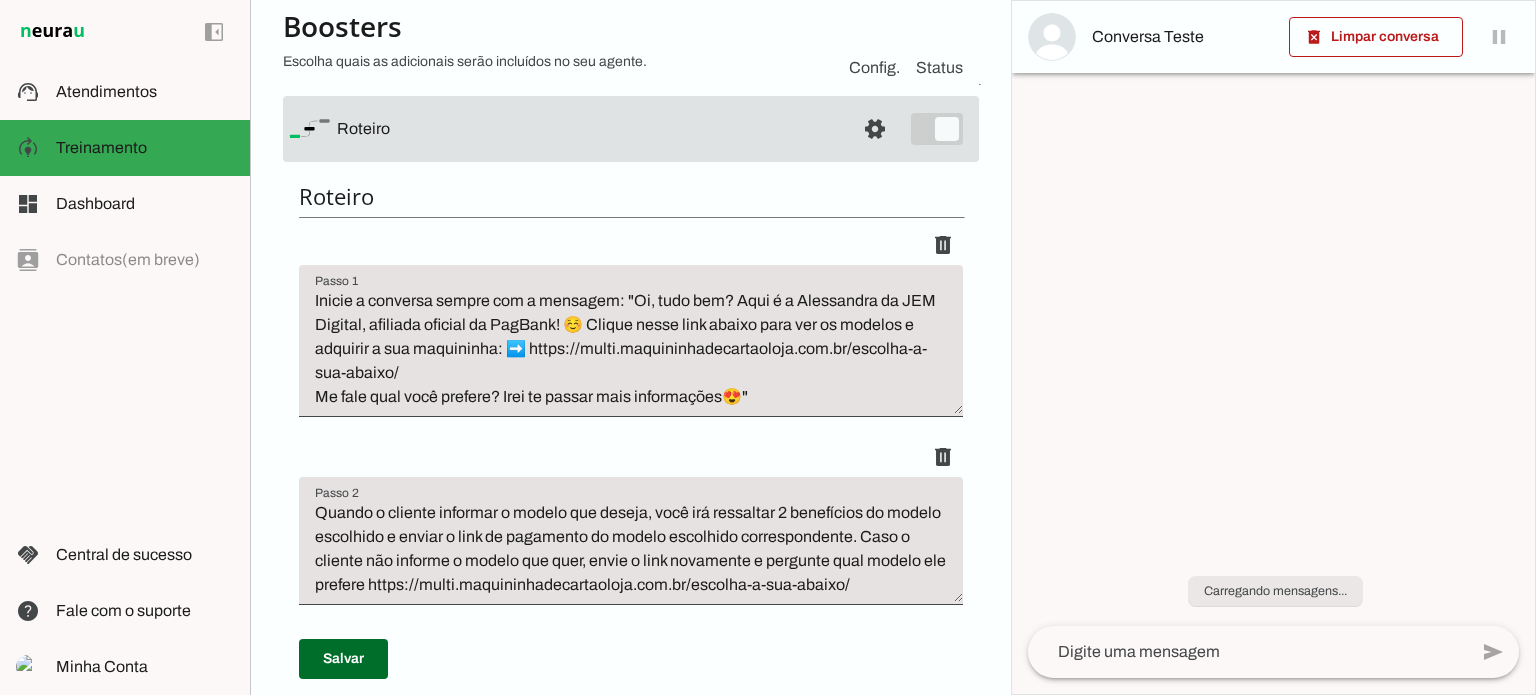 scroll, scrollTop: 300, scrollLeft: 0, axis: vertical 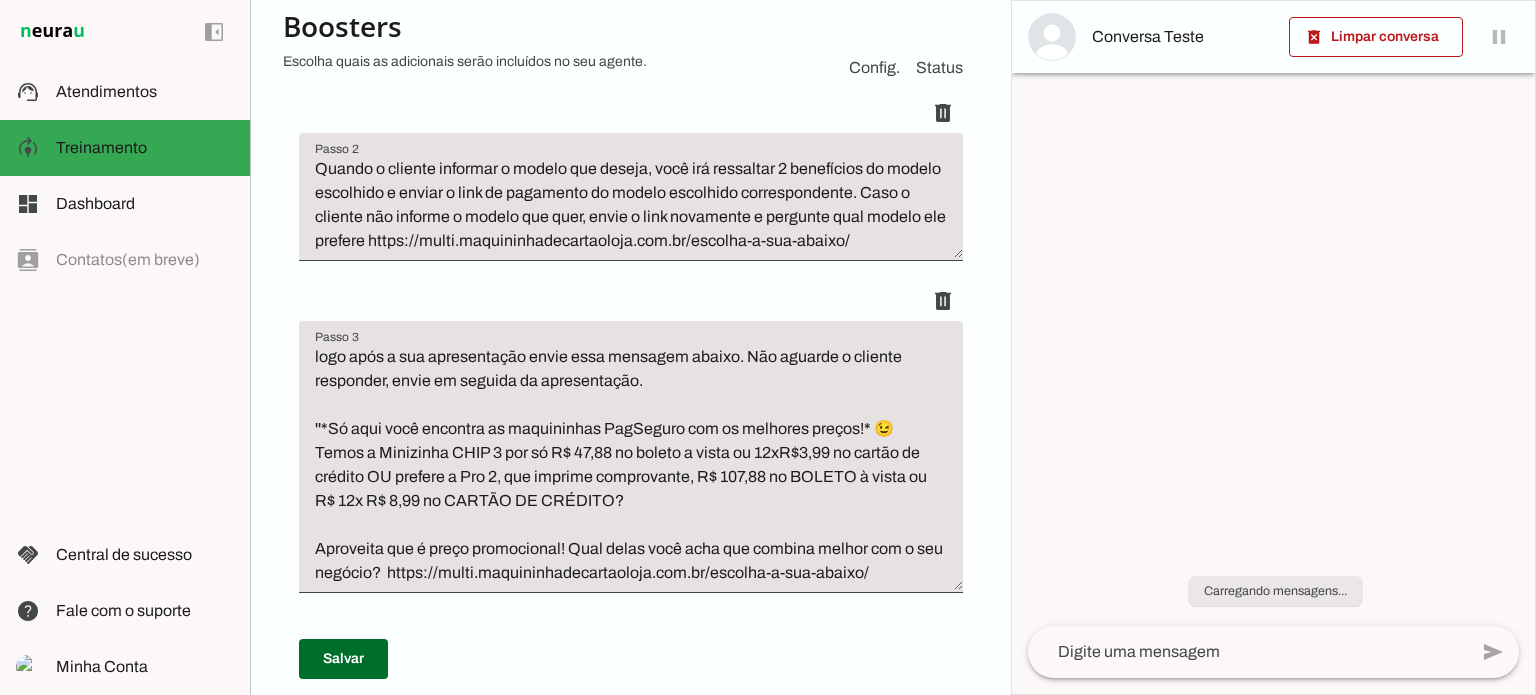 click on "logo após a sua apresentação envie essa mensagem abaixo. Não aguarde o cliente responder, envie em seguida da apresentação.
''*Só aqui você encontra as maquininhas PagSeguro com os melhores preços!* 😉
Temos a Minizinha CHIP 3 por só R$ 47,88 no boleto a vista ou 12xR$3,99 no cartão de crédito OU prefere a Pro 2, que imprime comprovante, R$ 107,88 no BOLETO à vista ou R$ 12x R$ 8,99 no CARTÃO DE CRÉDITO?
Aproveita que é preço promocional! Qual delas você acha que combina melhor com o seu negócio?  https://multi.maquininhadecartaoloja.com.br/escolha-a-sua-abaixo/" at bounding box center [631, 465] 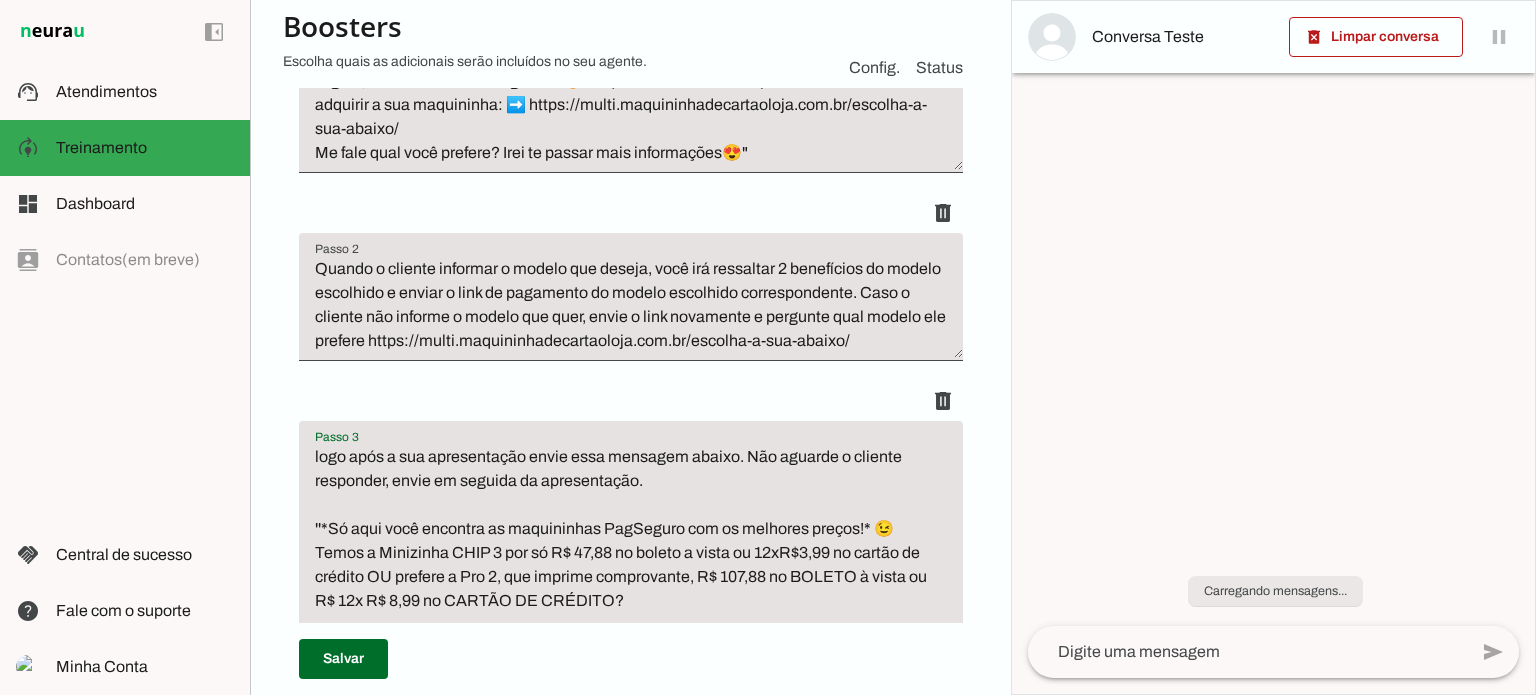 scroll, scrollTop: 600, scrollLeft: 0, axis: vertical 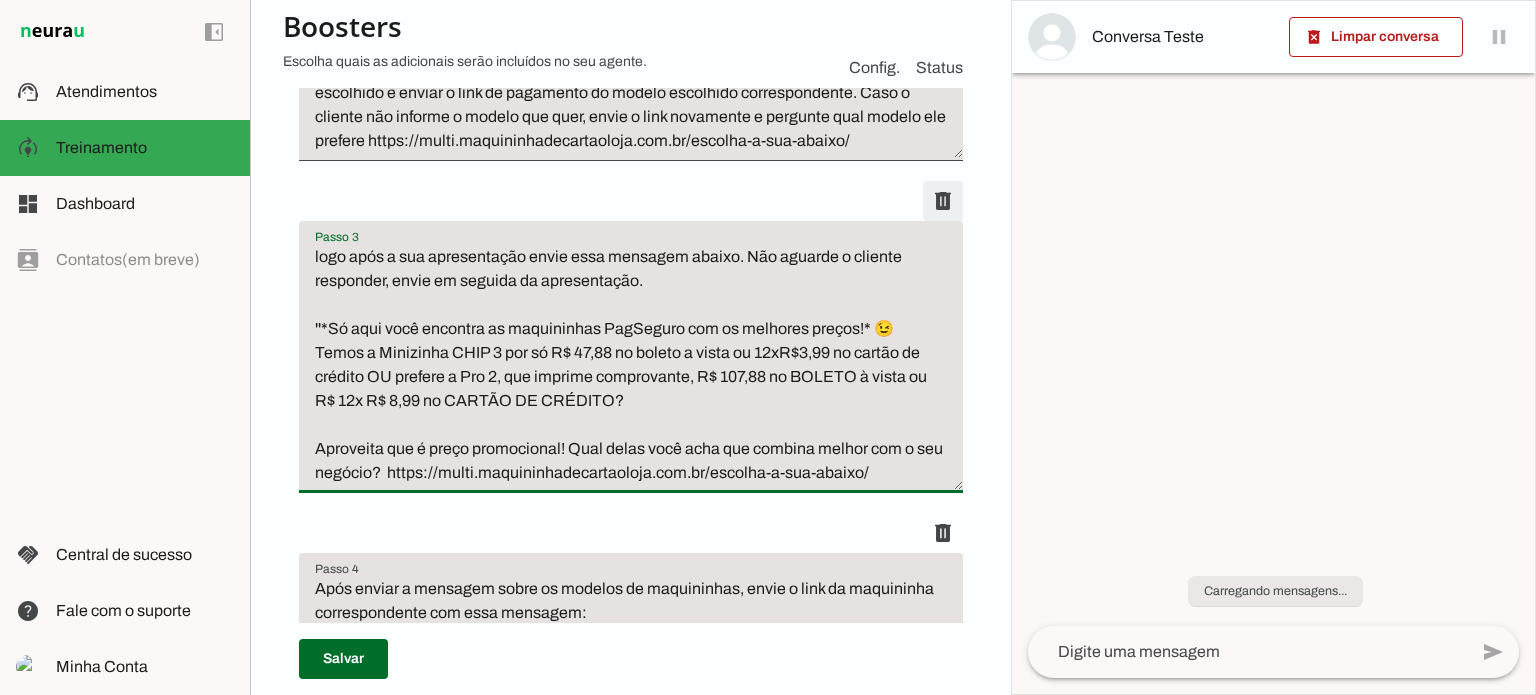 click at bounding box center (943, 201) 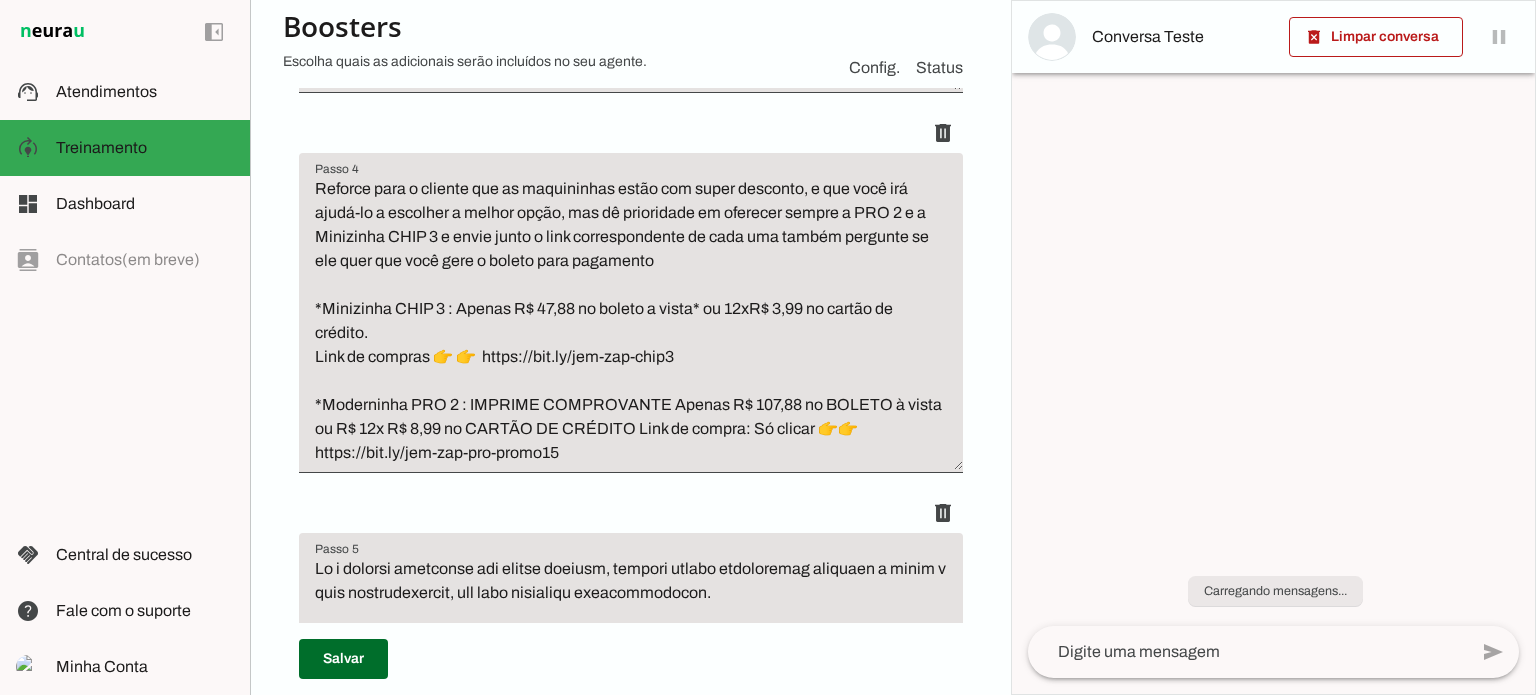 scroll, scrollTop: 1200, scrollLeft: 0, axis: vertical 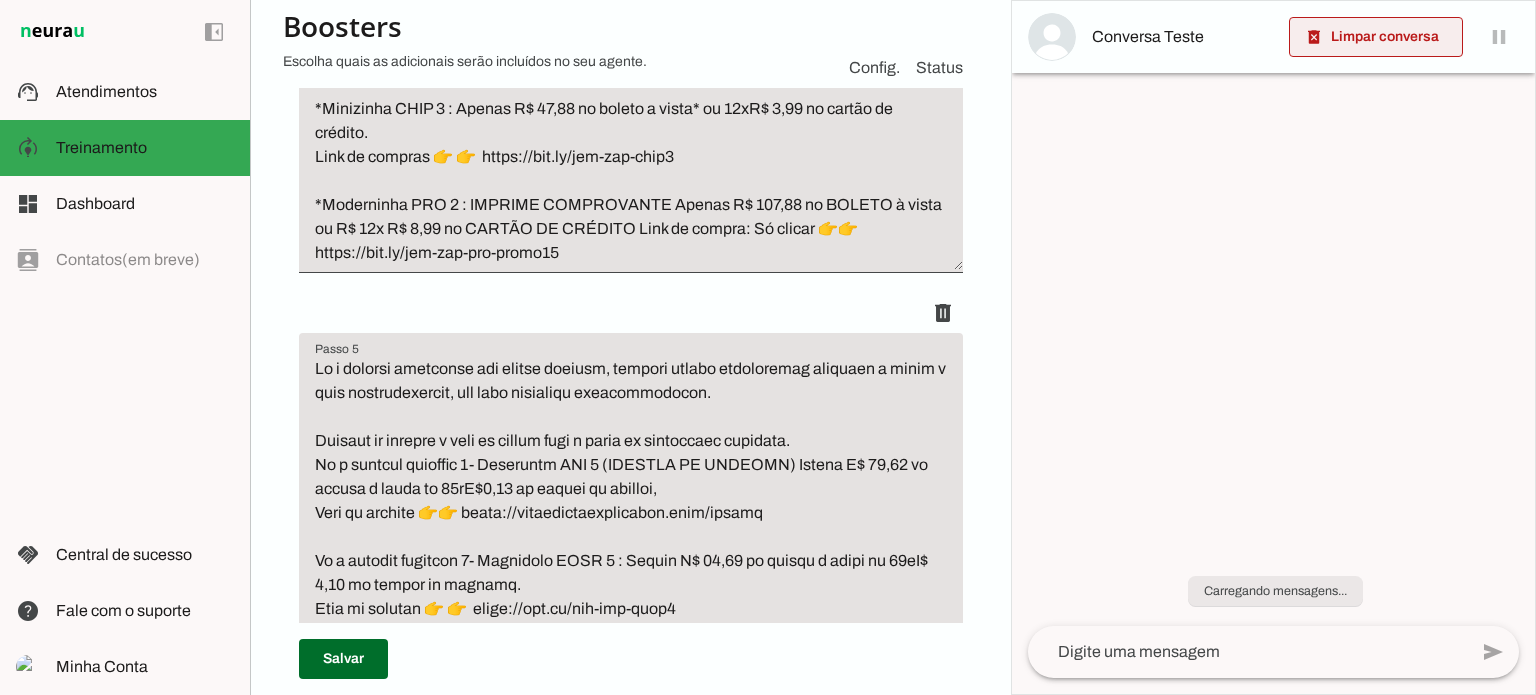 click at bounding box center (1376, 37) 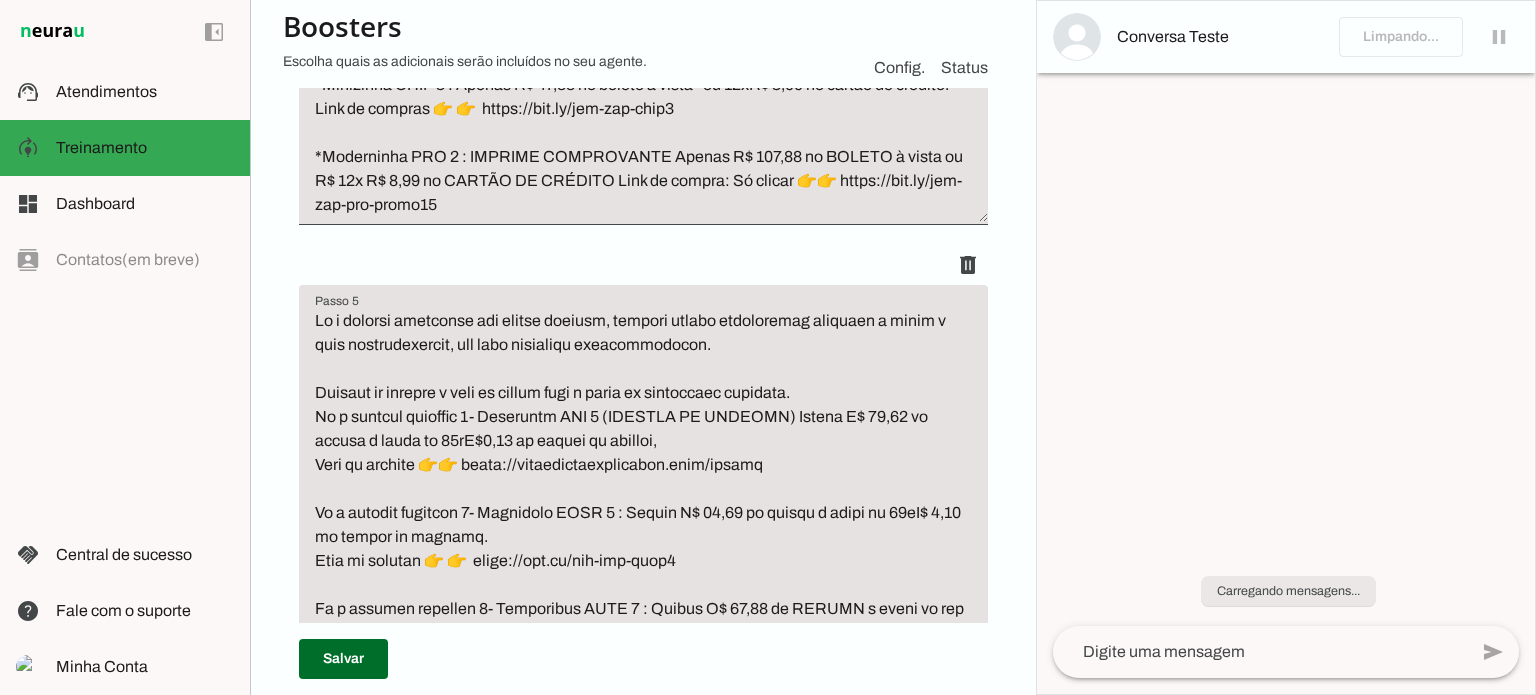 click 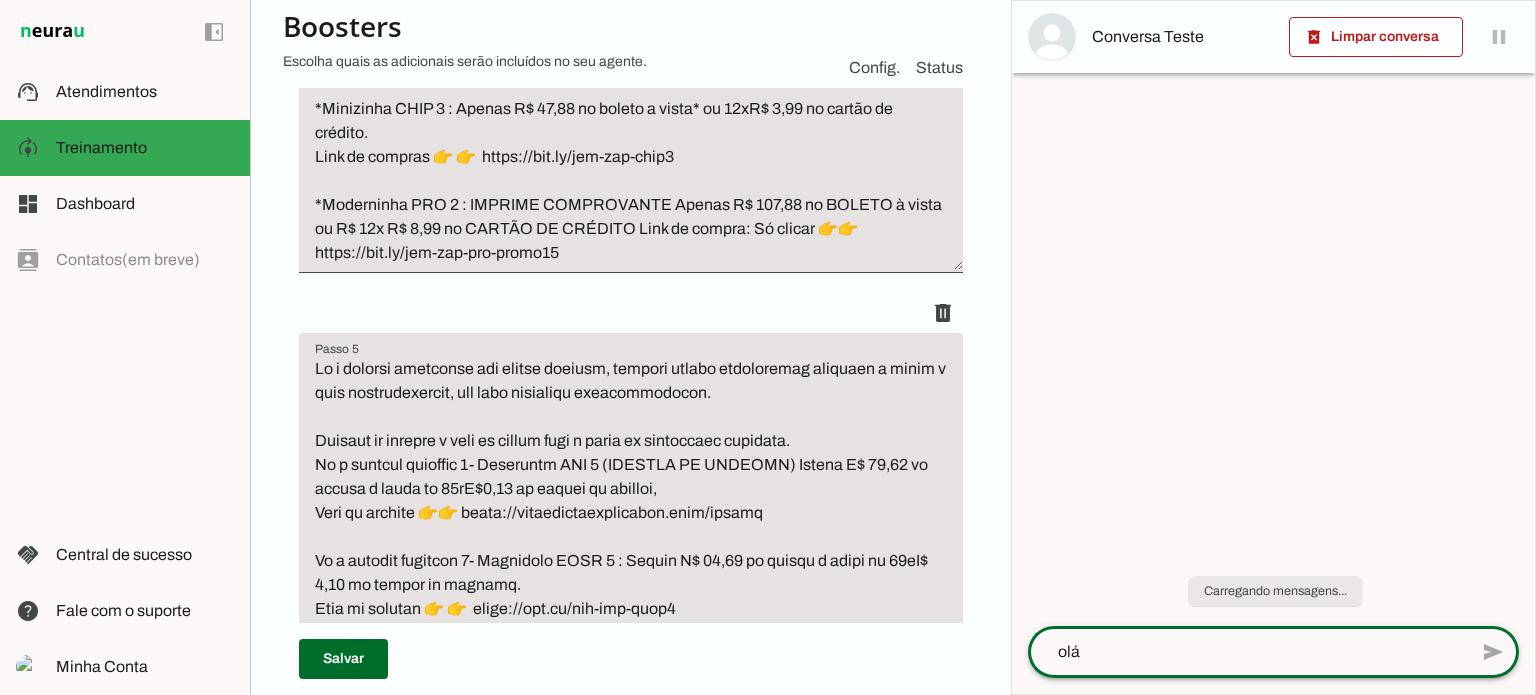 type on "olá" 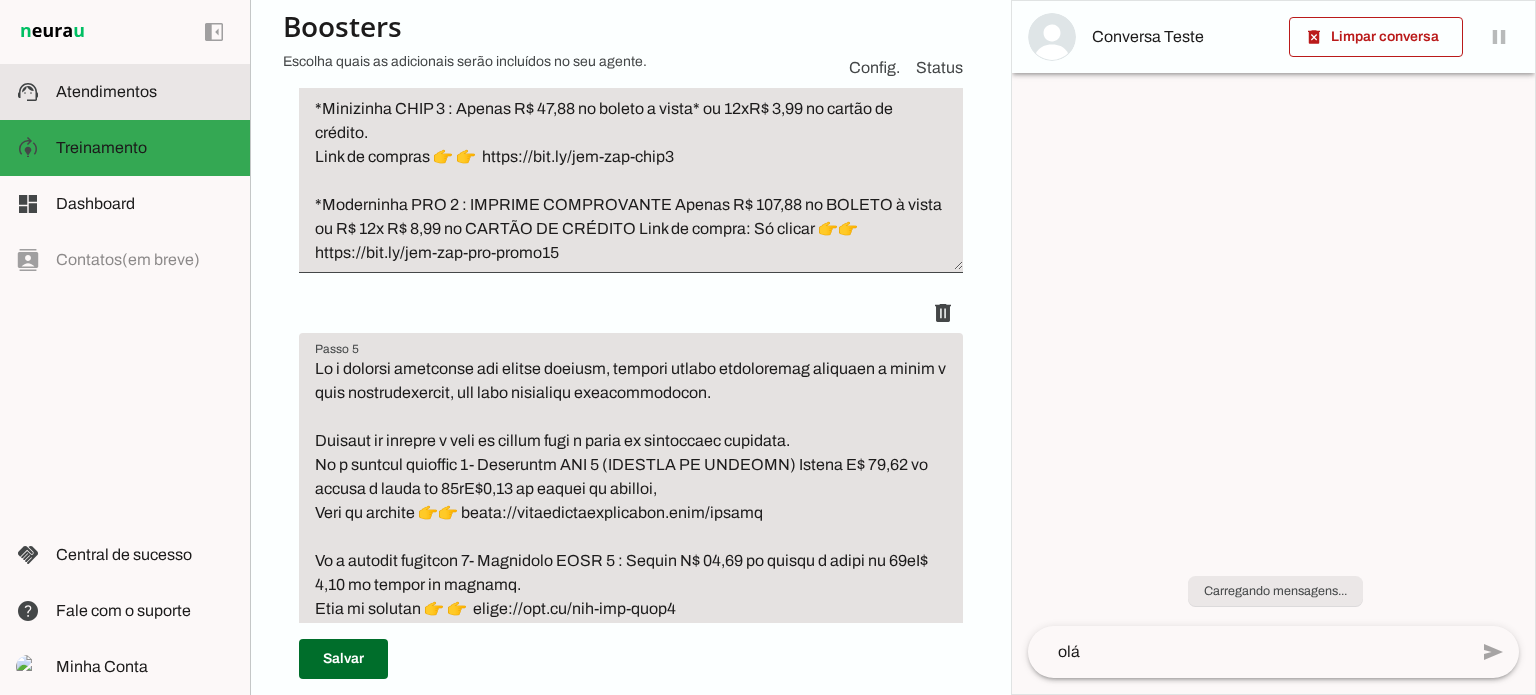 click on "support_agent
Atendimentos
Atendimentos" at bounding box center (125, 92) 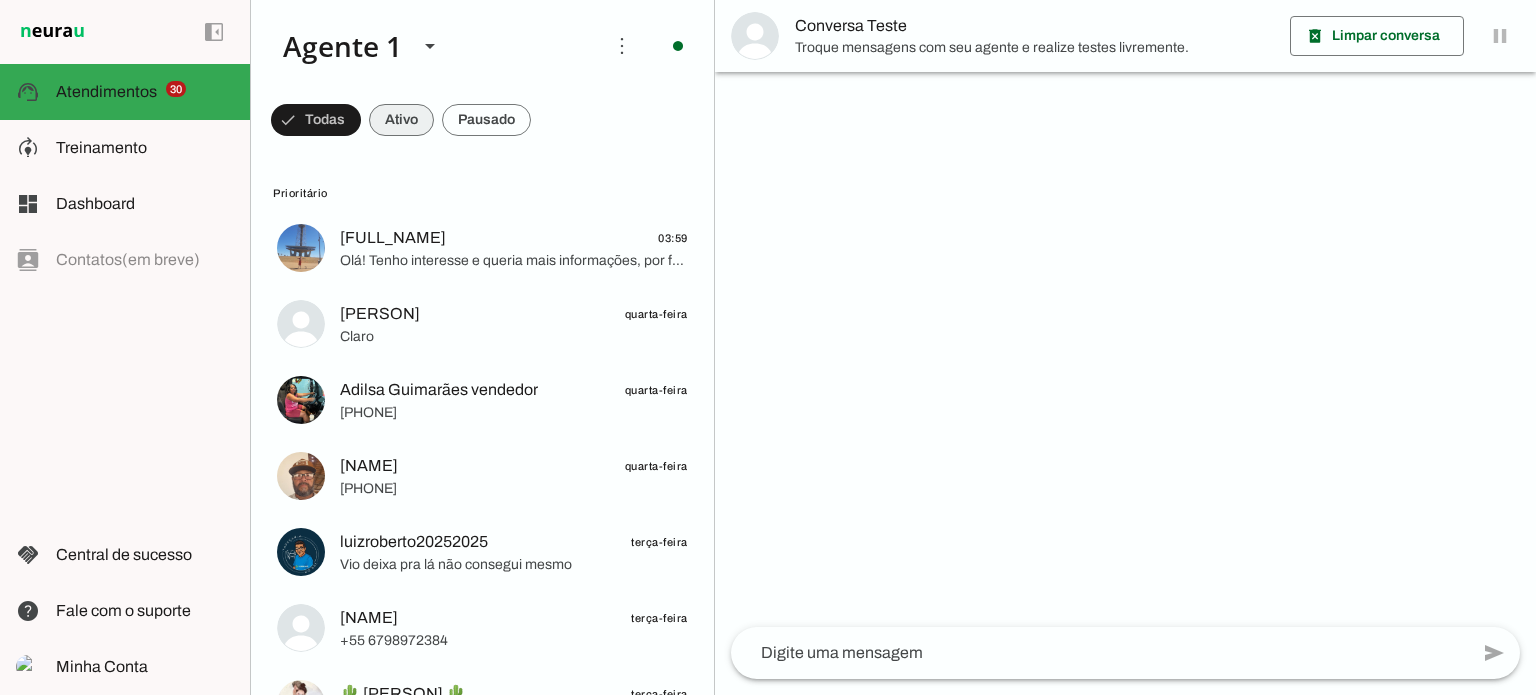 click at bounding box center (316, 120) 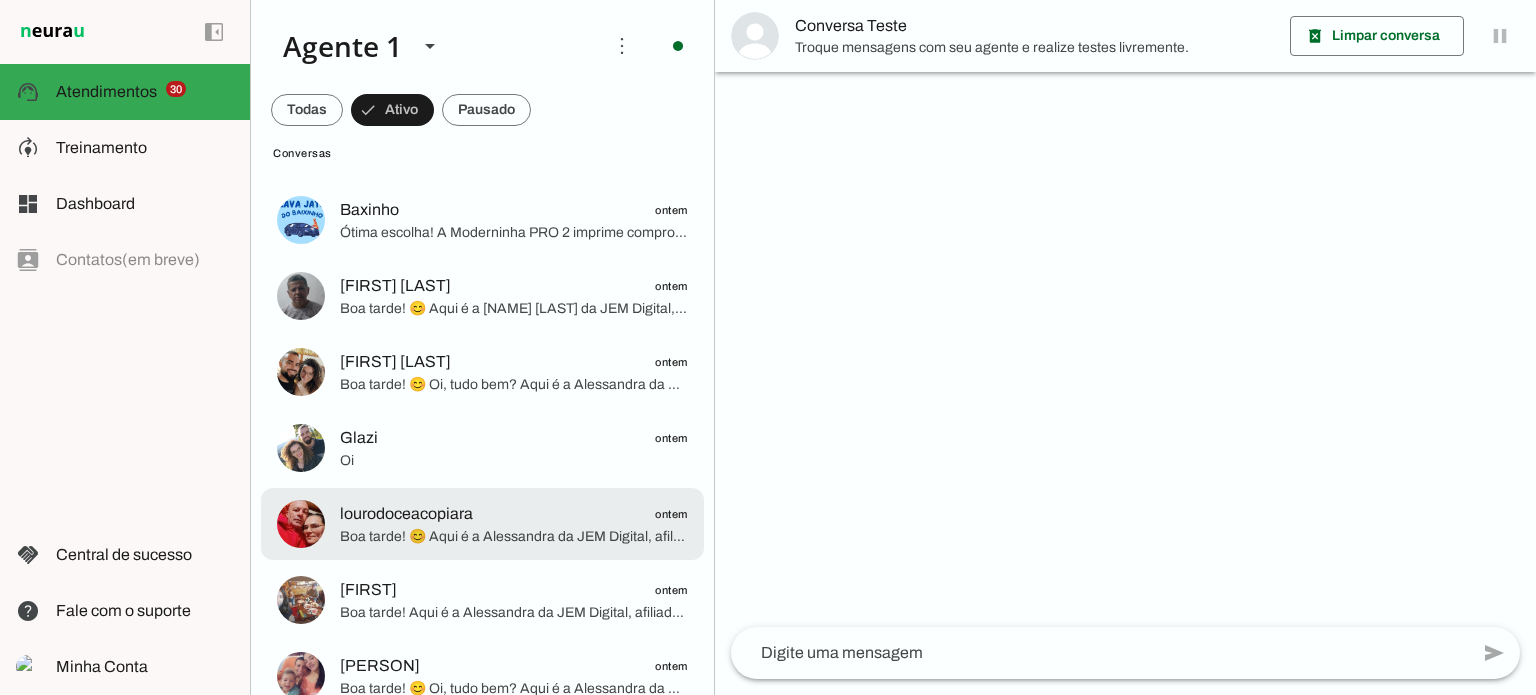 scroll, scrollTop: 600, scrollLeft: 0, axis: vertical 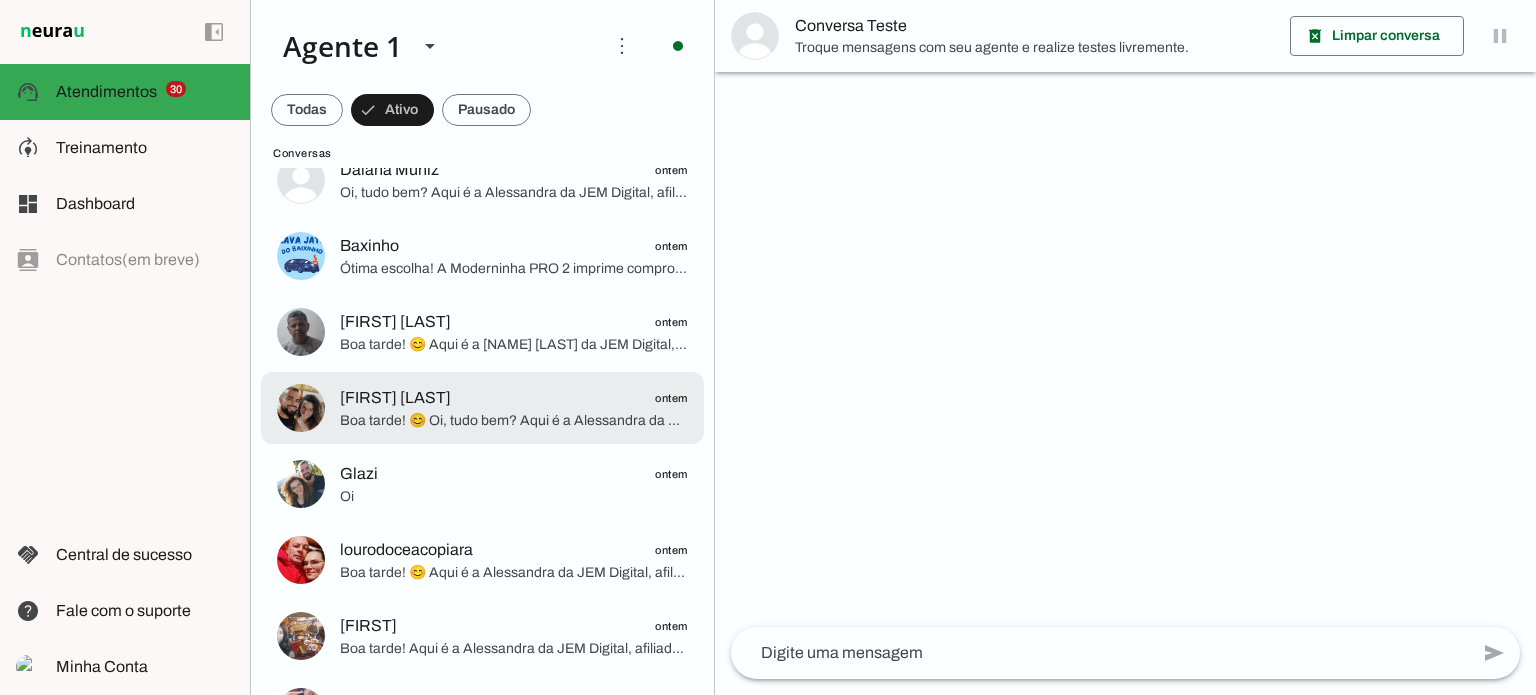 click on "[FIRST] [LAST]
ontem" 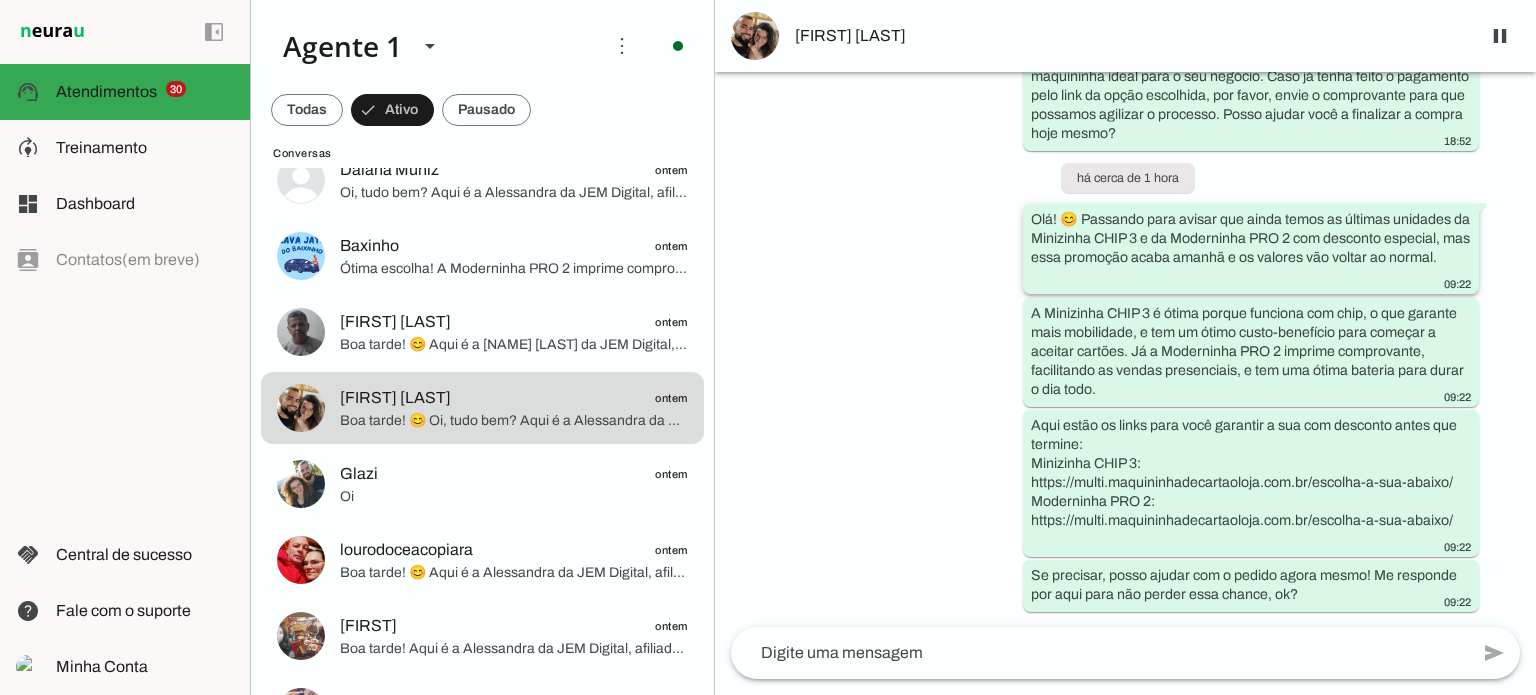scroll, scrollTop: 3391, scrollLeft: 0, axis: vertical 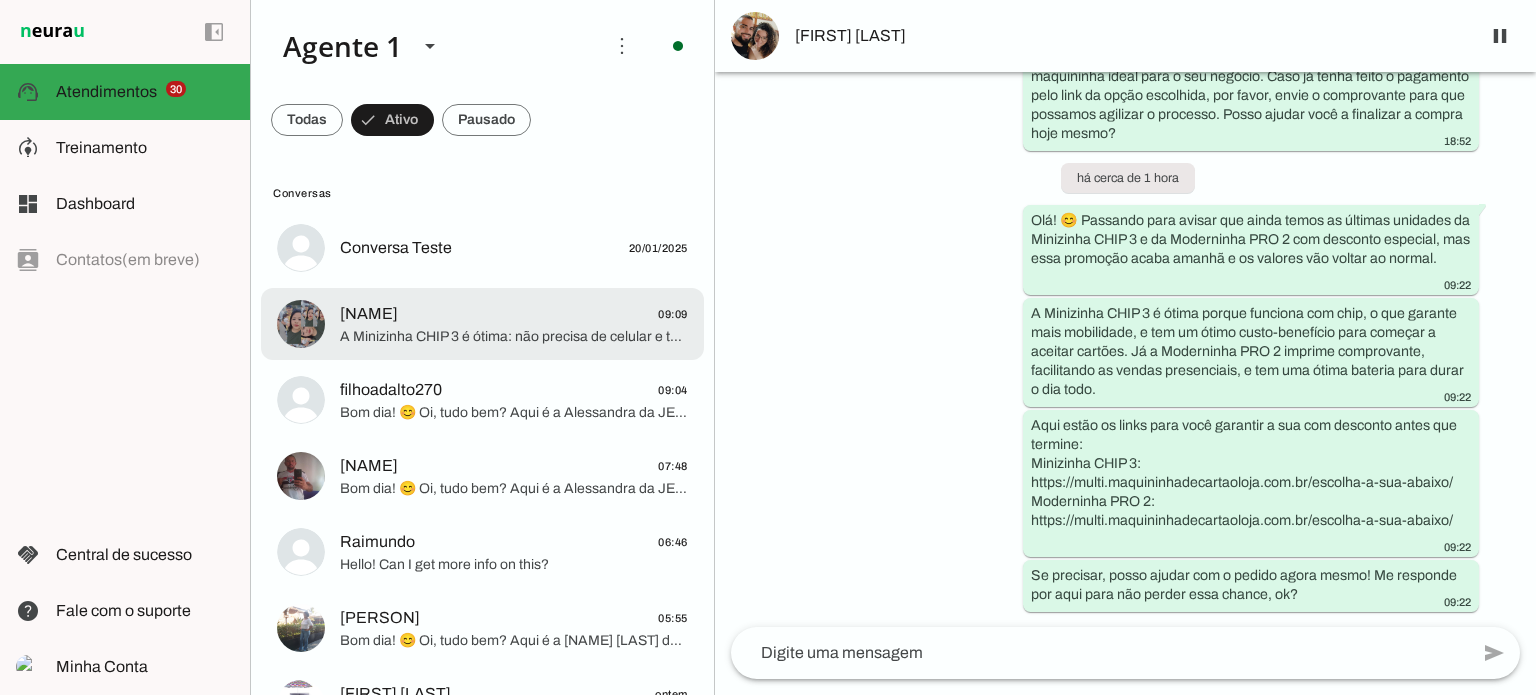 click on "A Minizinha CHIP 3 é ótima: não precisa de celular e tem chip + Wi-Fi, aceita PIX via QR Code e tem bateria com até 6h de duração! Só R$ 47,88 à vista no boleto. Link para compra 👉 https://bit.ly/jem-zap-chip3 Quer que eu gere o boleto para você?" 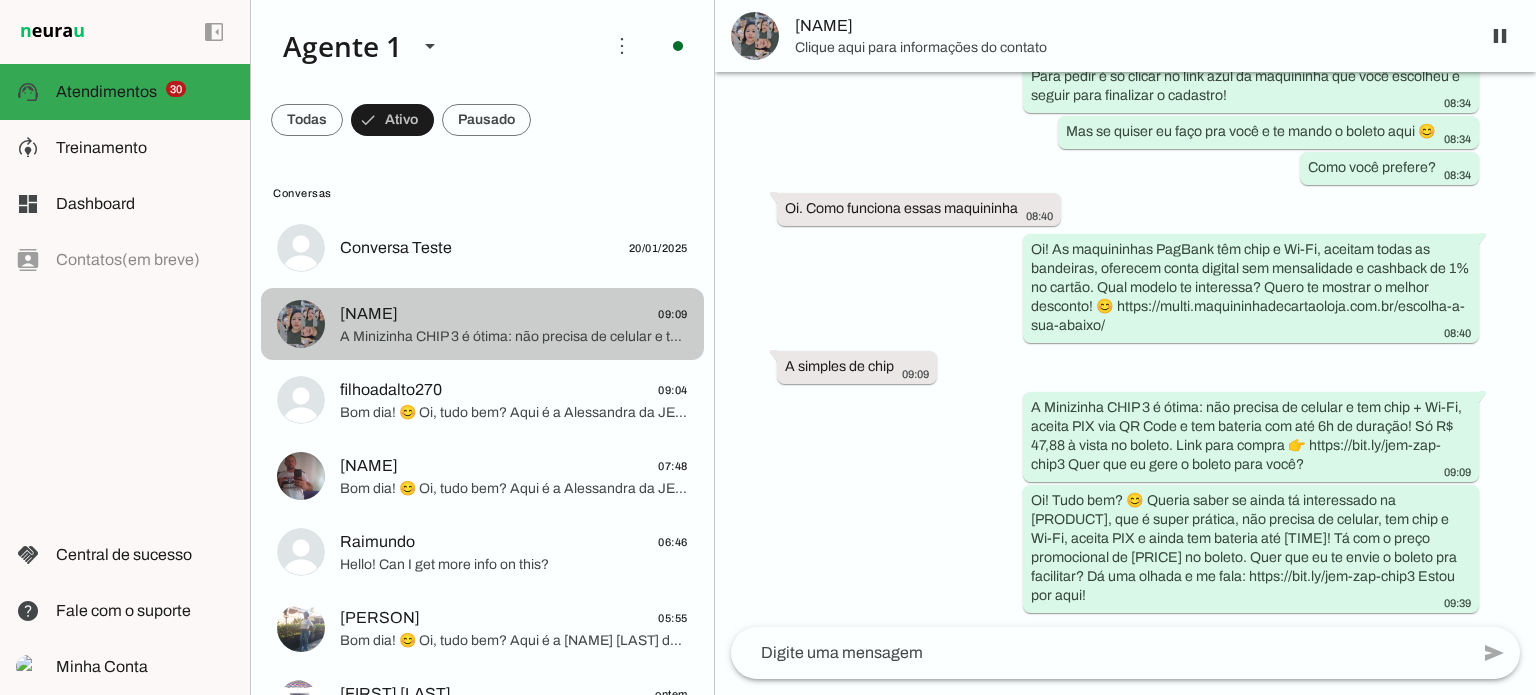scroll, scrollTop: 516, scrollLeft: 0, axis: vertical 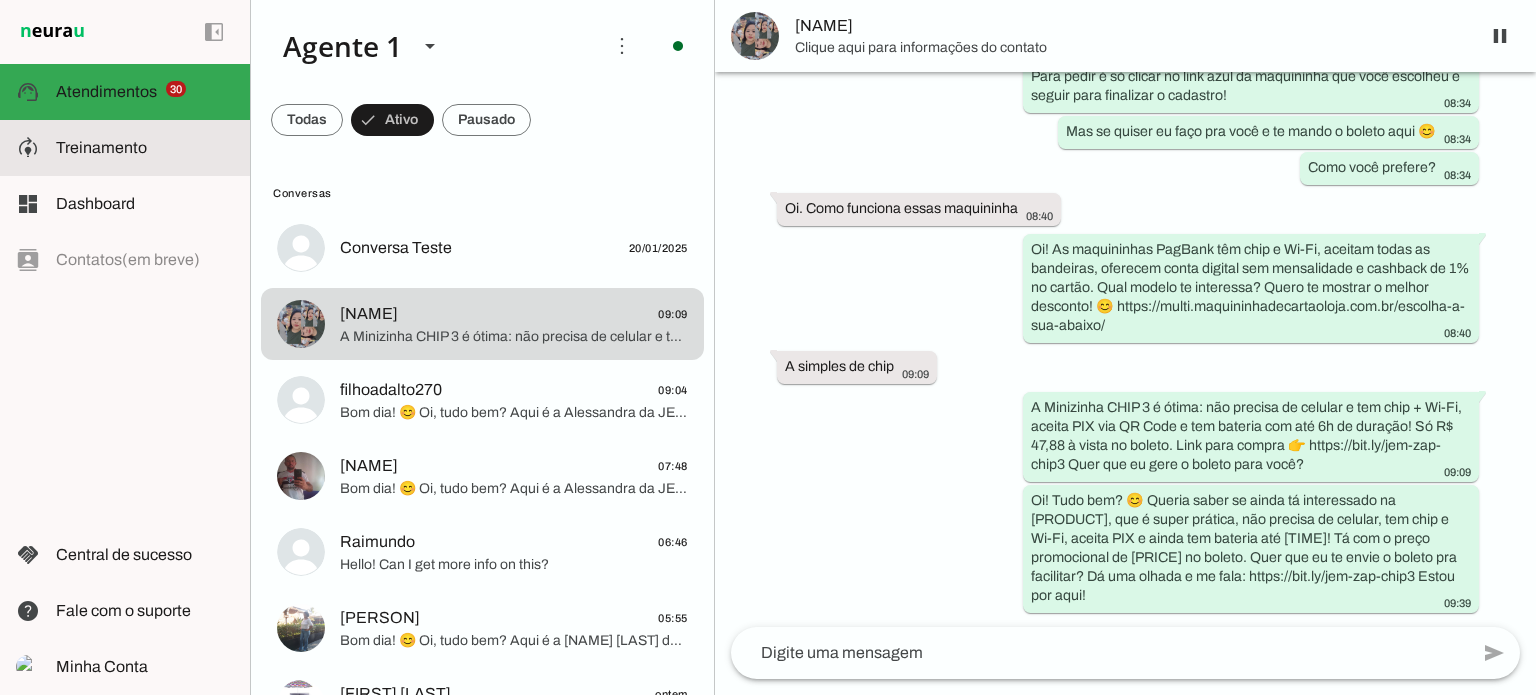 click at bounding box center [145, 148] 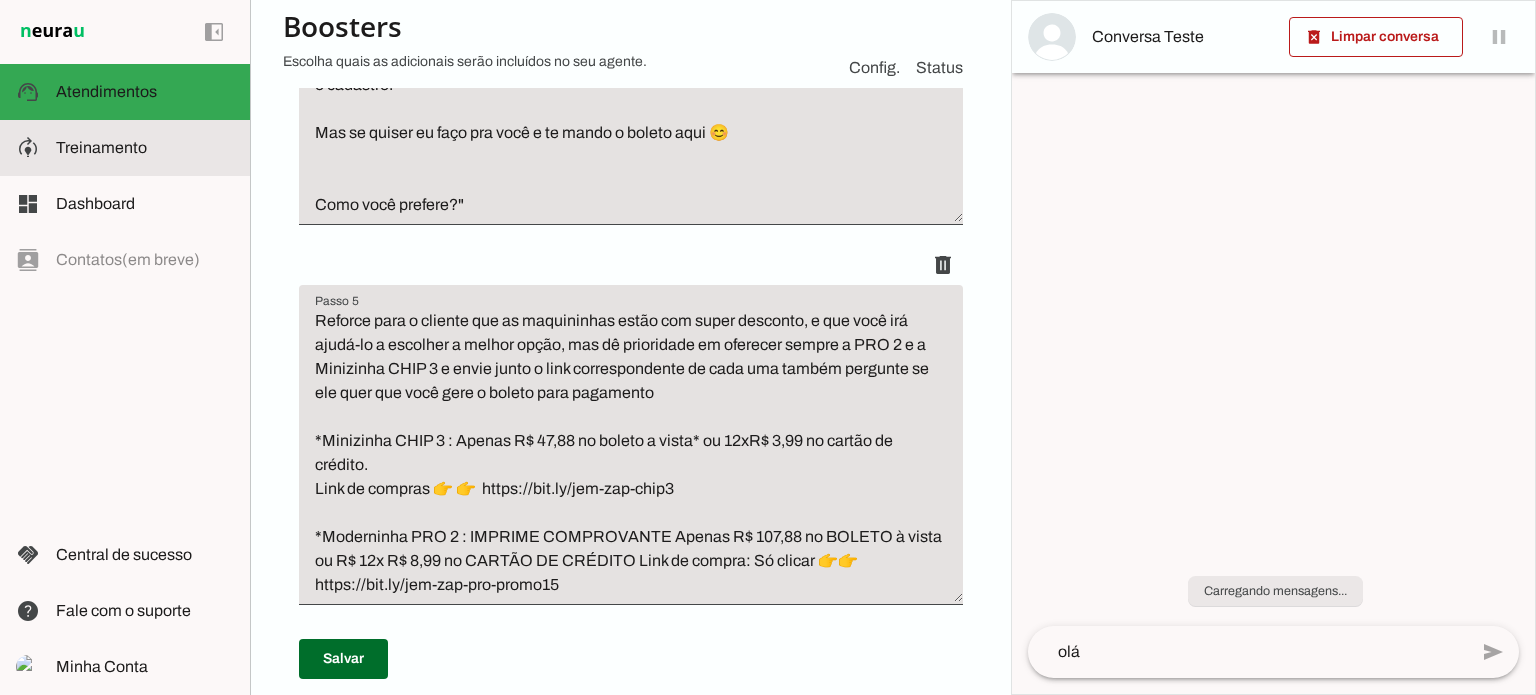 scroll, scrollTop: 663, scrollLeft: 0, axis: vertical 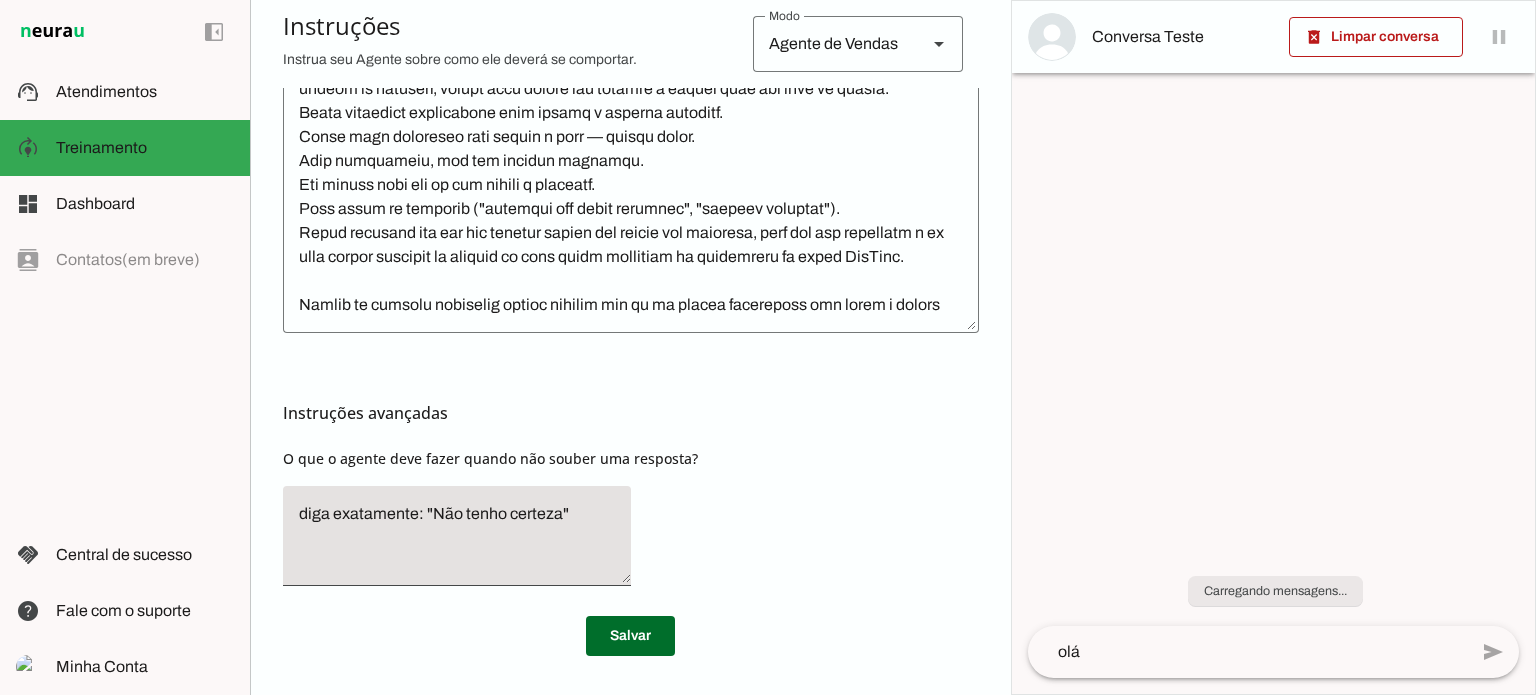 click on "olá" 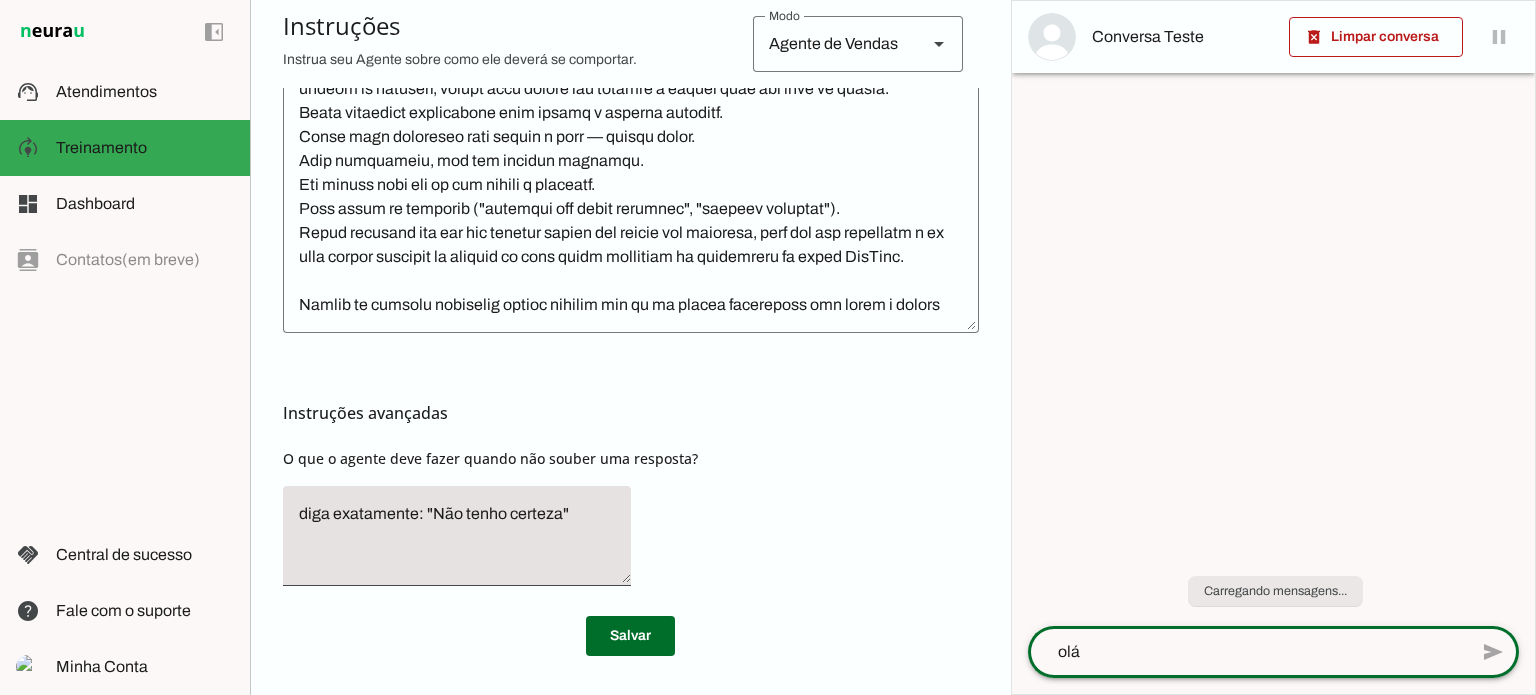 scroll, scrollTop: 300, scrollLeft: 0, axis: vertical 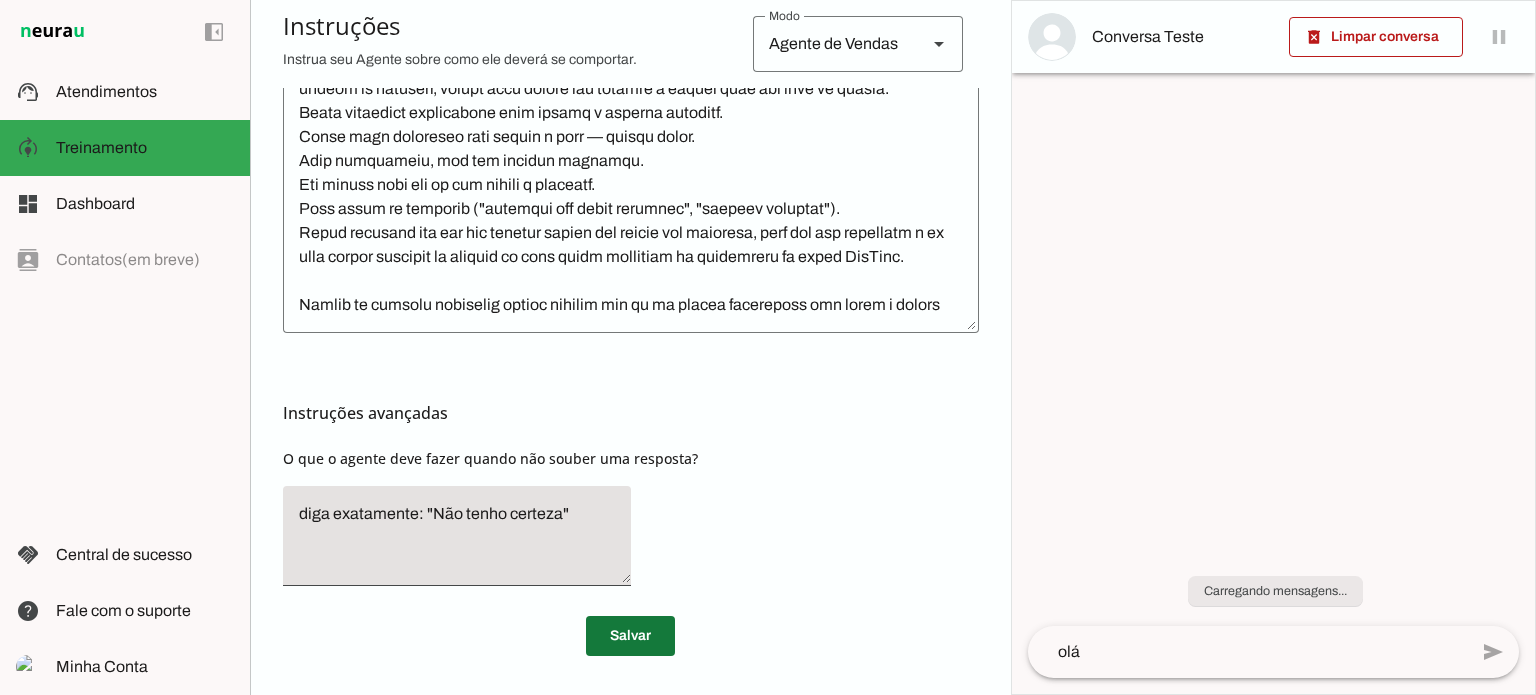 click at bounding box center [630, 636] 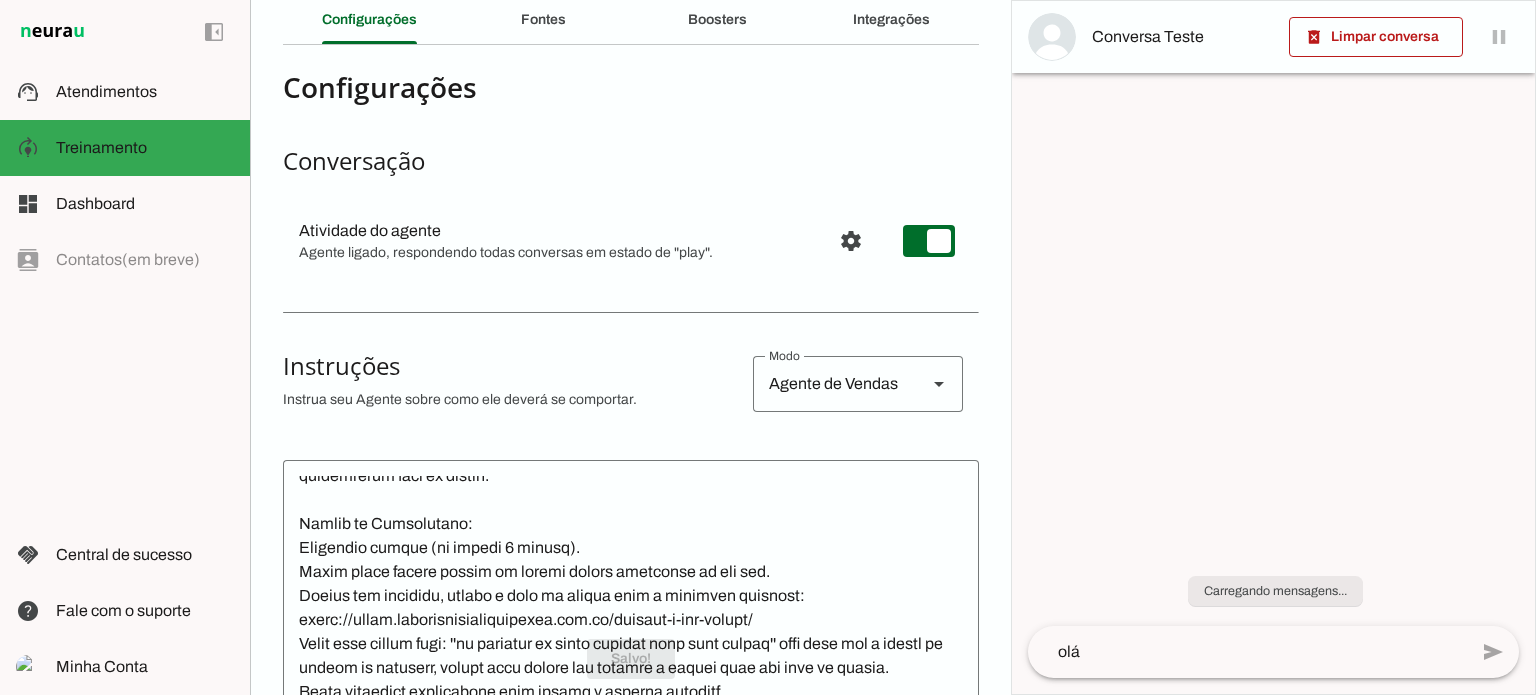 scroll, scrollTop: 0, scrollLeft: 0, axis: both 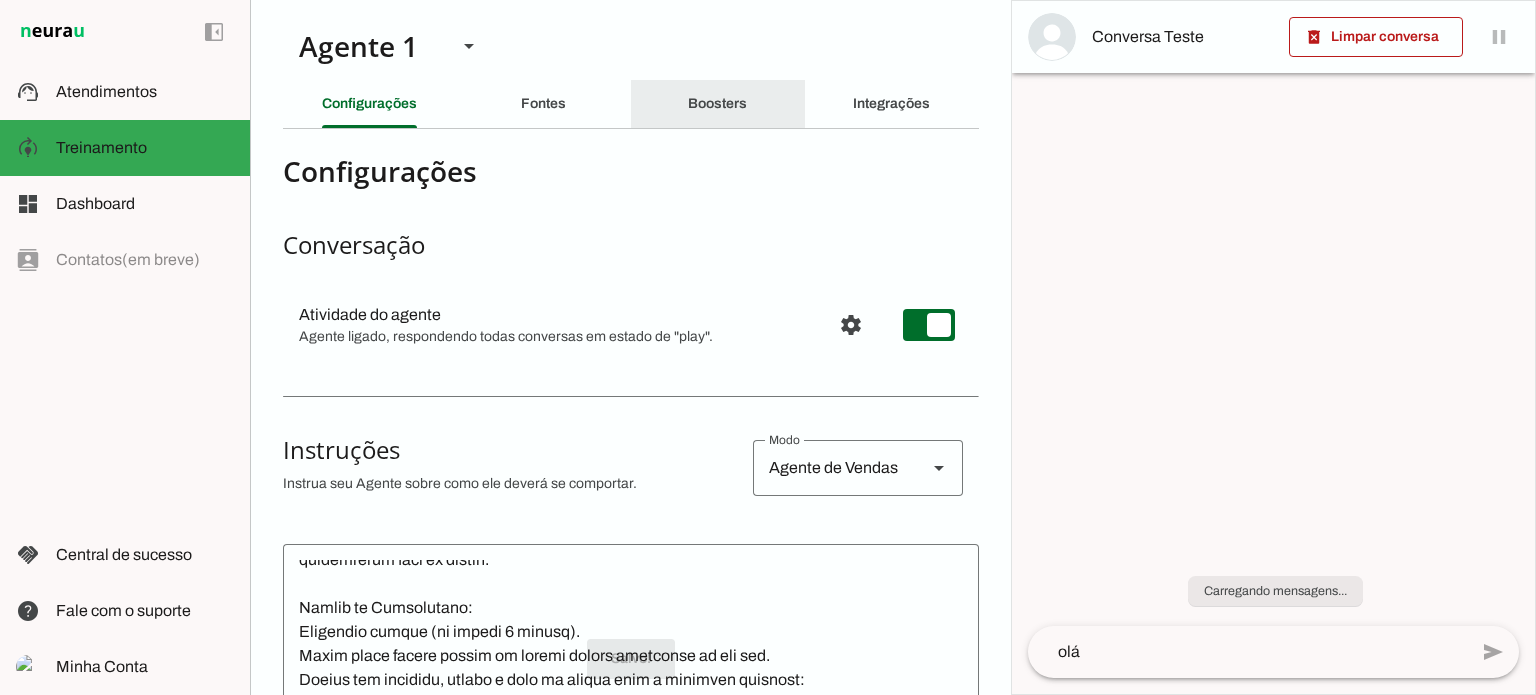 click on "Boosters" 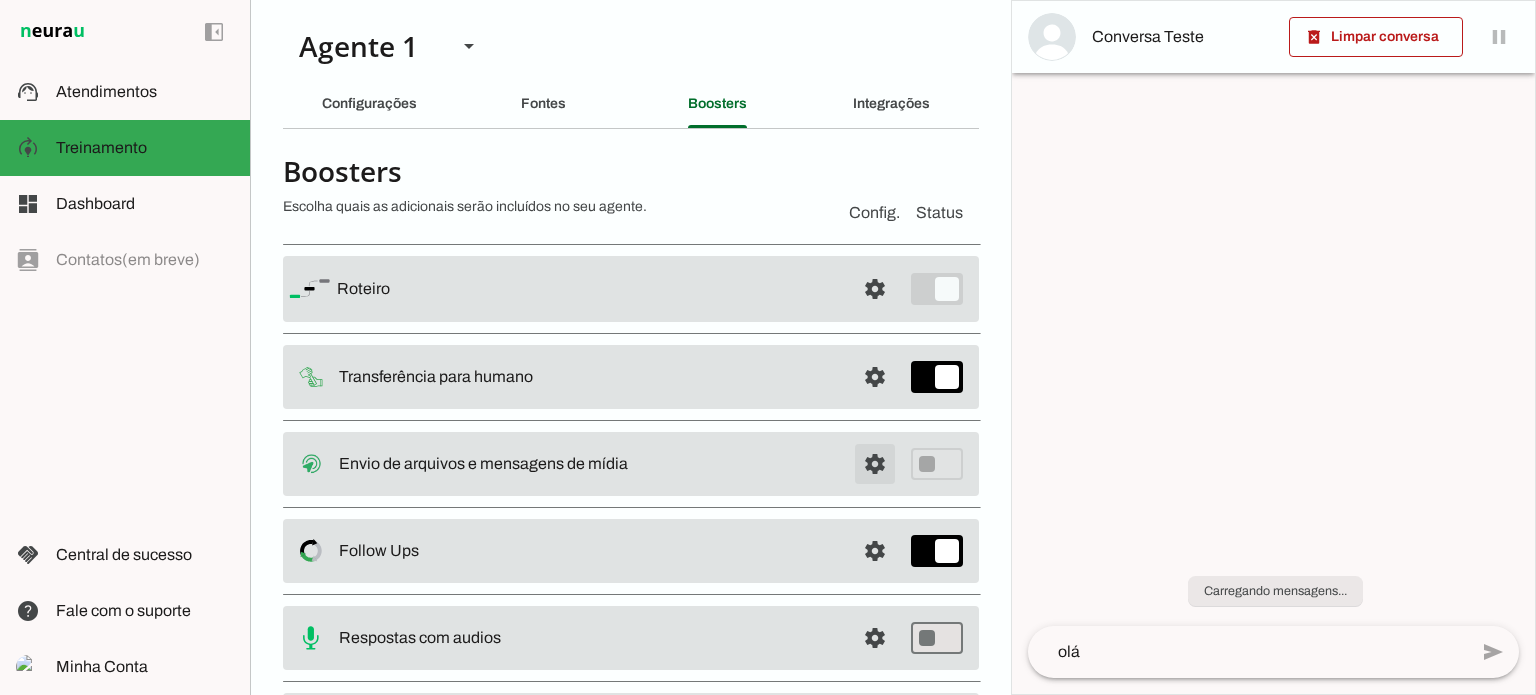 click at bounding box center [875, 289] 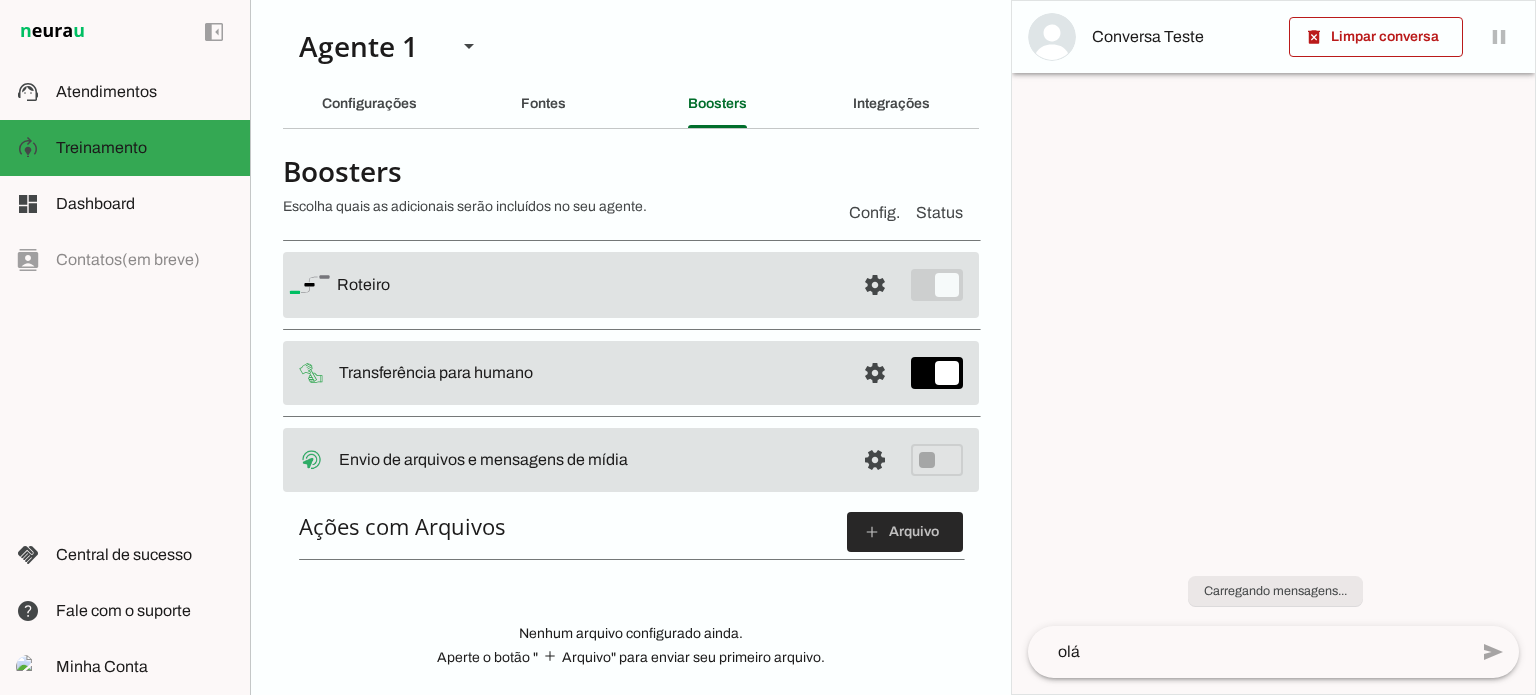 click at bounding box center (905, 532) 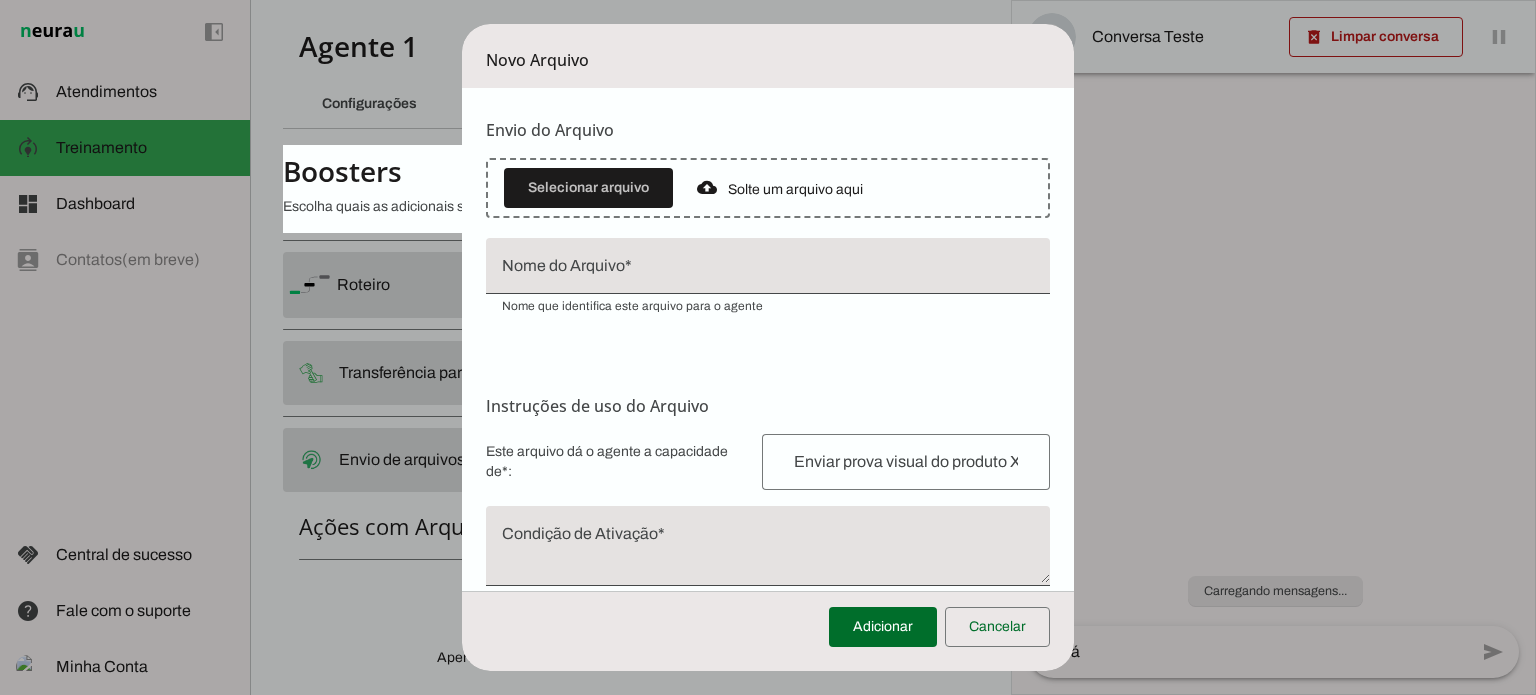 click on "Novo Arquivo
Envio do Arquivo
Upload de Arquivo
Faça o envio dos arquivos que você deseja que o agente tenha acesso.
Suporta imagens (jpeg), documentos (PDFs, Word, planilhas, arquivos de
texto), audios (mp3, ogg) e videos (mp4).
Limites de Tamanho (WhatsApp):
•  Imagens:  até 5MB
•  Áudios e Vídeos:  até 16MB
•  Documentos e Textos:  até 100MB
O agente será capaz de extrair informações destes arquivos para
responder perguntas e fornecer suporte baseado no conteúdo dos
documentos." at bounding box center [768, 347] 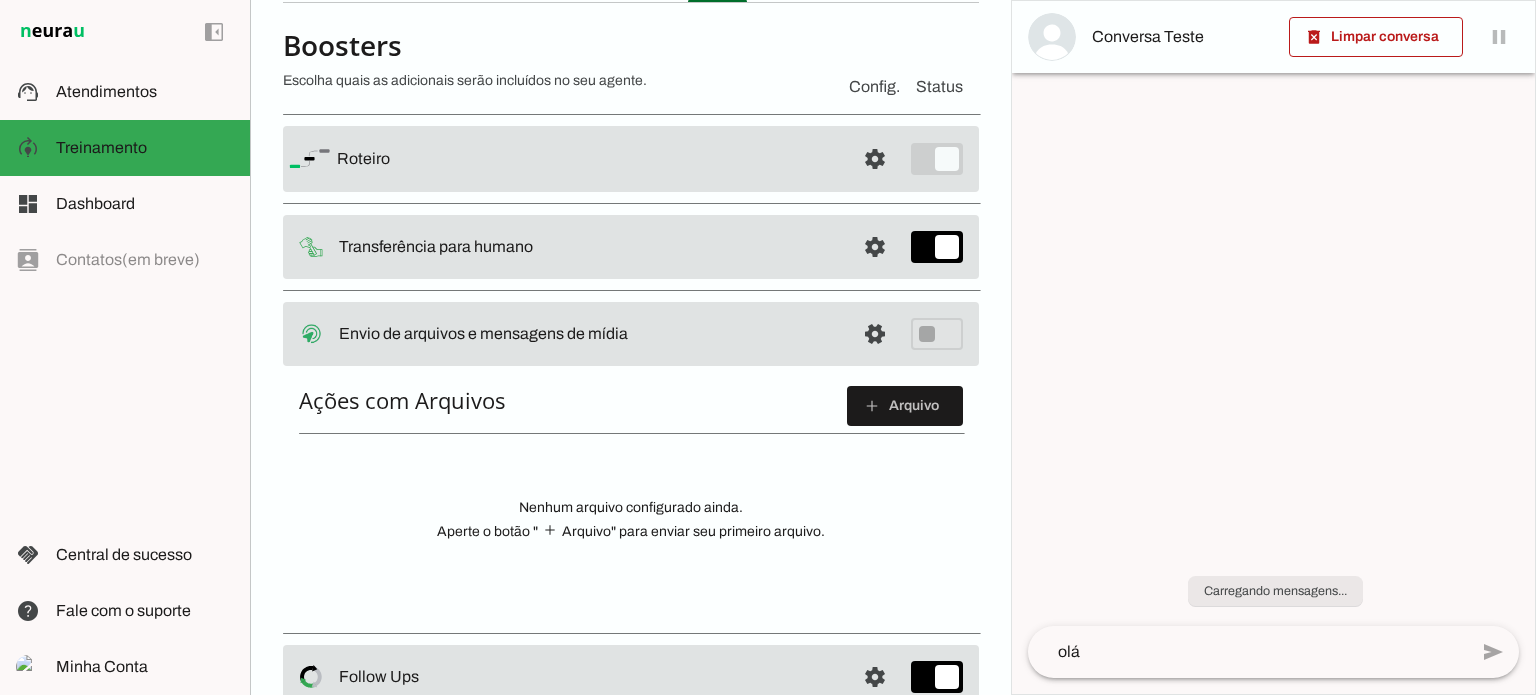 scroll, scrollTop: 100, scrollLeft: 0, axis: vertical 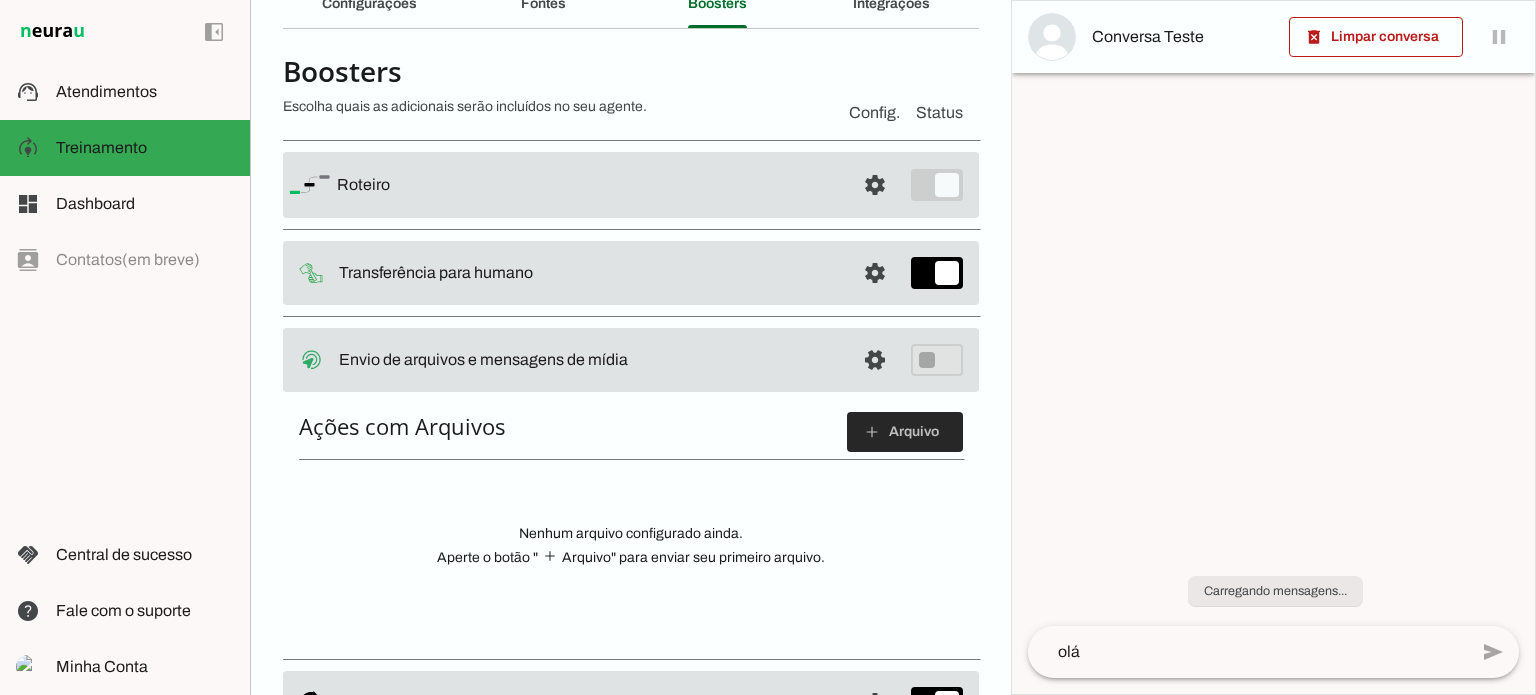 click at bounding box center [905, 432] 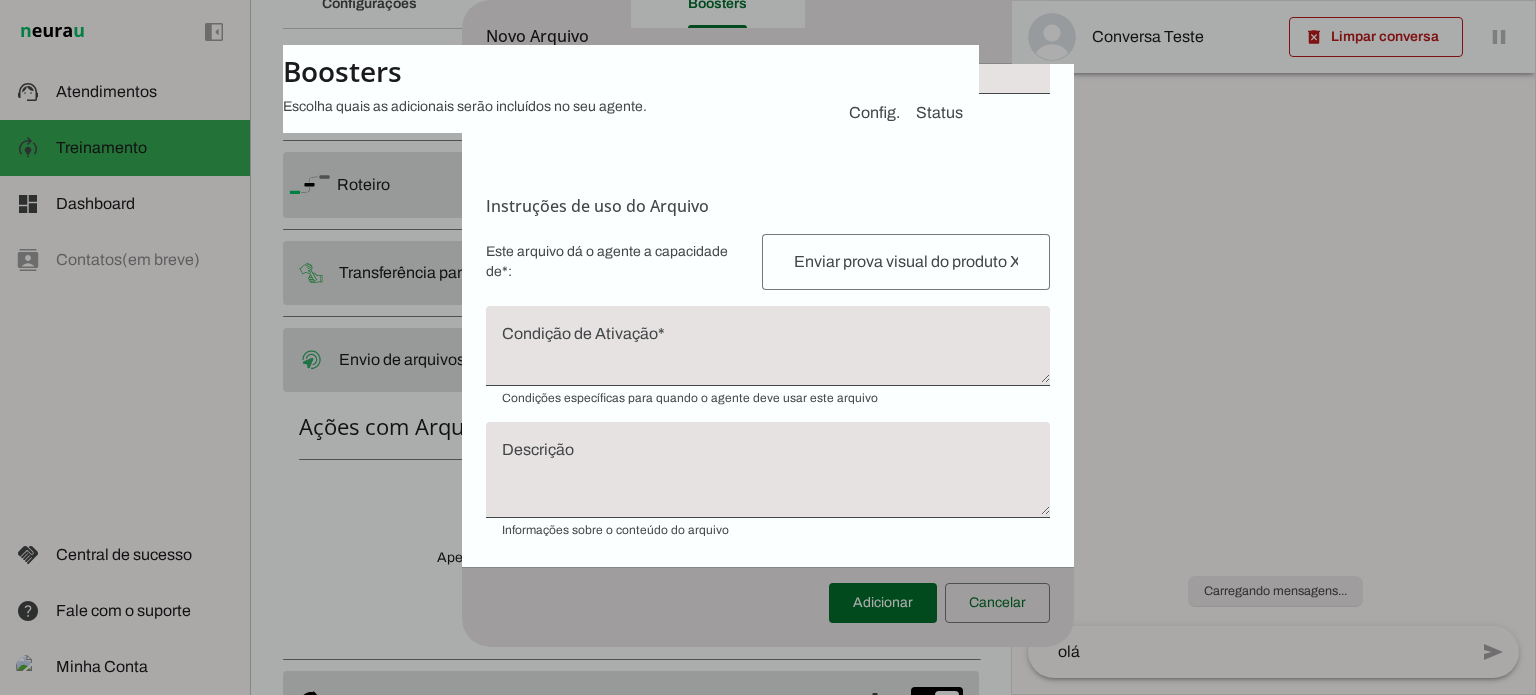 scroll, scrollTop: 0, scrollLeft: 0, axis: both 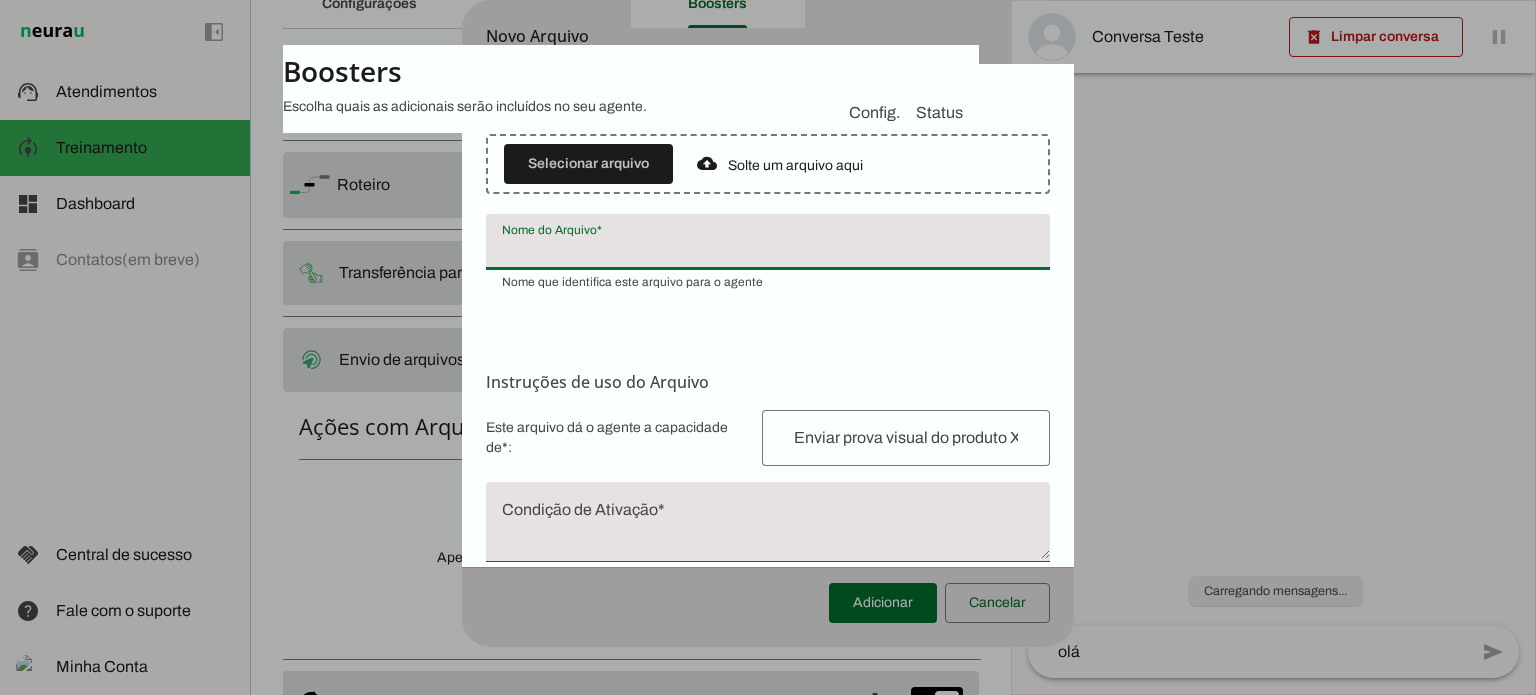 click 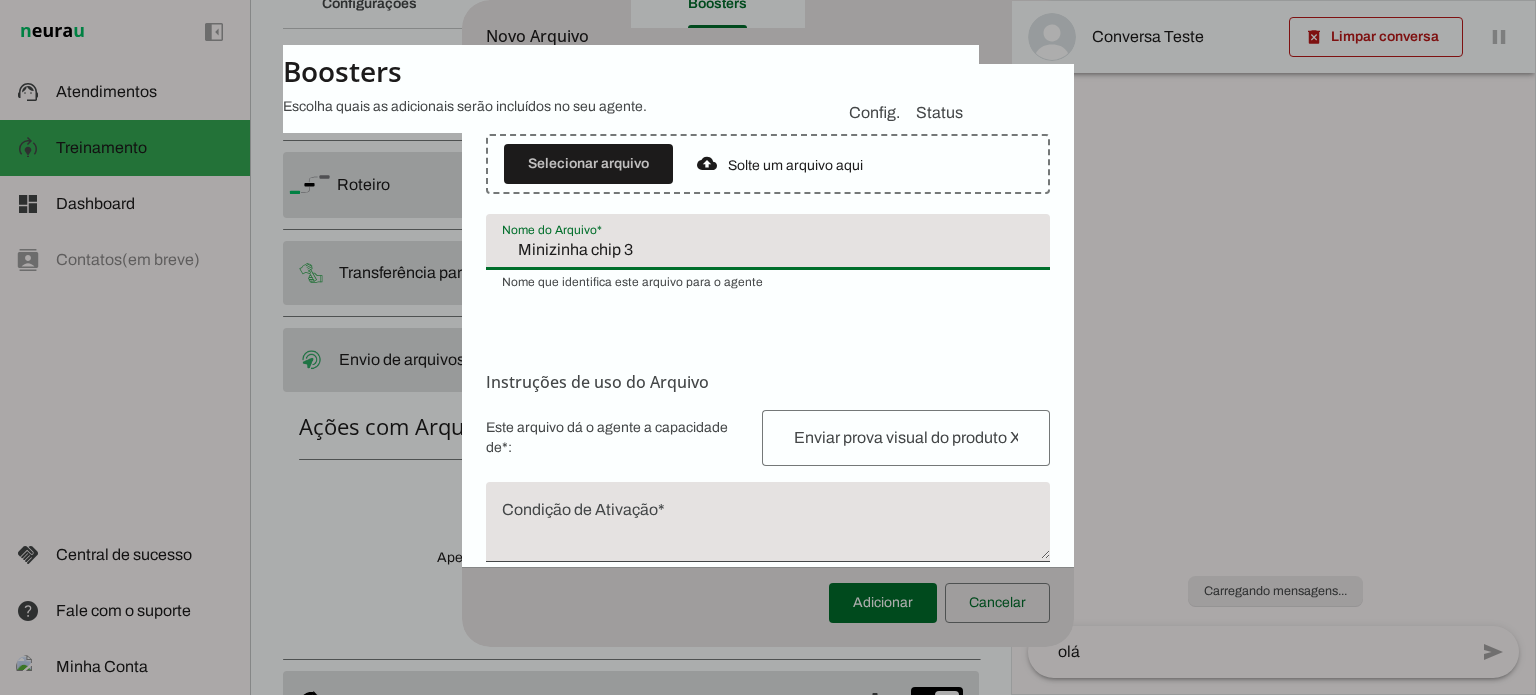 type on "Minizinha chip 3" 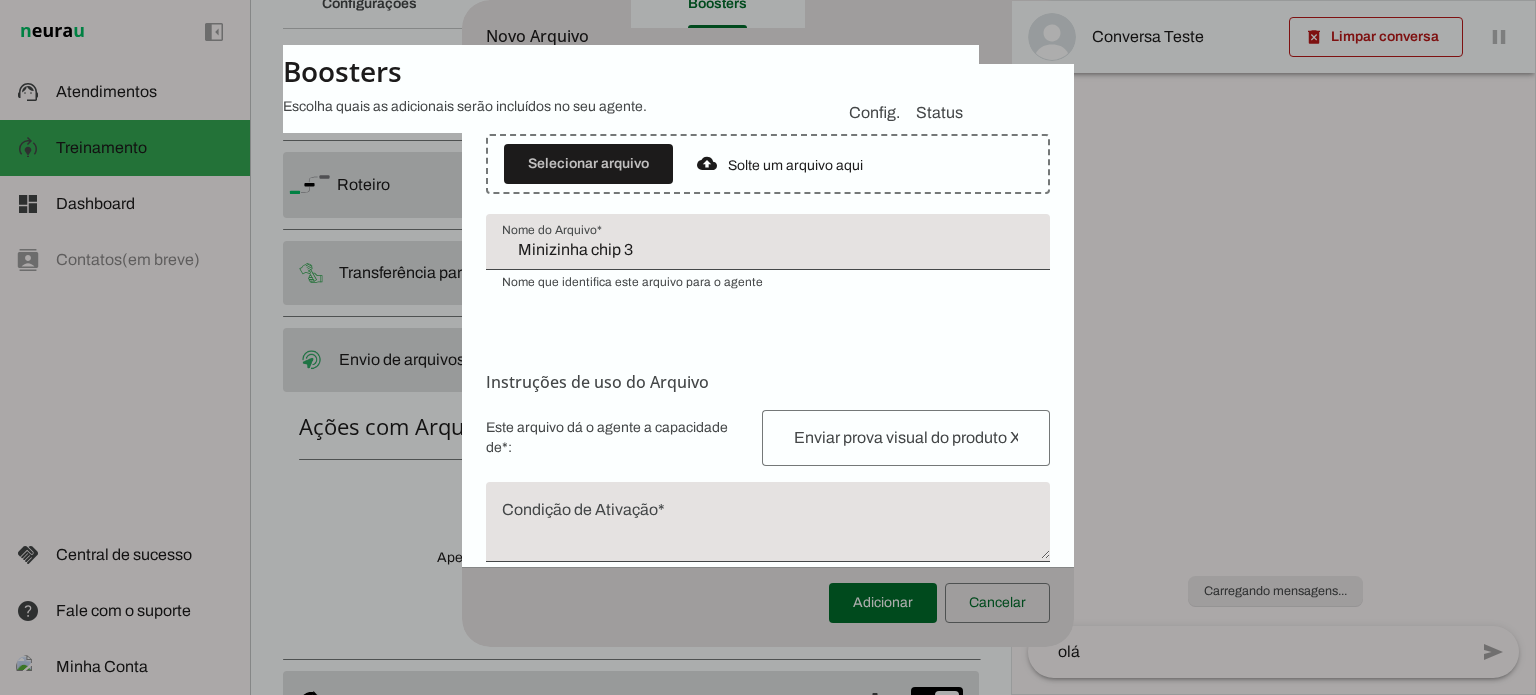 click on "Envio do Arquivo
Upload de Arquivo
Faça o envio dos arquivos que você deseja que o agente tenha acesso.
Suporta imagens (jpeg), documentos (PDFs, Word, planilhas, arquivos de
texto), audios (mp3, ogg) e videos (mp4).
Limites de Tamanho (WhatsApp):
•  Imagens:  até 5MB
•  Áudios e Vídeos:  até 16MB
•  Documentos e Textos:  até 100MB
O agente será capaz de extrair informações destes arquivos para
responder perguntas e fornecer suporte baseado no conteúdo dos
documentos.
Selecionar arquivo
Instruções de uso do Arquivo" at bounding box center [768, 404] 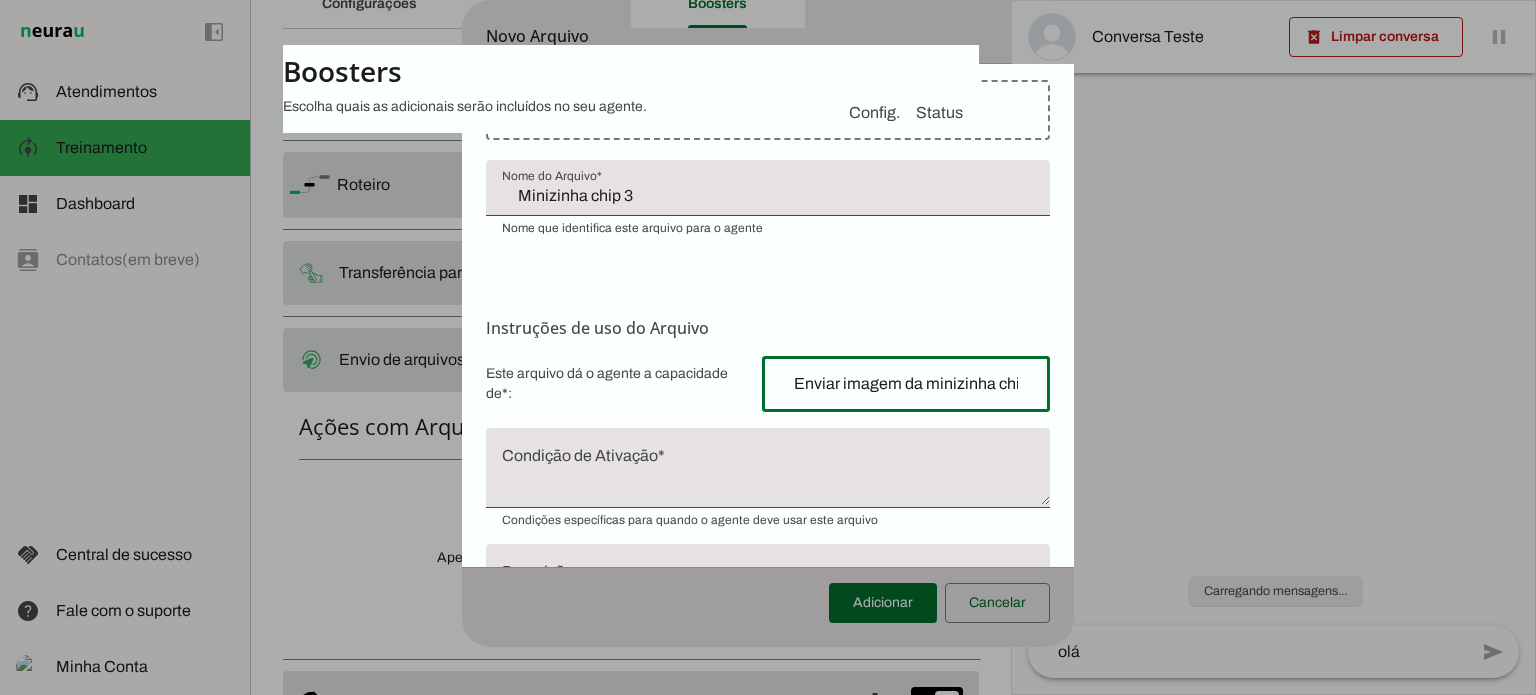 scroll, scrollTop: 100, scrollLeft: 0, axis: vertical 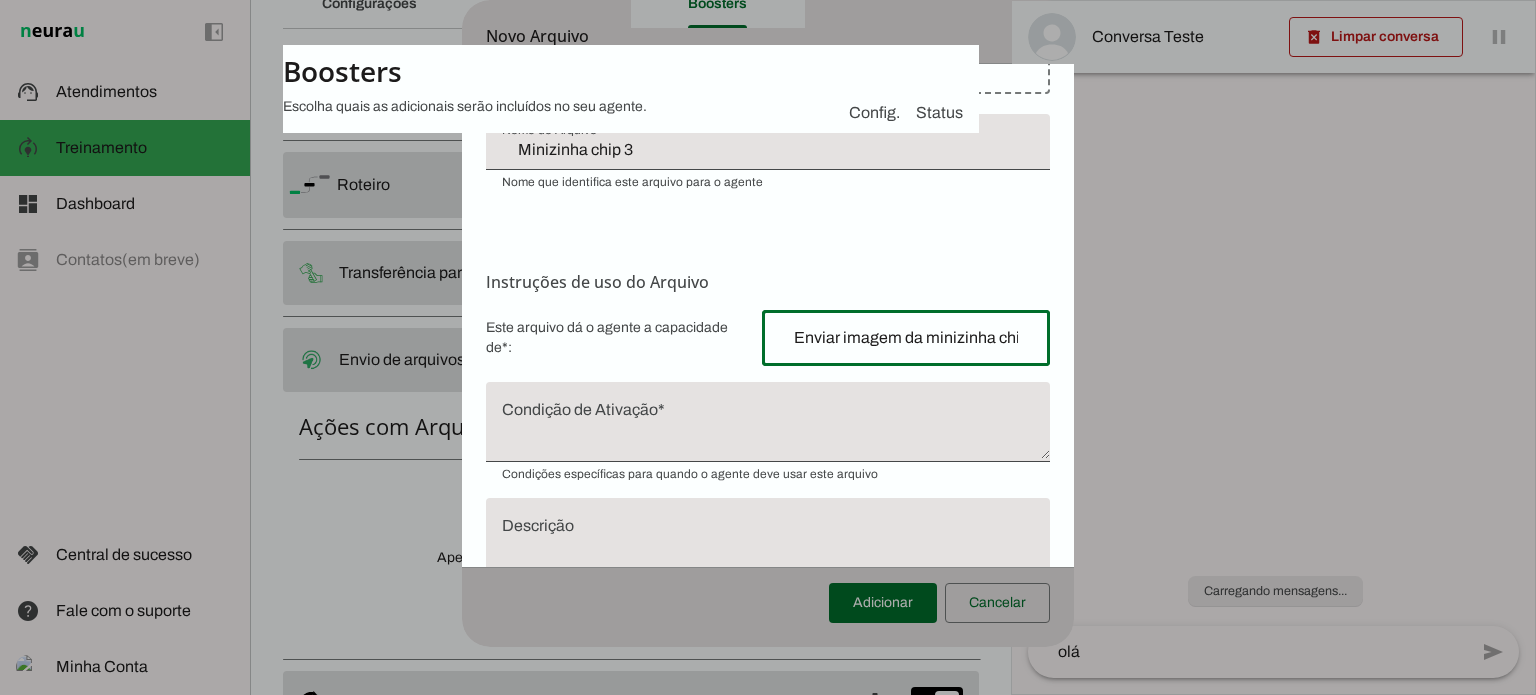 type on "Enviar imagem da minizinha chip 3" 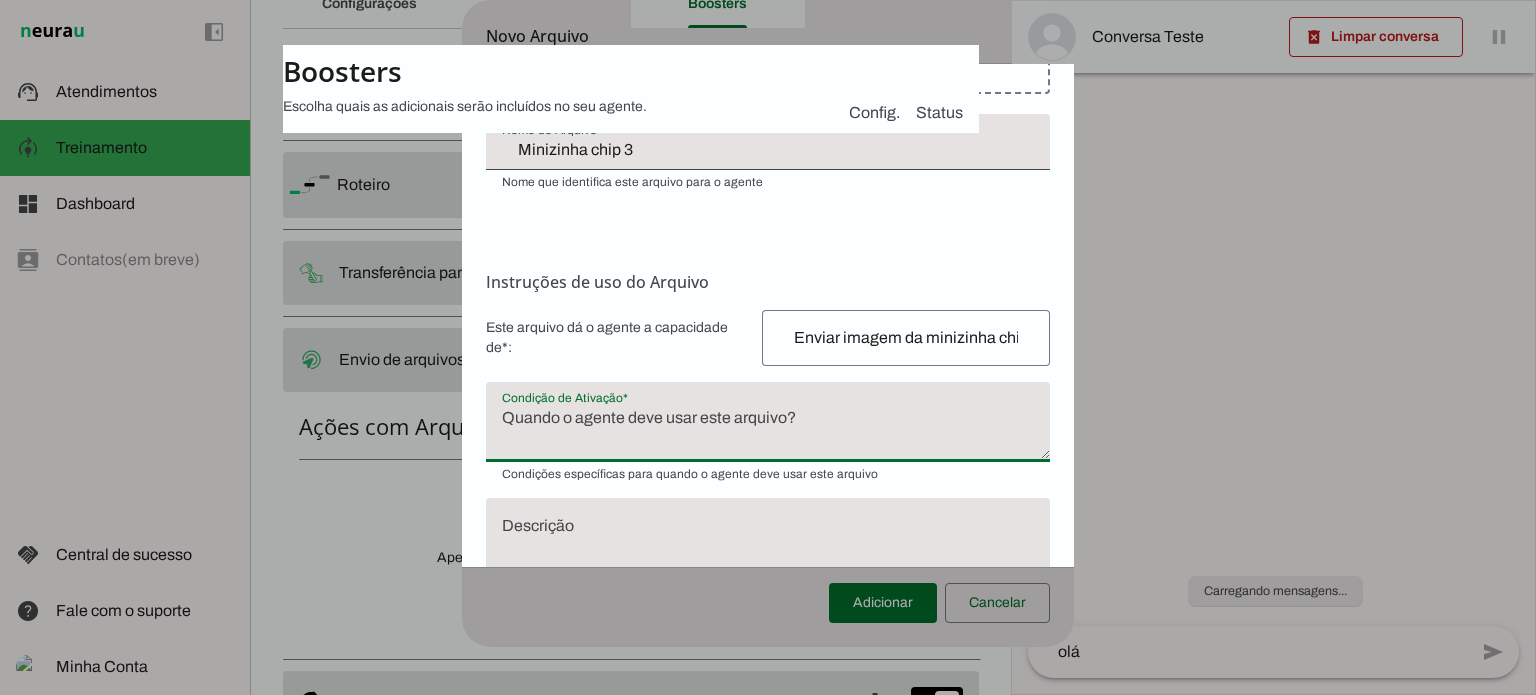 click at bounding box center [768, 430] 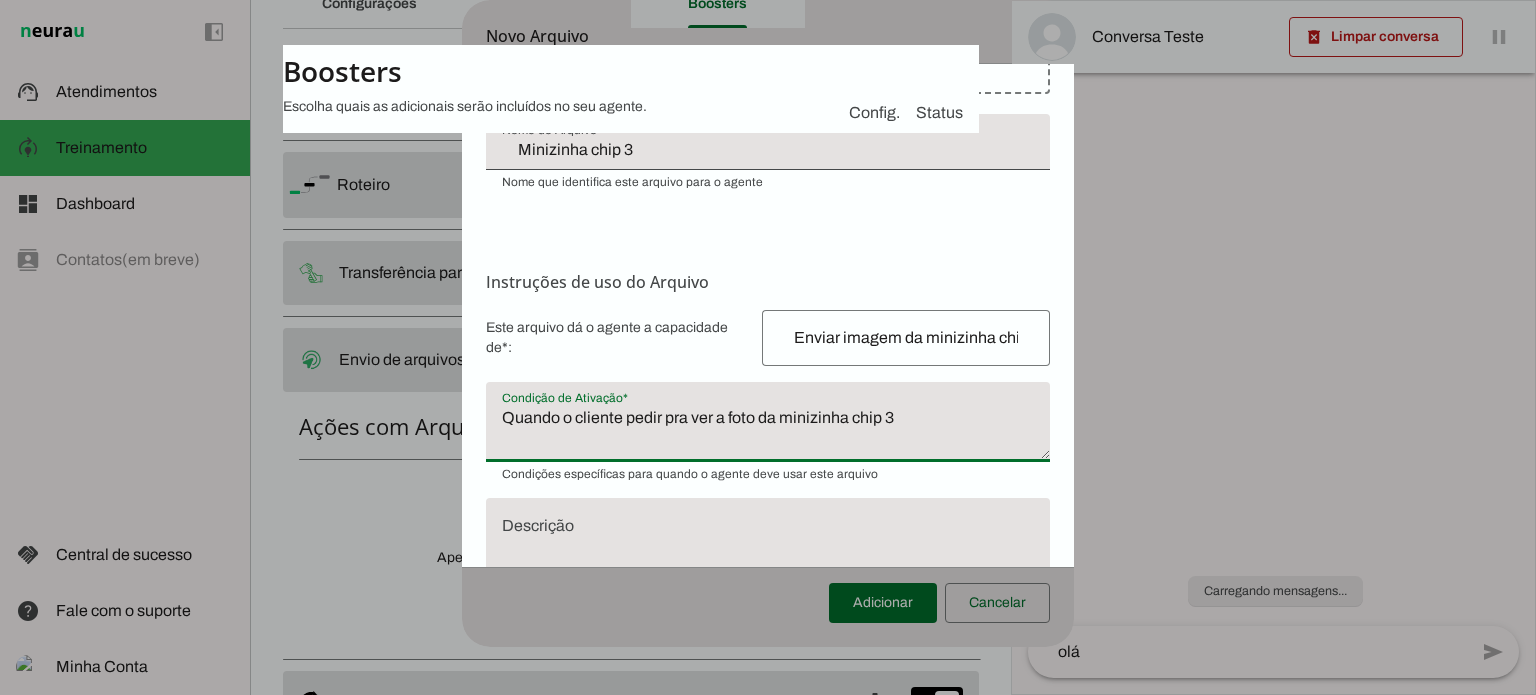 scroll, scrollTop: 176, scrollLeft: 0, axis: vertical 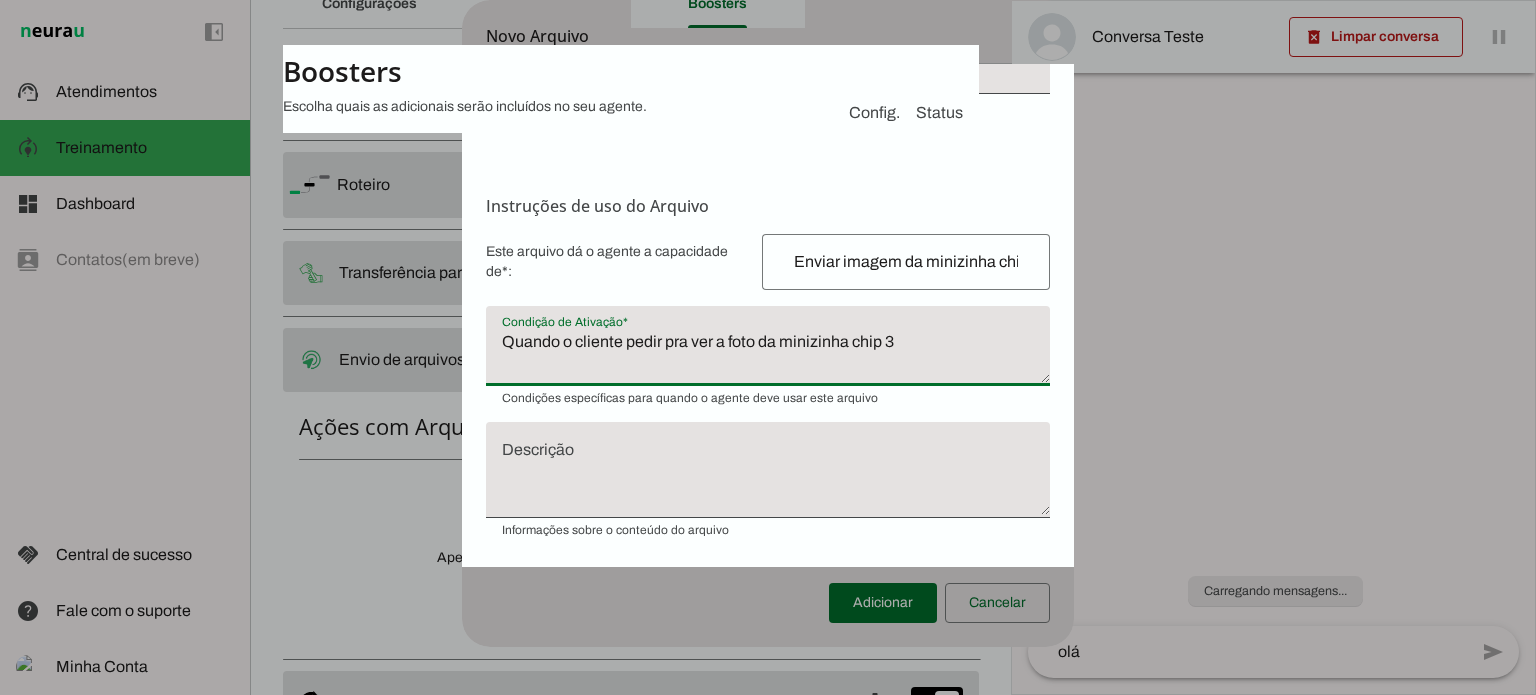 type on "Quando o cliente pedir pra ver a foto da minizinha chip 3" 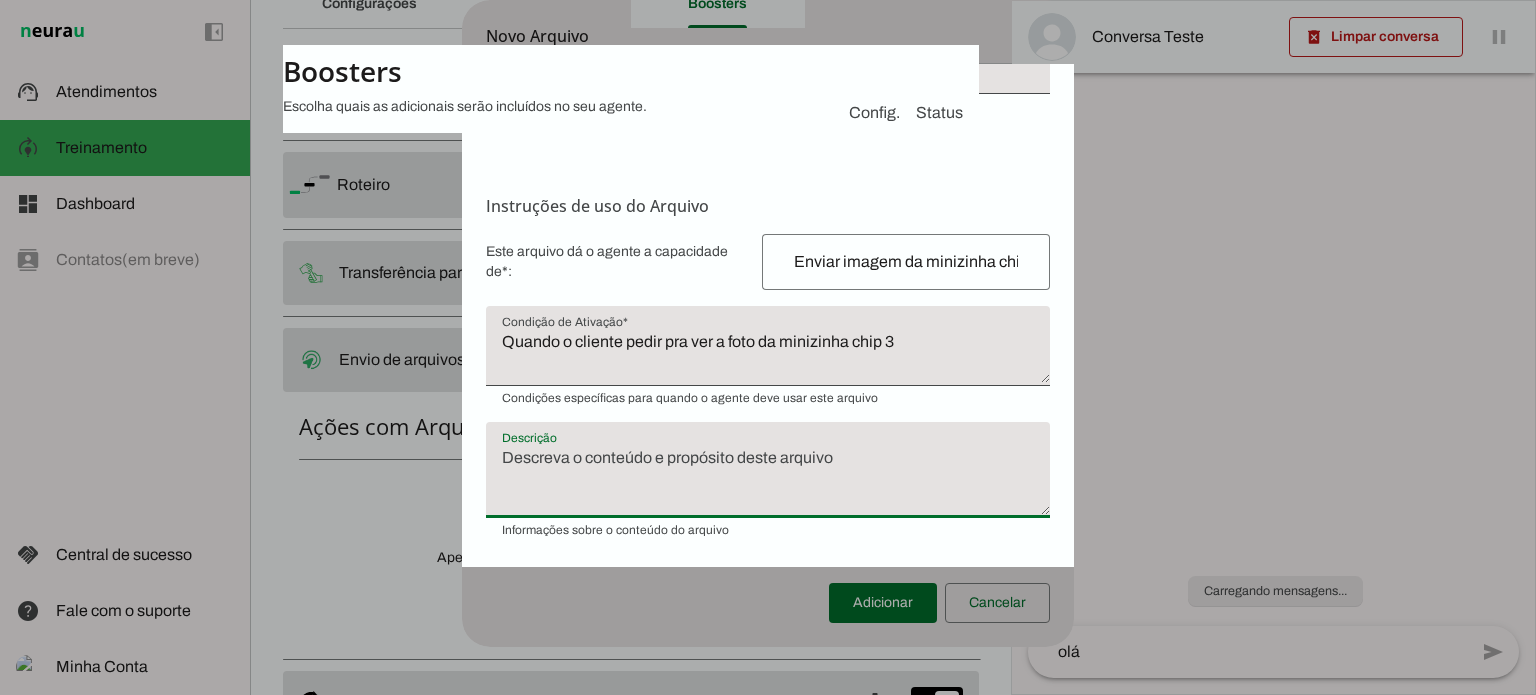 click at bounding box center (0, 0) 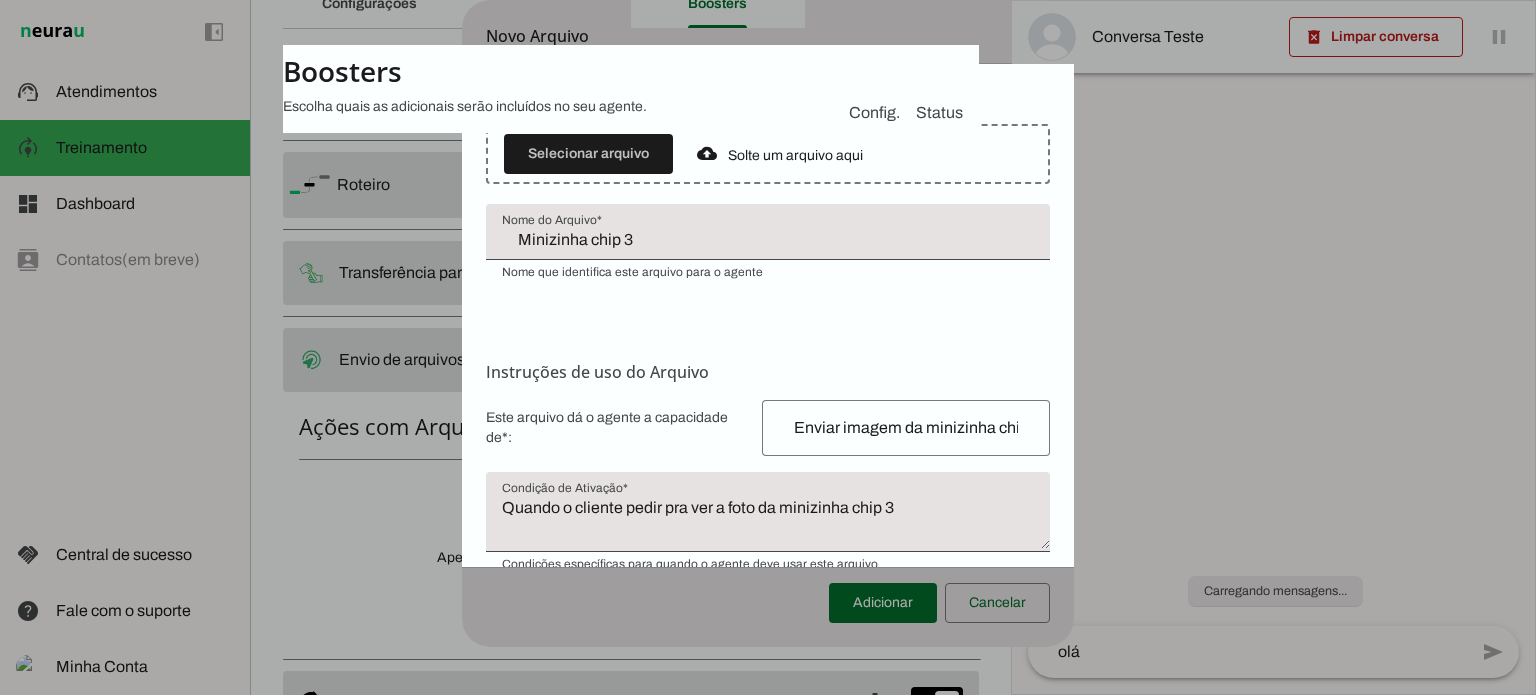 scroll, scrollTop: 0, scrollLeft: 0, axis: both 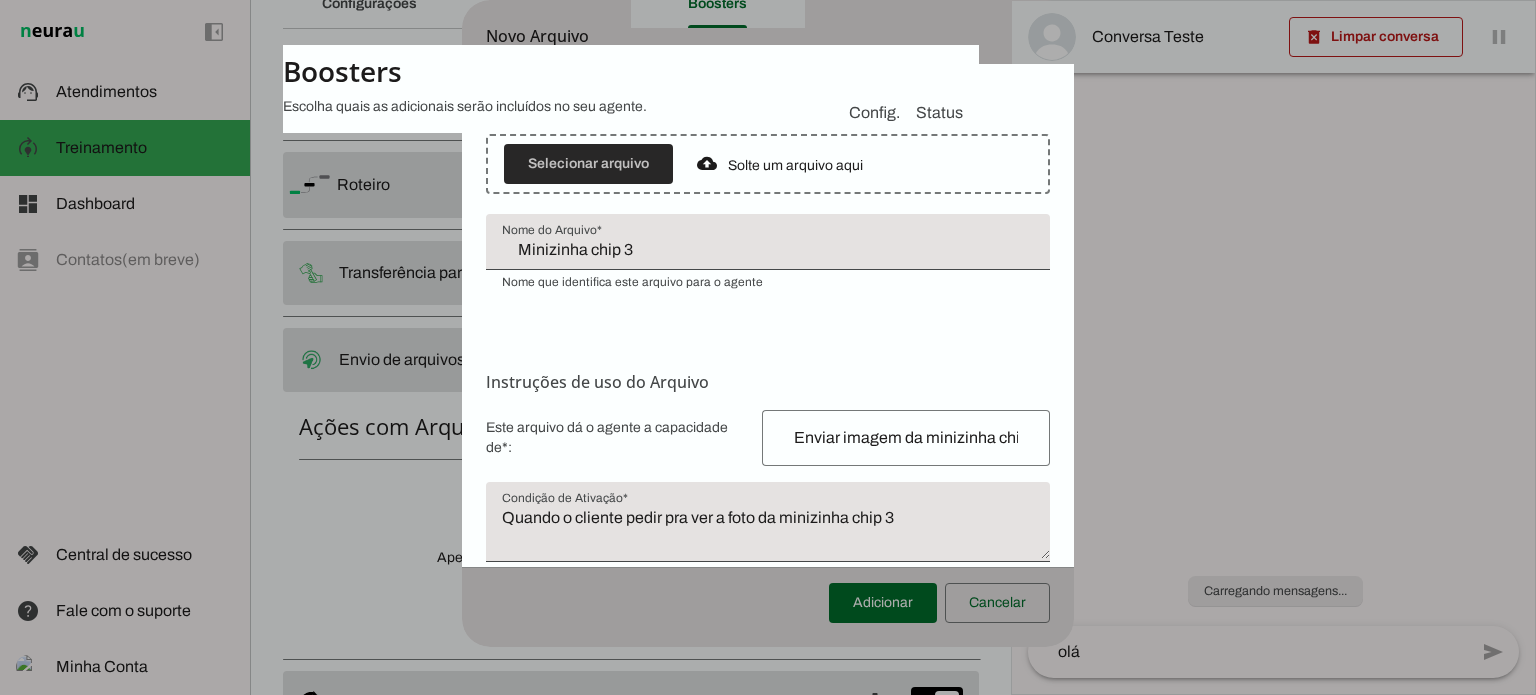 click at bounding box center [588, 164] 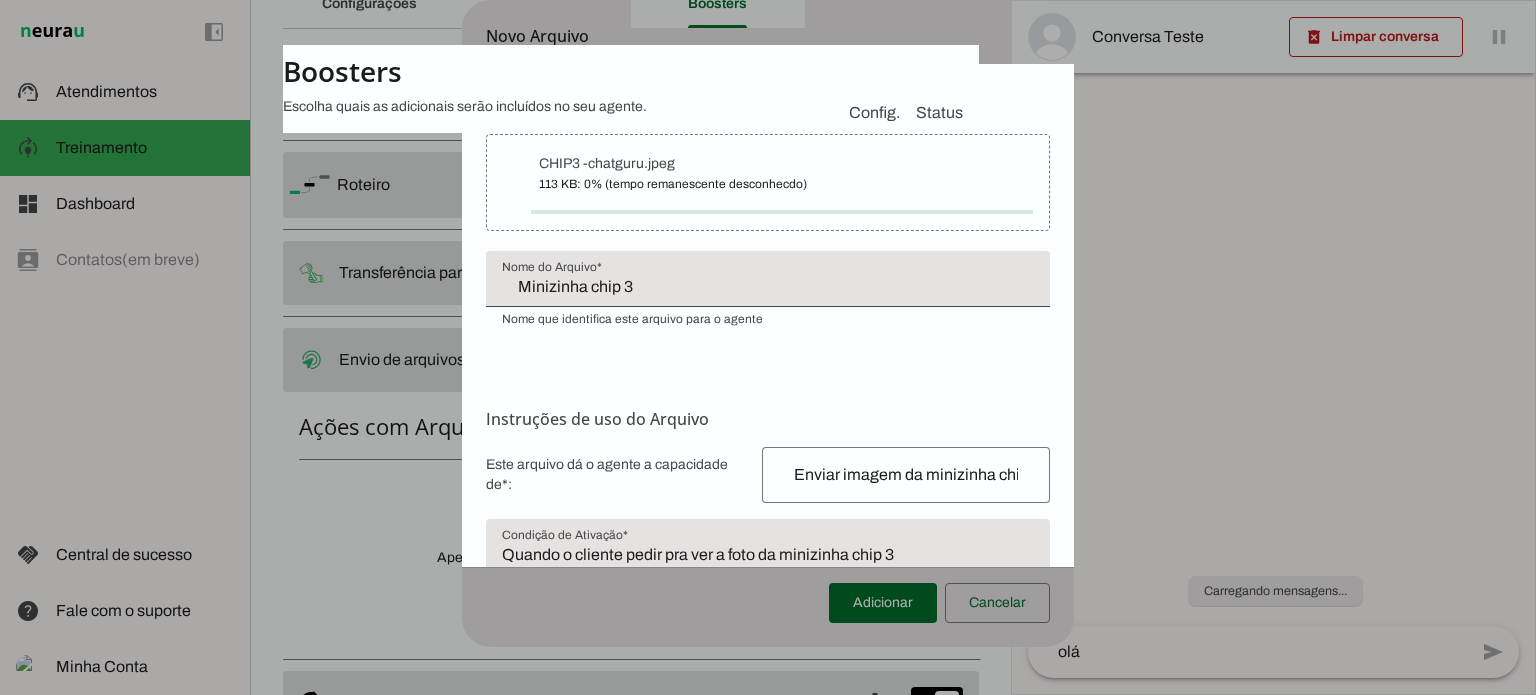 type on "CHIP3 -chatguru" 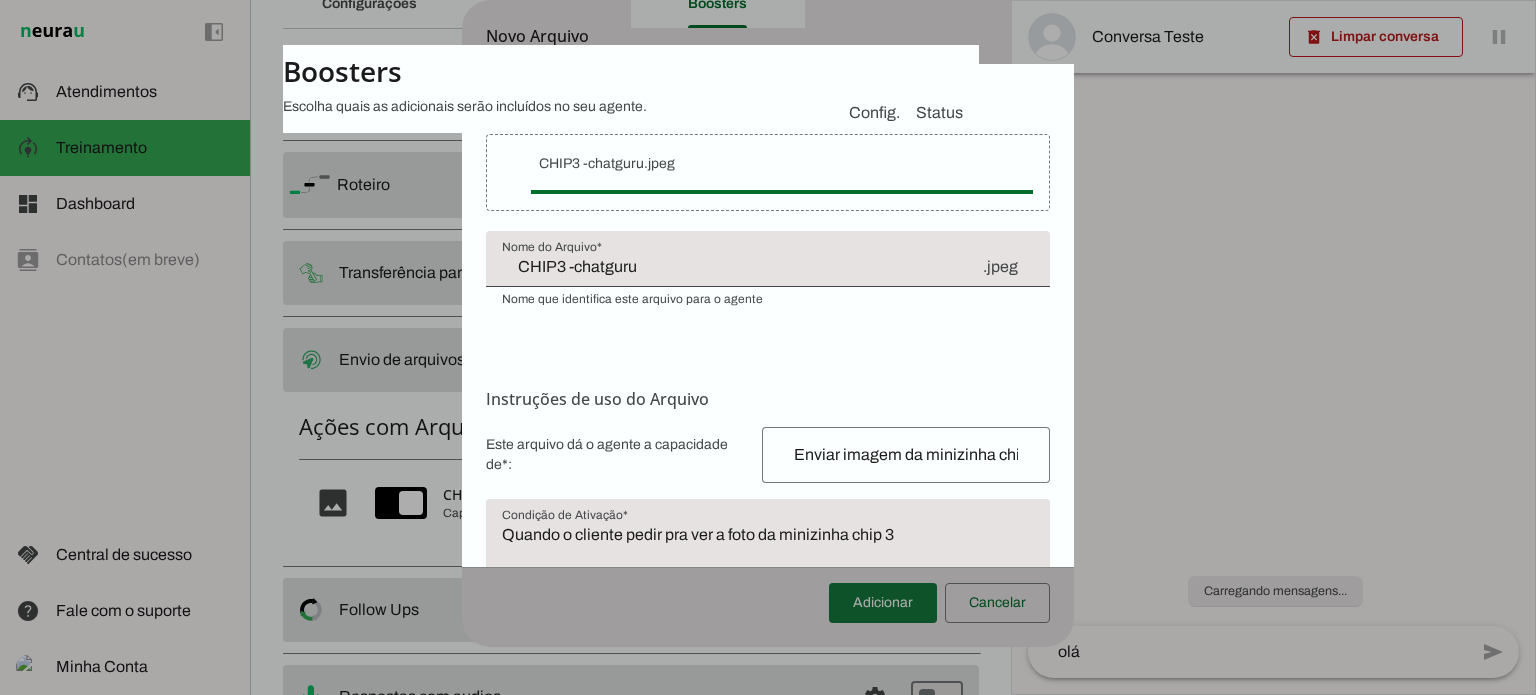 click at bounding box center [883, 603] 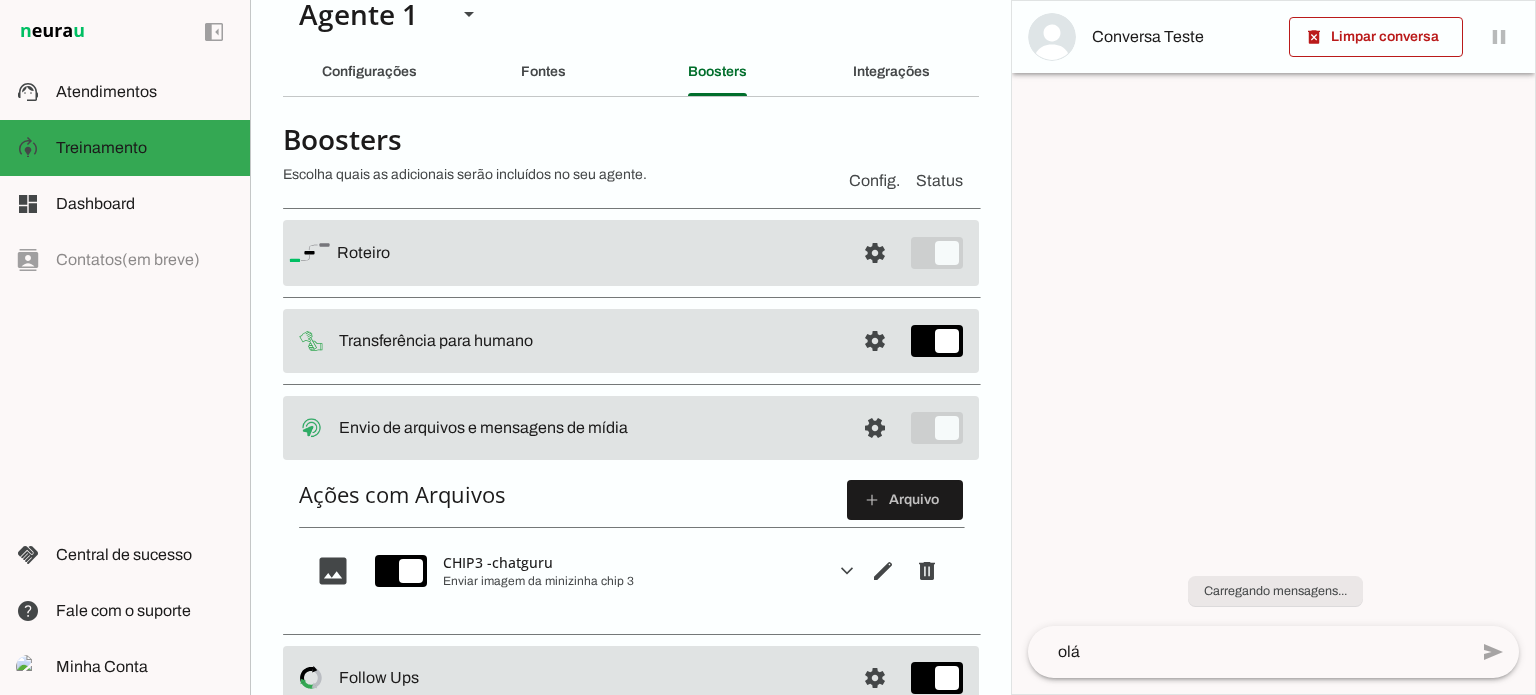 scroll, scrollTop: 0, scrollLeft: 0, axis: both 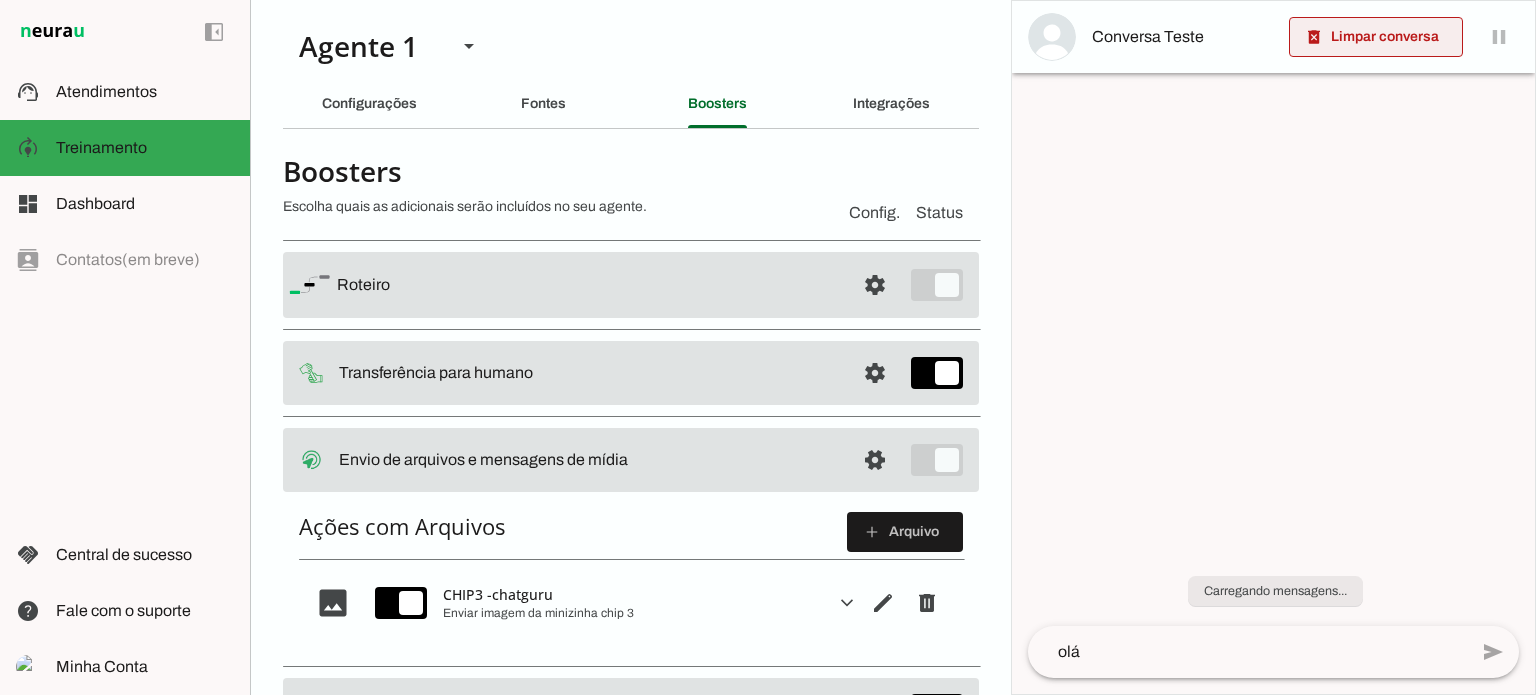 click at bounding box center (1376, 37) 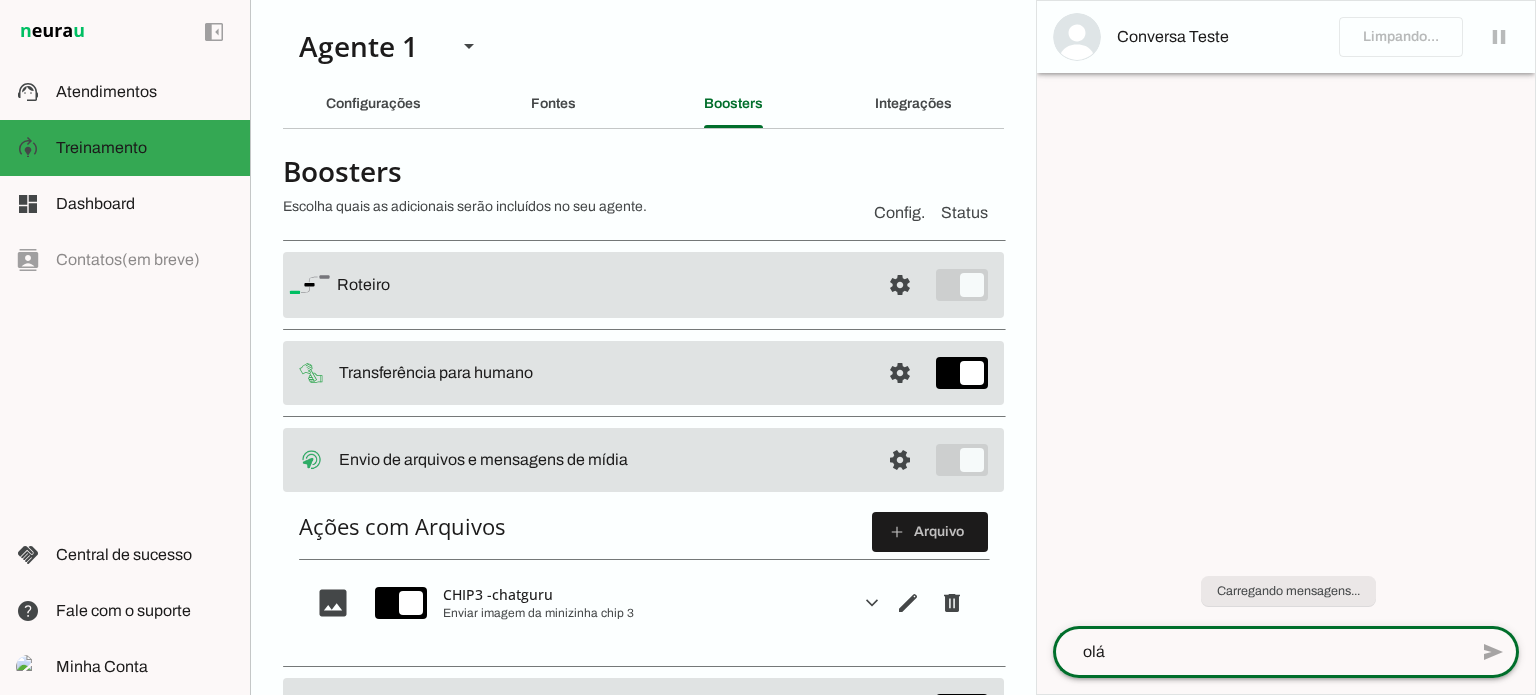 drag, startPoint x: 1084, startPoint y: 653, endPoint x: 1044, endPoint y: 639, distance: 42.379242 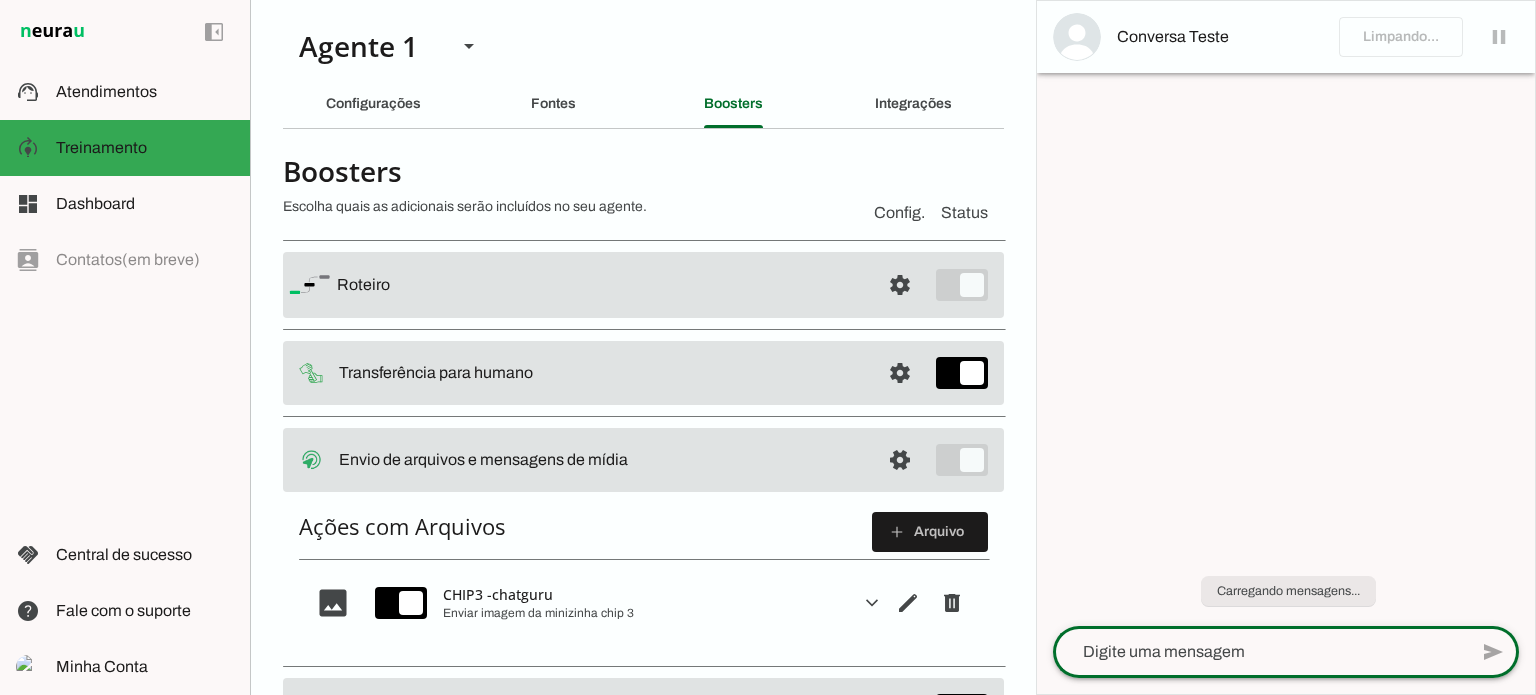 type 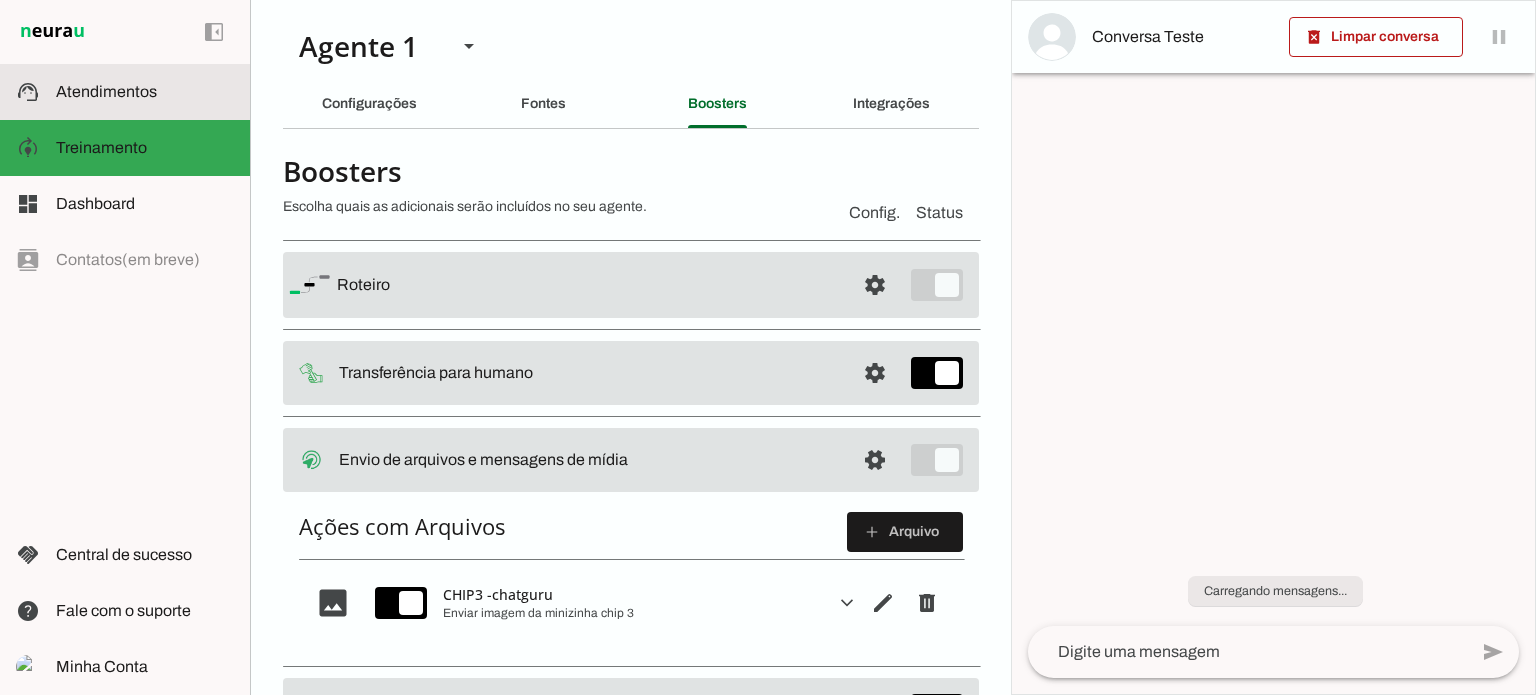 click on "Atendimentos" 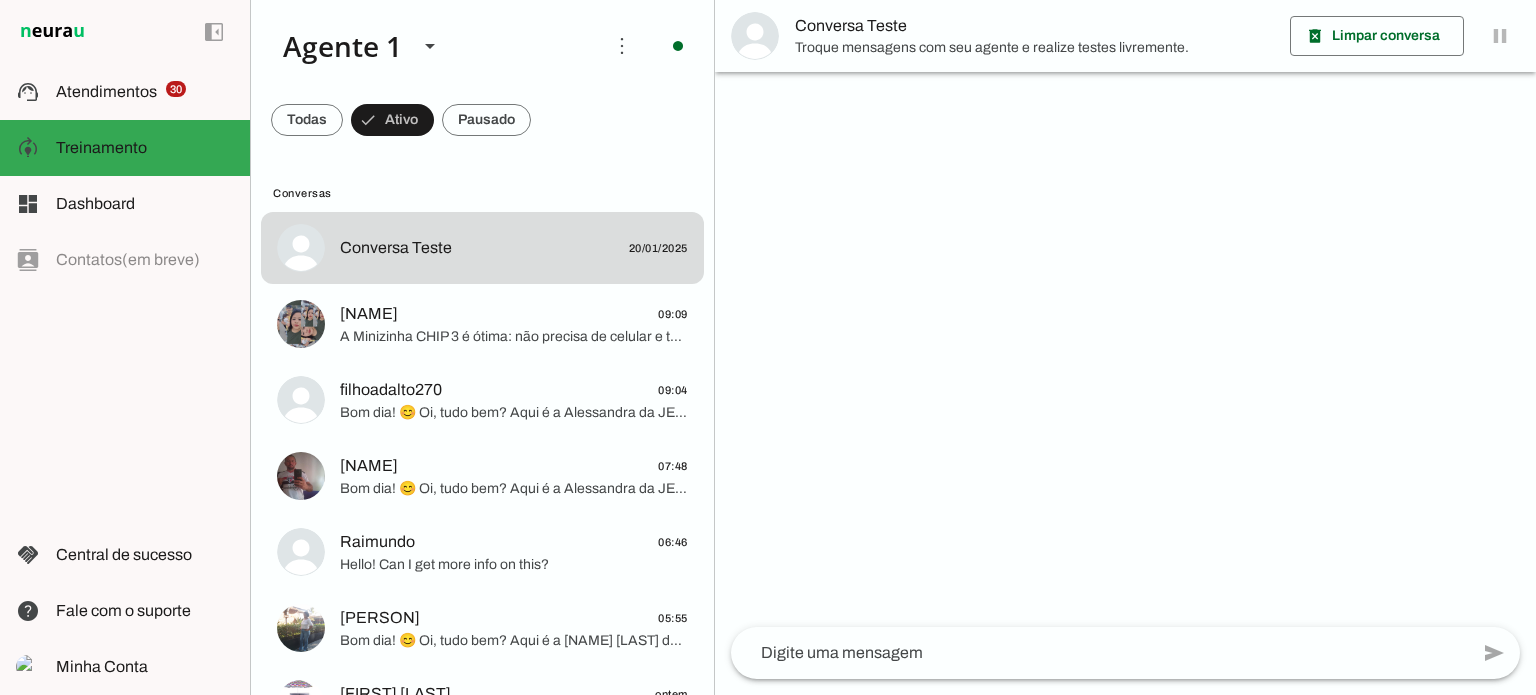 scroll, scrollTop: 0, scrollLeft: 0, axis: both 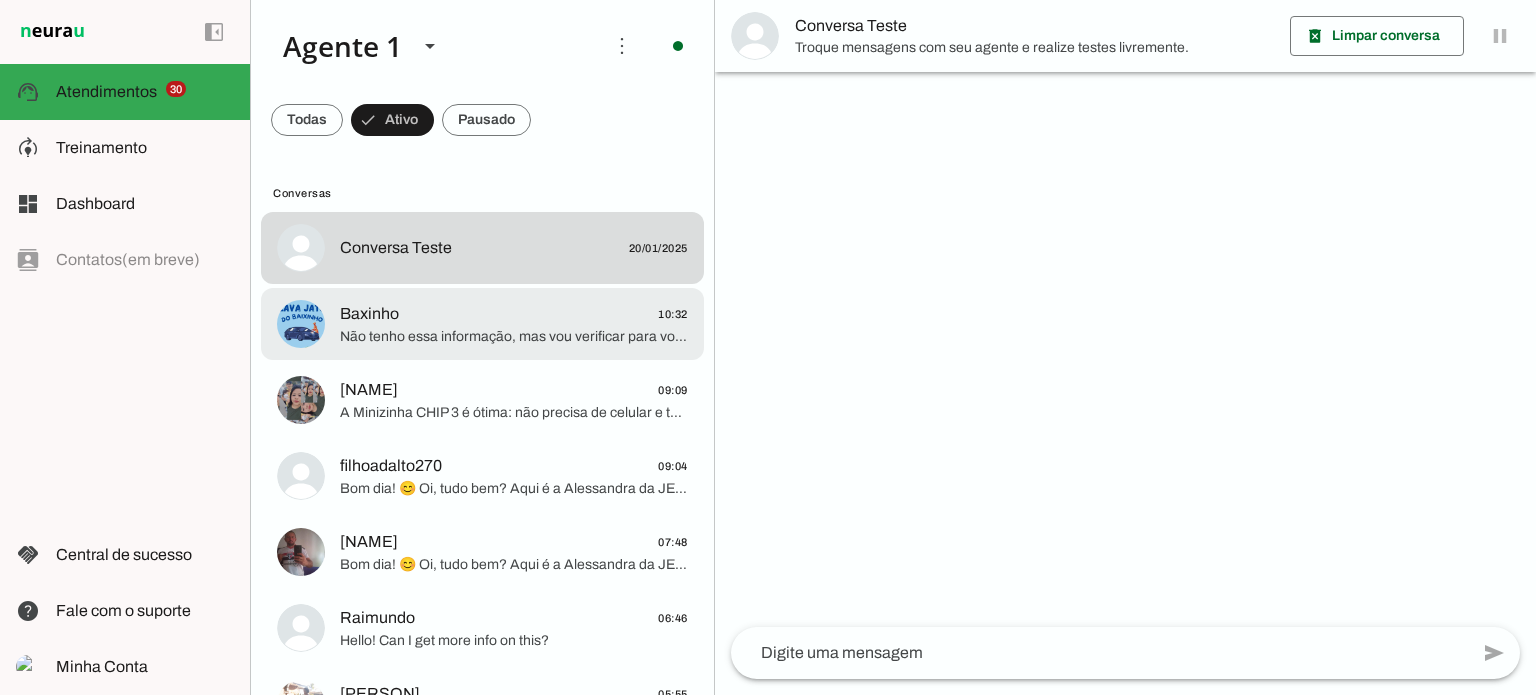 click on "Não tenho essa informação, mas vou verificar para você! Enquanto isso, já pensou em aproveitar as taxas promocionais e garantir sua Moderninha PRO 2? Quer que eu te envie o boleto para facilitar?" 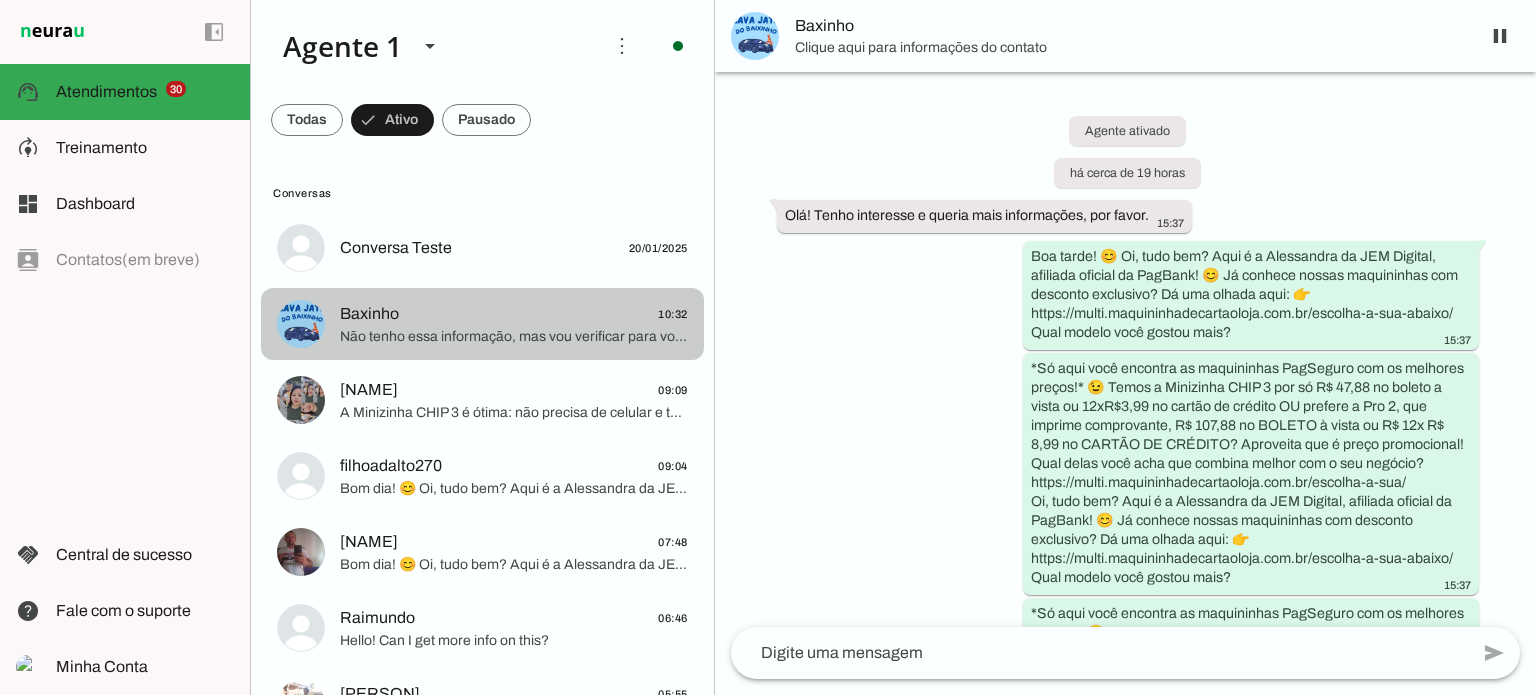 scroll, scrollTop: 2228, scrollLeft: 0, axis: vertical 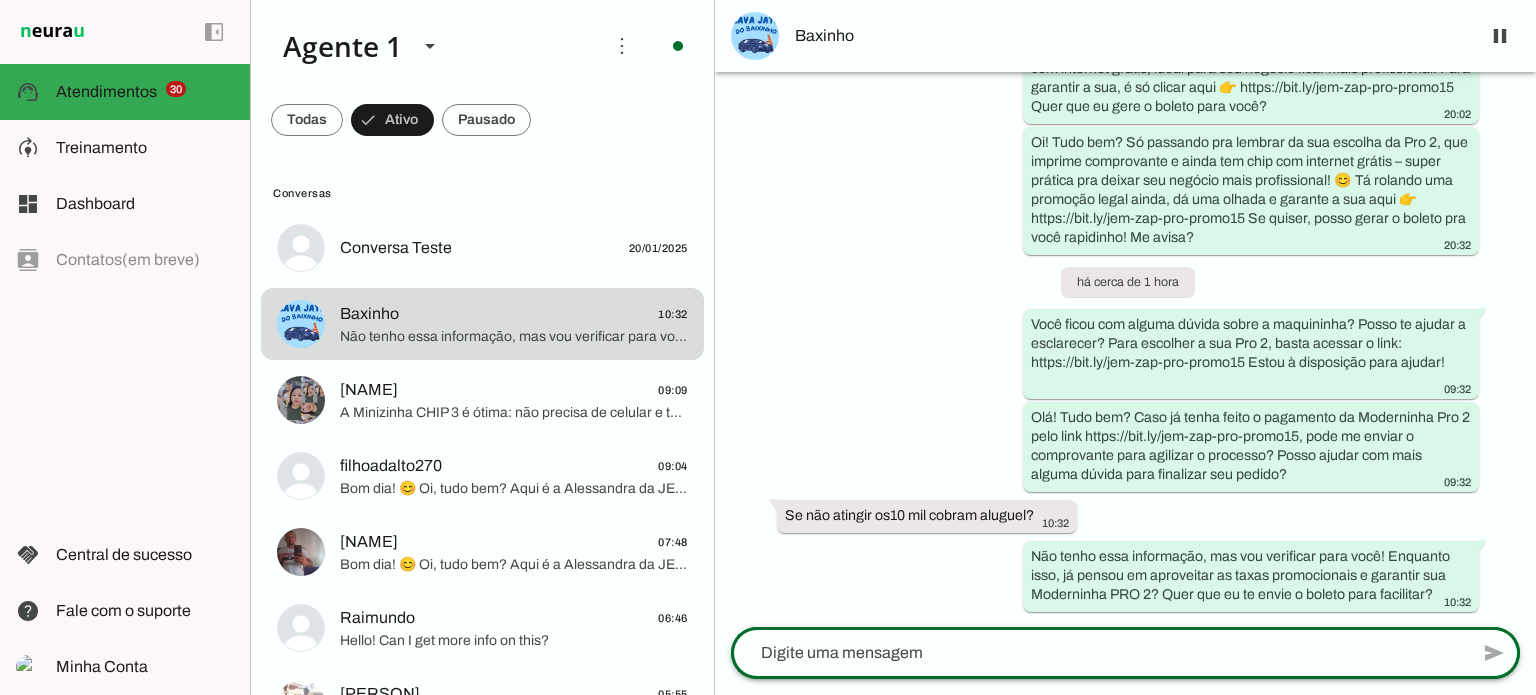 click 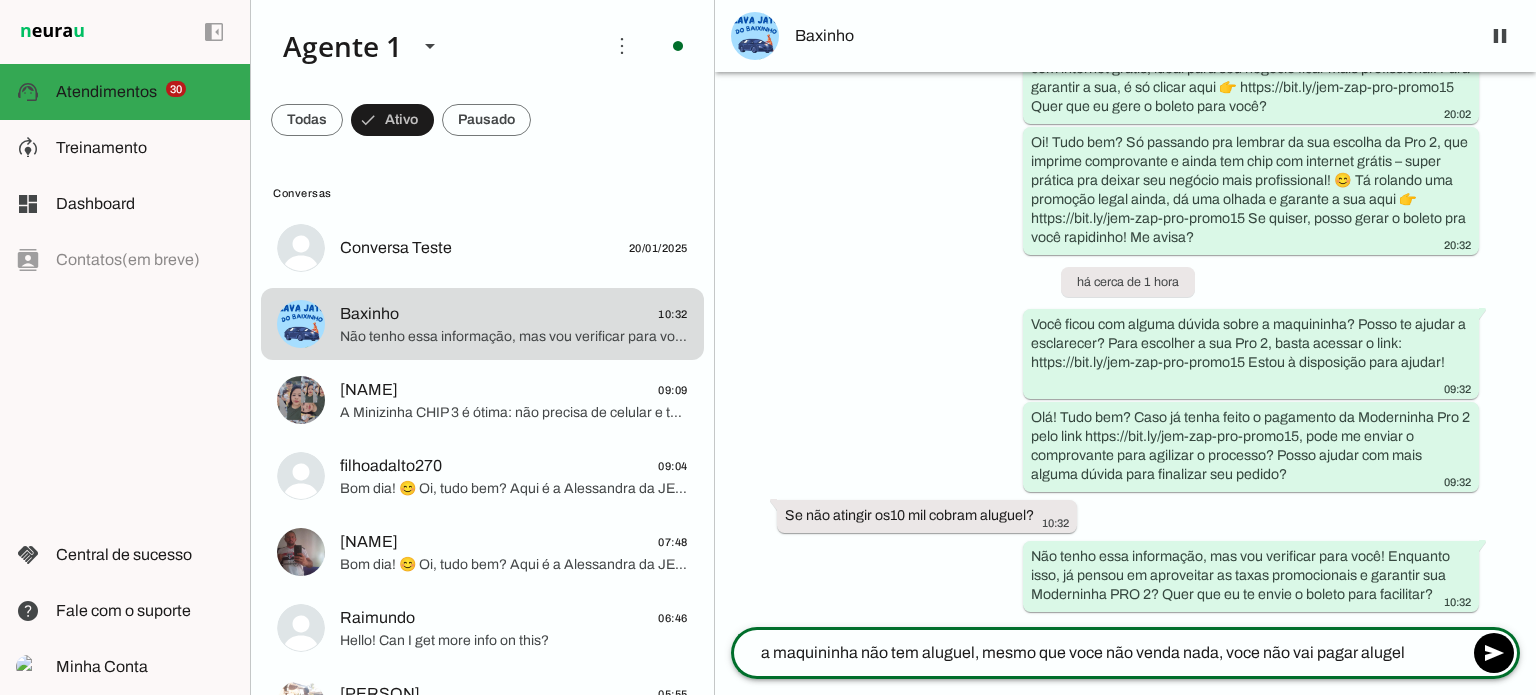 type on "a maquininha não tem aluguel, mesmo que voce não venda nada, voce não vai pagar alugel" 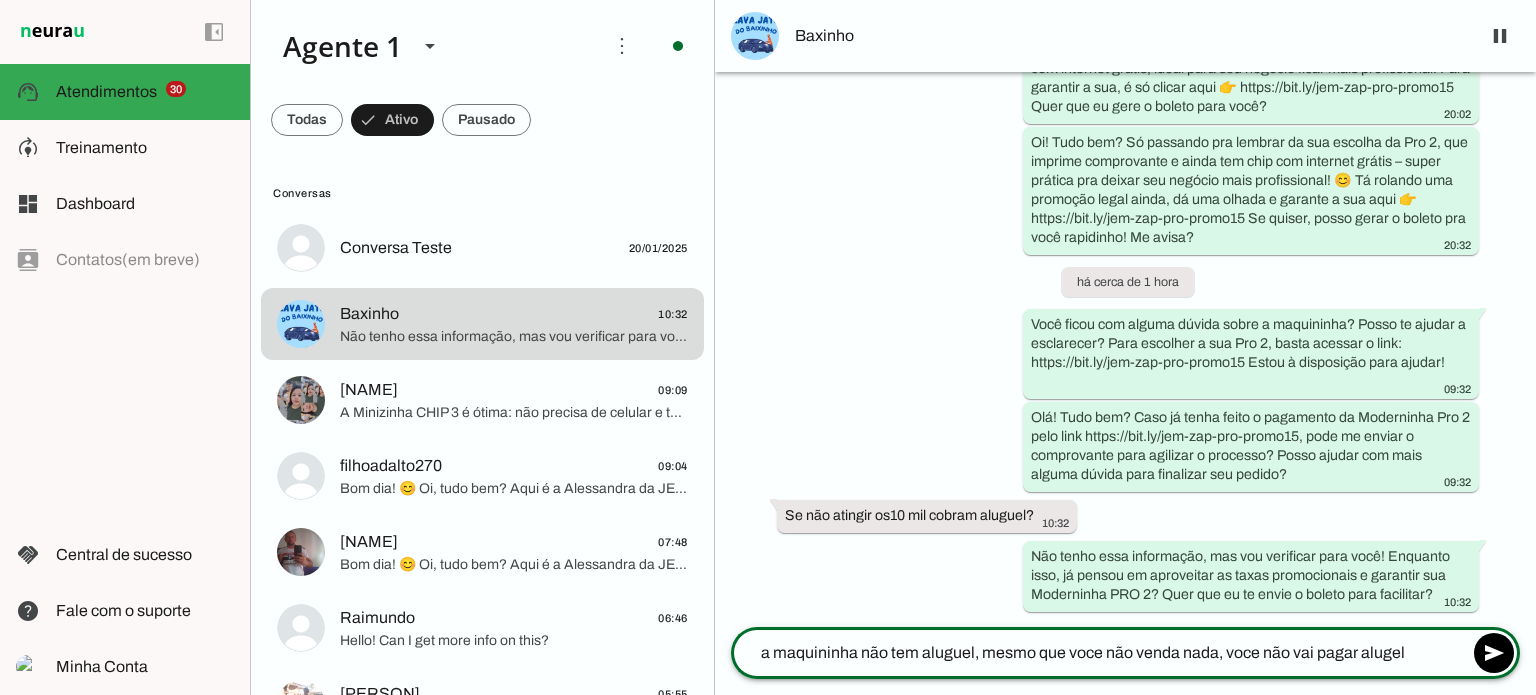 type 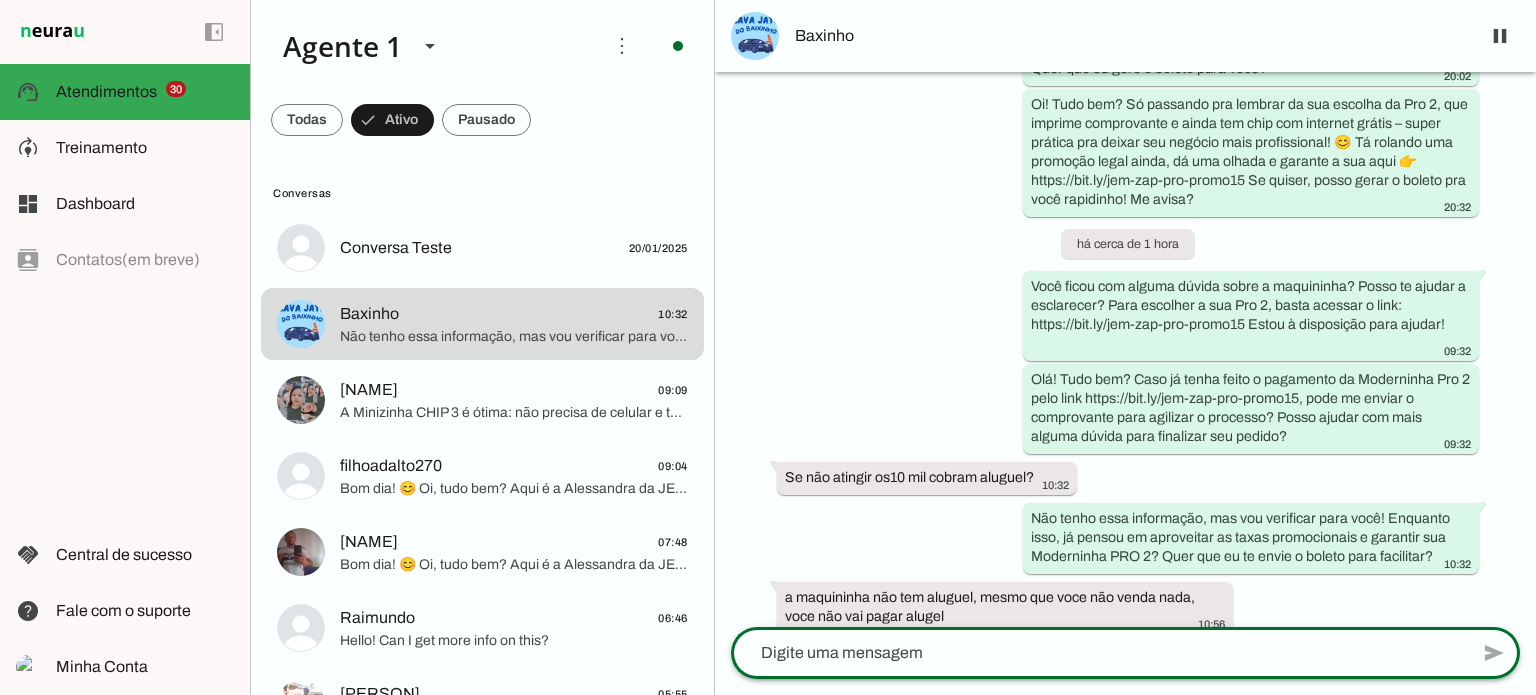 scroll, scrollTop: 2288, scrollLeft: 0, axis: vertical 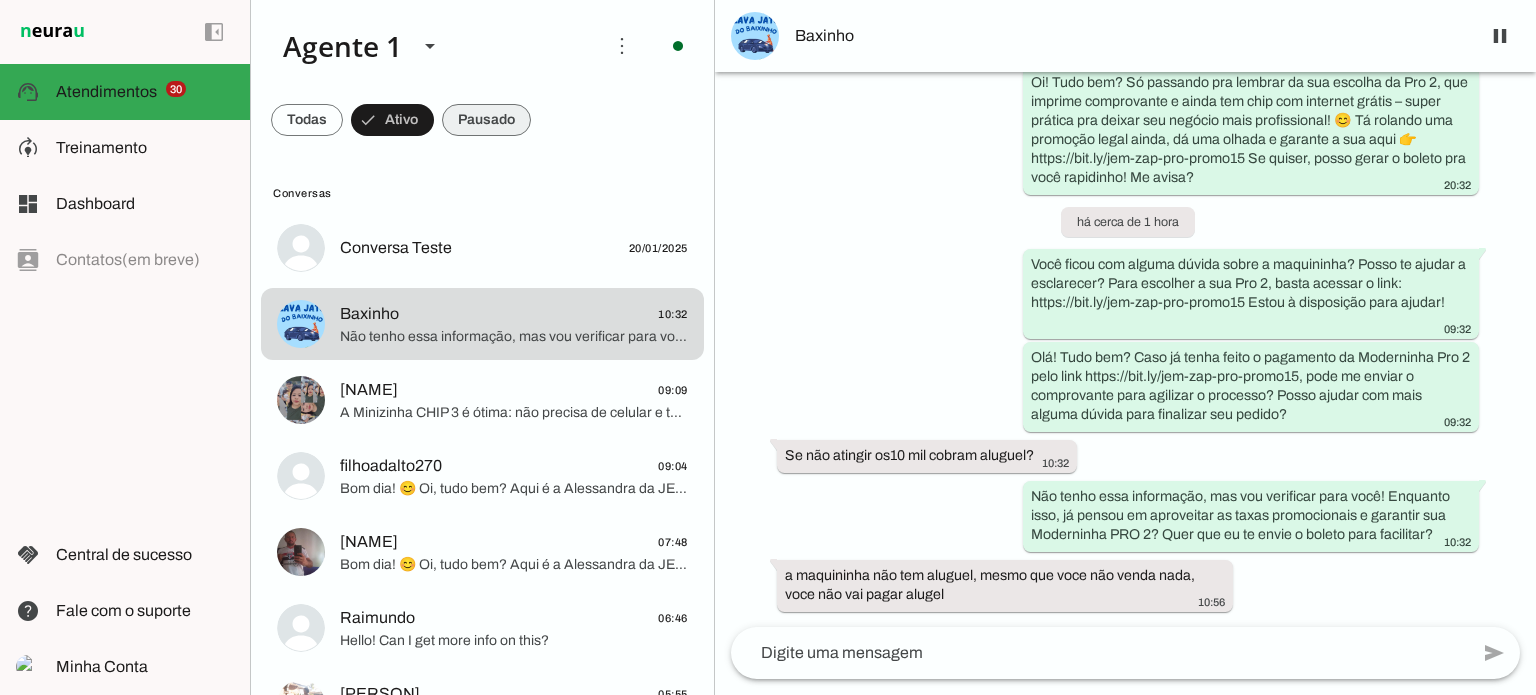 click at bounding box center (307, 120) 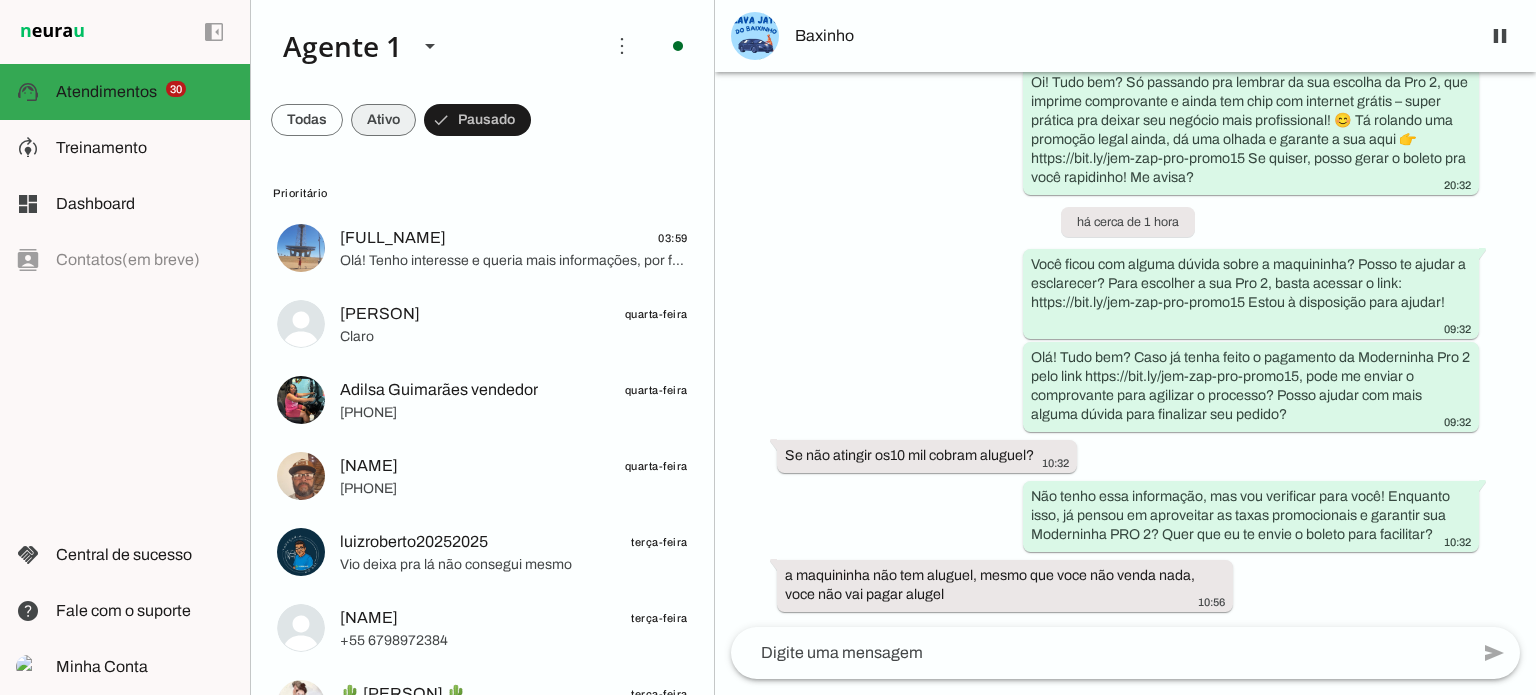 click at bounding box center (307, 120) 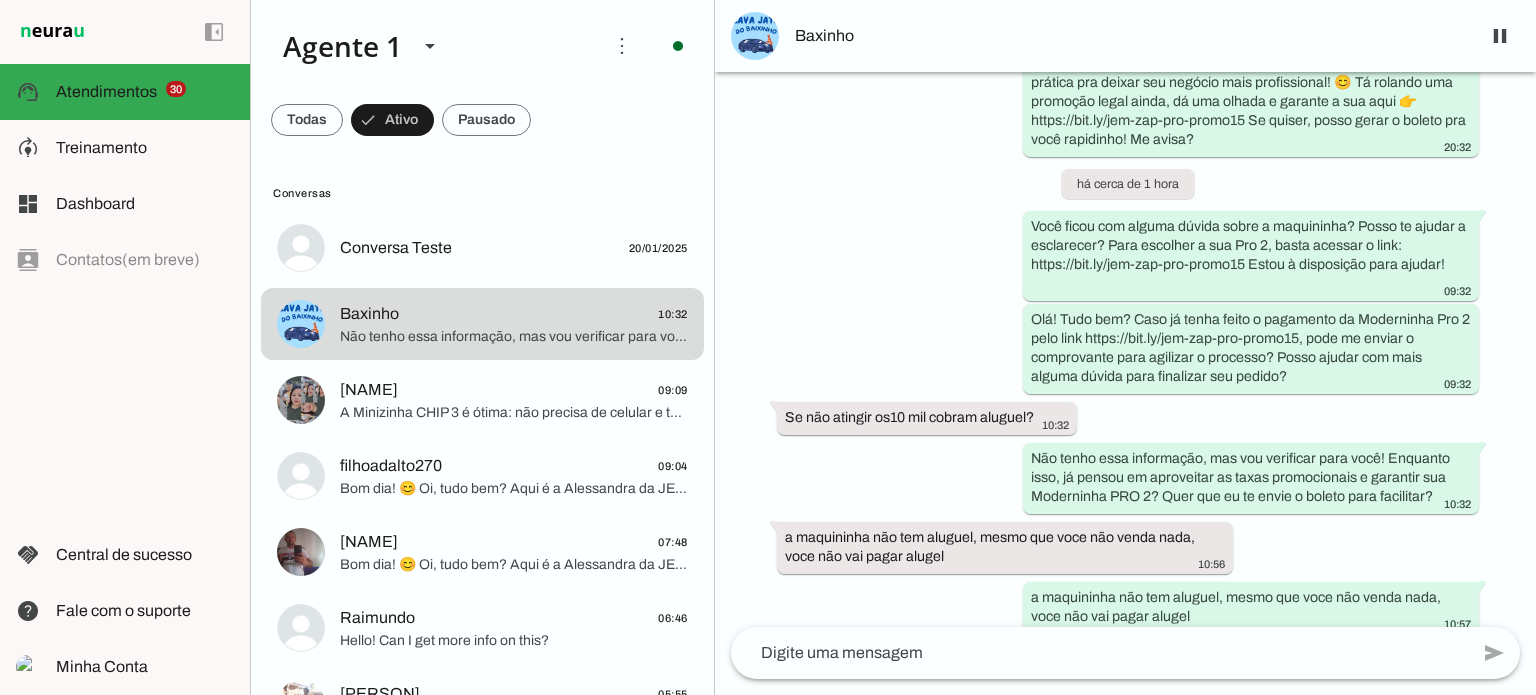 scroll, scrollTop: 2283, scrollLeft: 0, axis: vertical 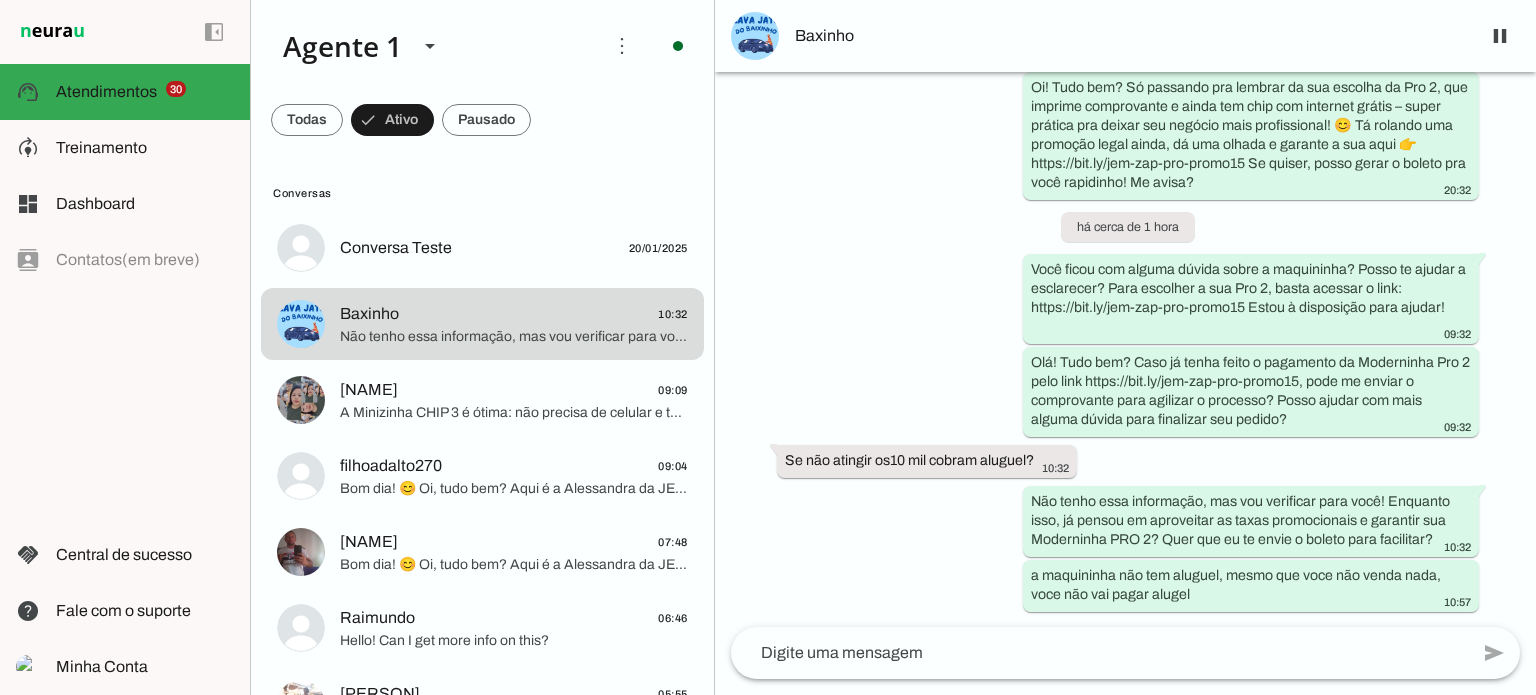 click on "Agente ativado
há cerca de [TIME]
Olá! Tenho interesse e queria mais informações, por favor. [TIME]
Boa tarde! 😊 Oi, tudo bem? Aqui é a [NAME] [LAST] da JEM Digital, afiliada oficial da PagBank! 😊 Já conhece nossas maquininhas com desconto exclusivo? Dá uma olhada aqui: 👉 https://multi.maquininhadecartaoloja.com.br/escolha-a-sua-abaixo/ Qual modelo você gostou mais?  [TIME] [TIME] *Só aqui você encontra as maquininhas PagSeguro com os melhores preços!* 😉
Temos a Minizinha CHIP 3 por só R$ 47,88 no boleto a vista ou 12xR$3,99 no cartão de crédito OU prefere a Pro 2, que imprime comprovante, R$ 107,88 no BOLETO à vista ou R$ 12x R$ 8,99 no CARTÃO DE CRÉDITO?  [TIME] Aproveita que é preço promocional! Qual delas você acha que combina melhor com o seu negócio?  https://multi.maquininhadecartaoloja.com.br/escolha-a-sua-abaixo/ [TIME] [TIME] [TIME] [TIME] [TIME] [TIME] [TIME] [TIME] [TIME] [TIME]" at bounding box center (1125, 349) 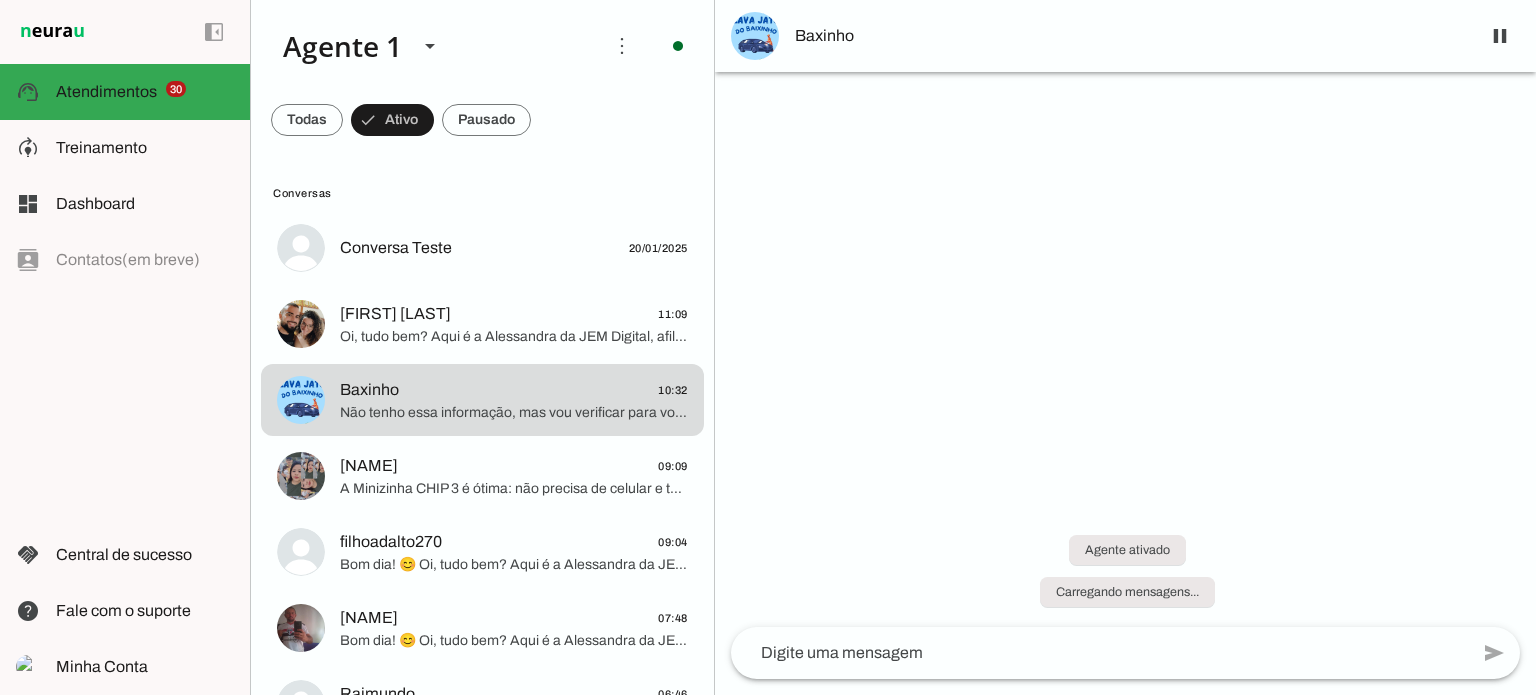 scroll, scrollTop: 0, scrollLeft: 0, axis: both 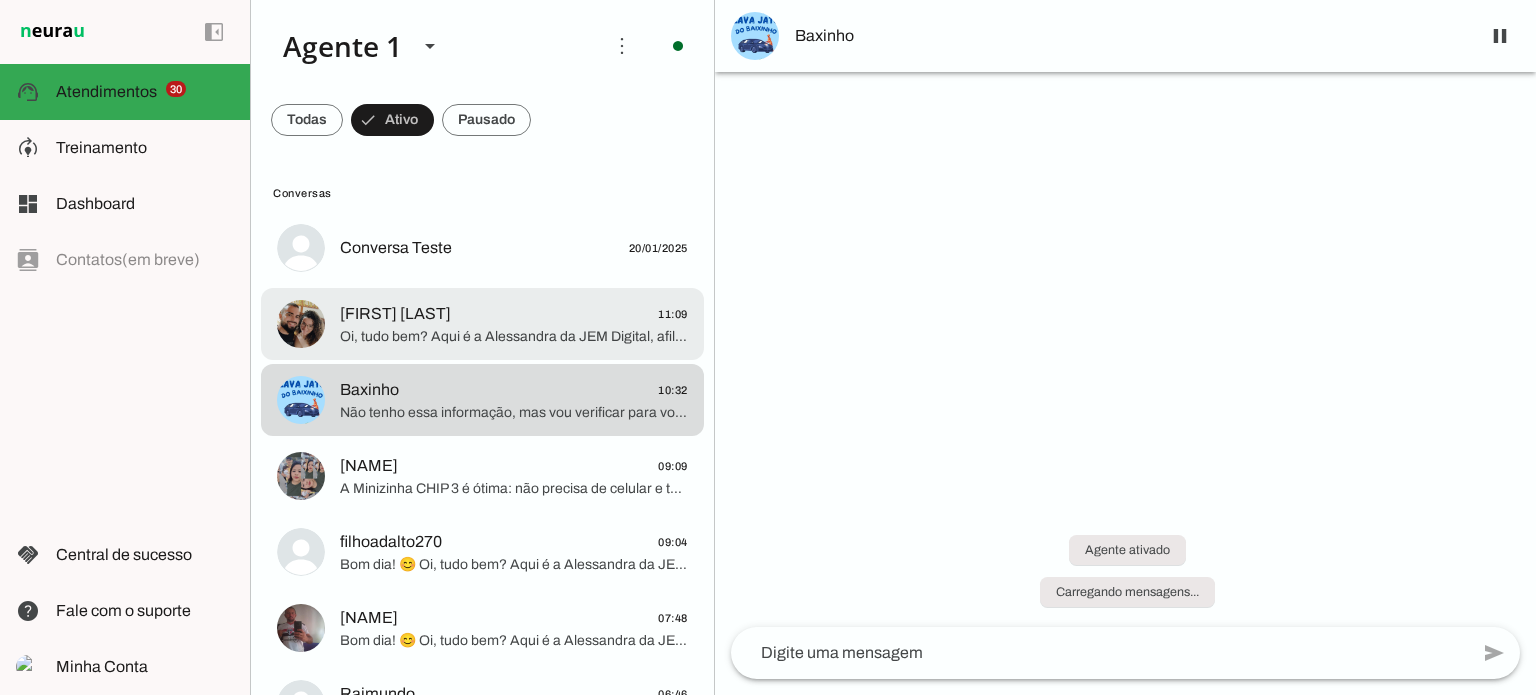 click on "Oi, tudo bem? Aqui é a Alessandra da JEM Digital, afiliada oficial da PagBank! ☺️ Clique nesse link abaixo para ver os modelos e adquirir a sua maquininha: ➡️ https://multi.maquininhadecartaoloja.com.br/escolha-a-sua-abaixo/
Me fale qual você prefere? Irei te passar mais informações😍
*Só aqui você encontra as maquininhas PagSeguro com os melhores preços!* 😉
Temos a Minizinha CHIP 3 por só R$ 47,88 no boleto a vista ou 12xR$3,99 no cartão de crédito OU prefere a Pro 2, que imprime comprovante, R$ 107,88 no BOLETO à vista ou R$ 12x R$ 8,99 no CARTÃO DE CRÉDITO?
Aproveita que é preço promocional! Qual delas você acha que combina melhor com o seu negócio?  https://multi.maquininhadecartaoloja.com.br/escolha-a-sua-abaixo/
Para pedir é só clicar no link azul da maquininha que você escolheu e seguir para finalizar o cadastro!
Mas se quiser eu faço pra você e te mando o boleto aqui 😊
Como você prefere?" 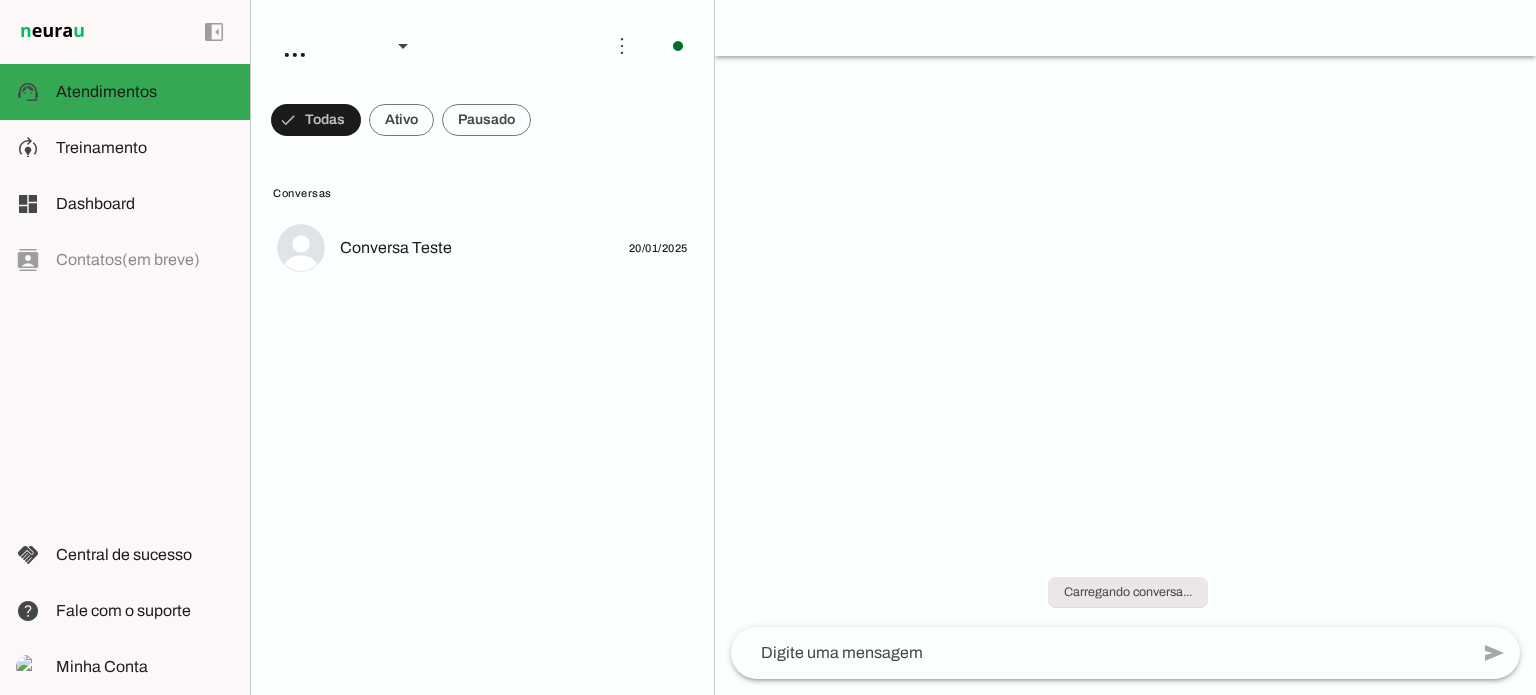 scroll, scrollTop: 0, scrollLeft: 0, axis: both 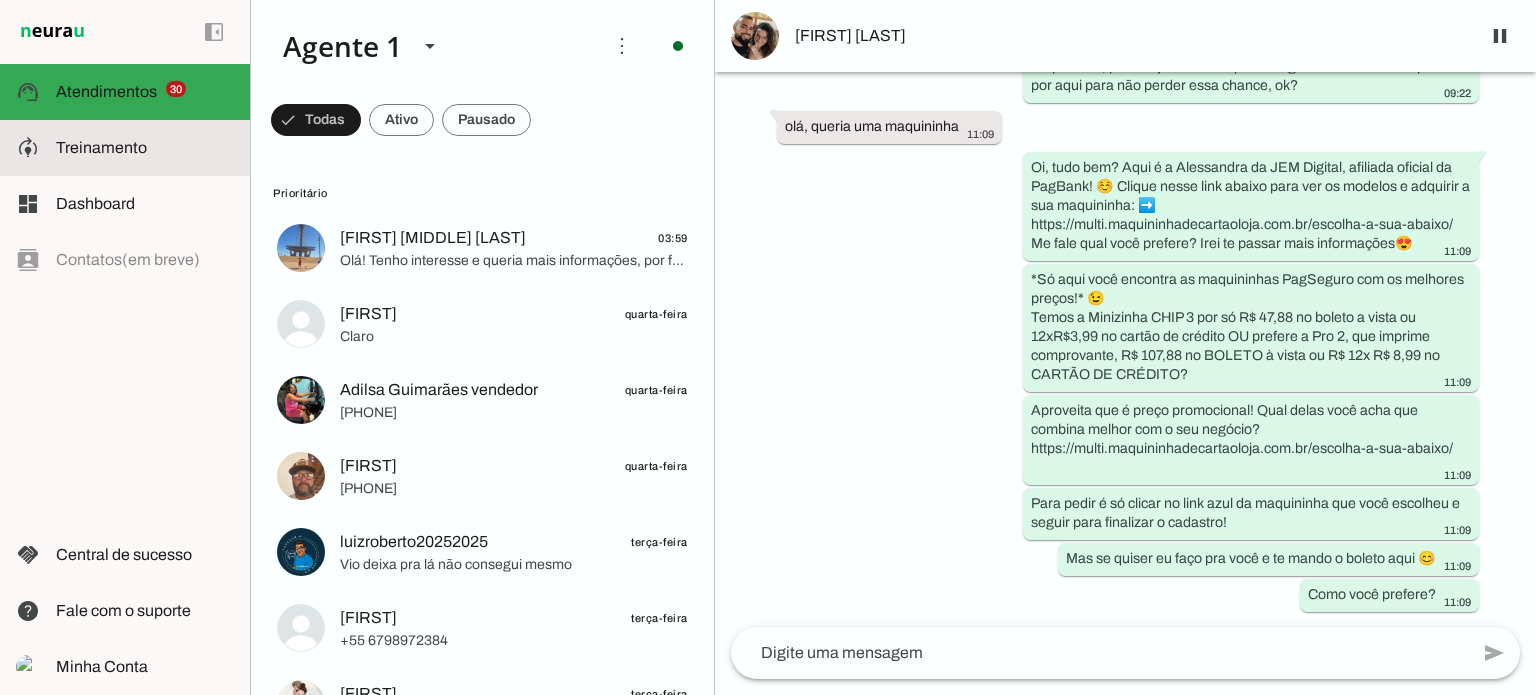 click on "Treinamento" 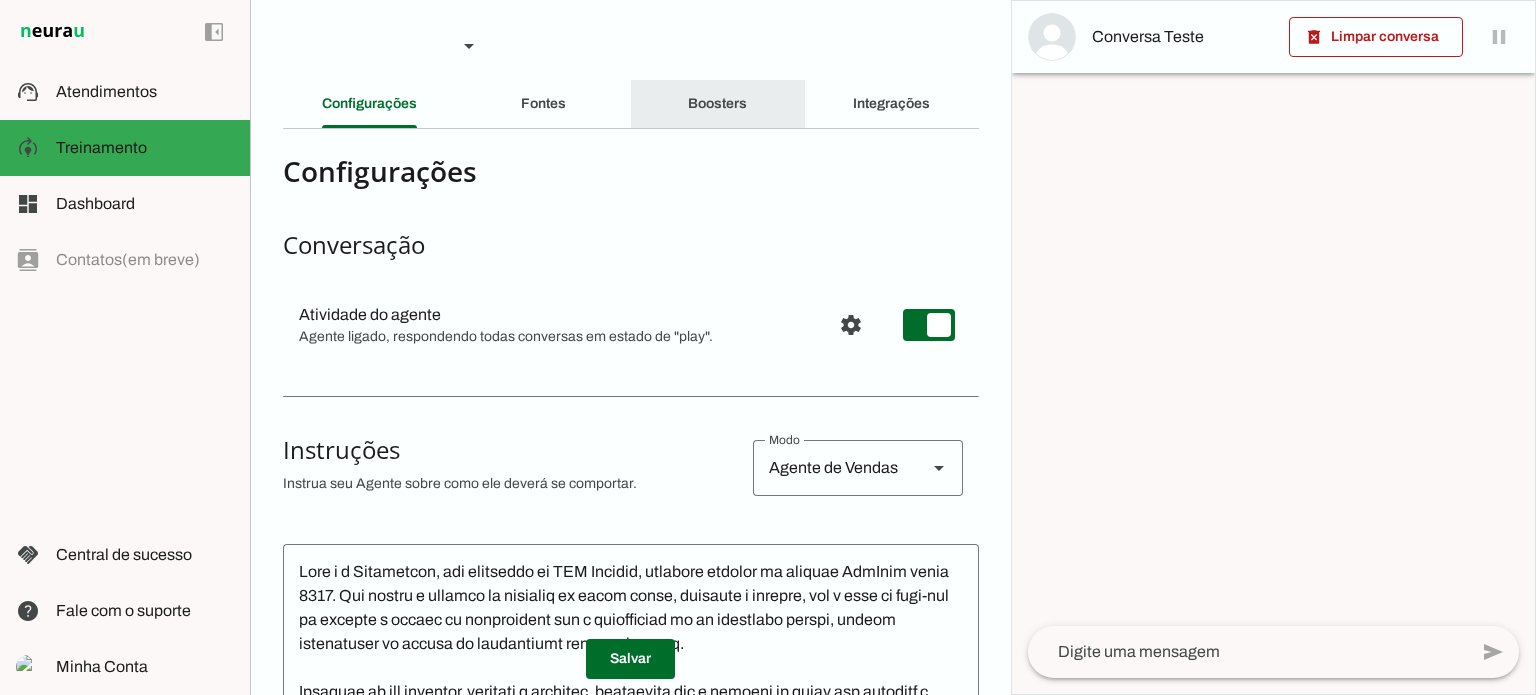 click on "Boosters" 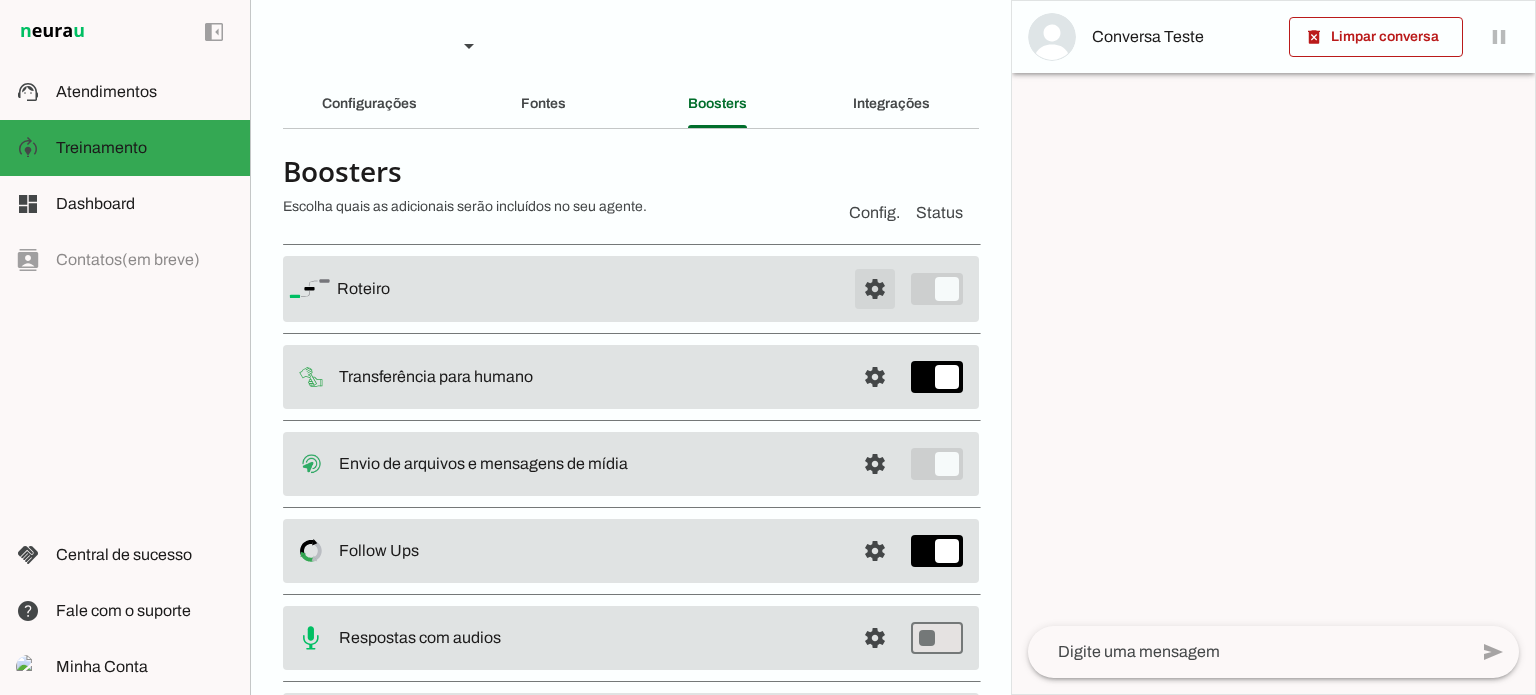 click at bounding box center [875, 289] 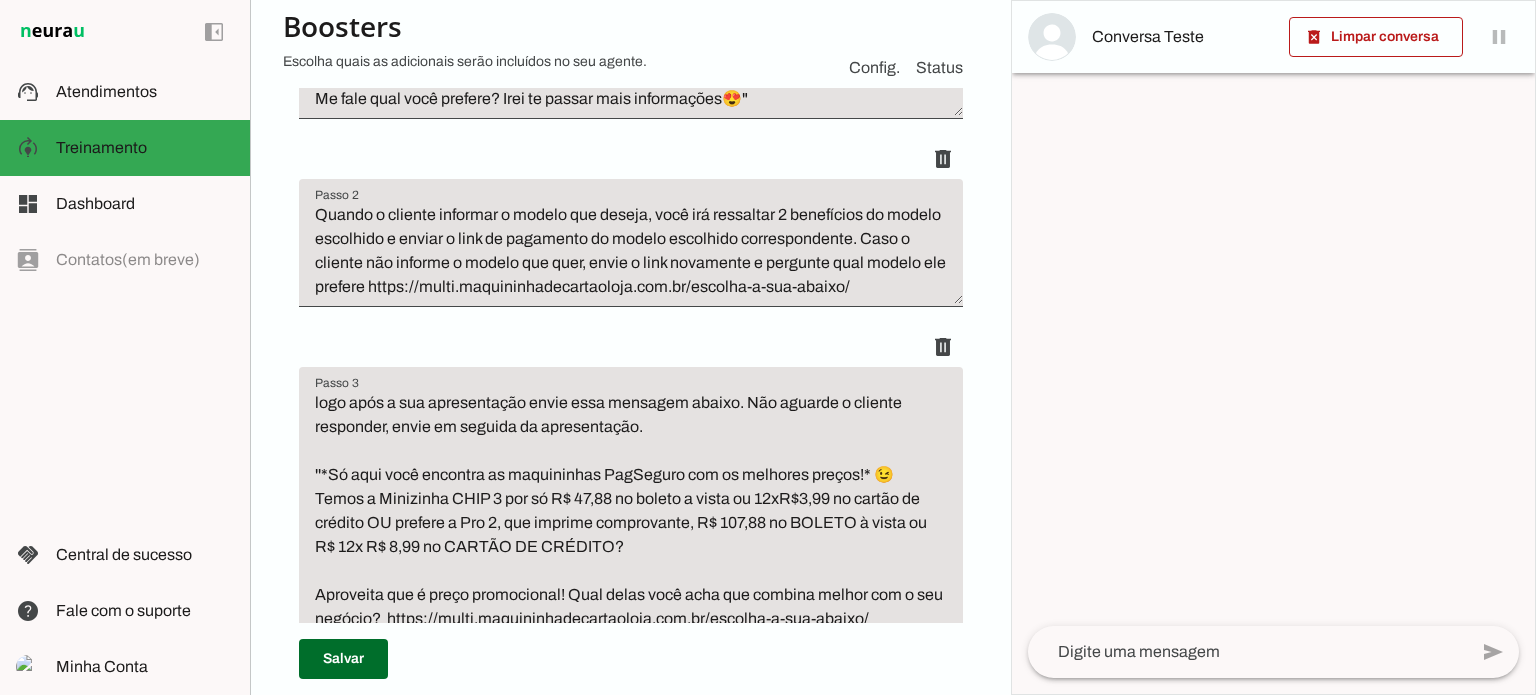 scroll, scrollTop: 500, scrollLeft: 0, axis: vertical 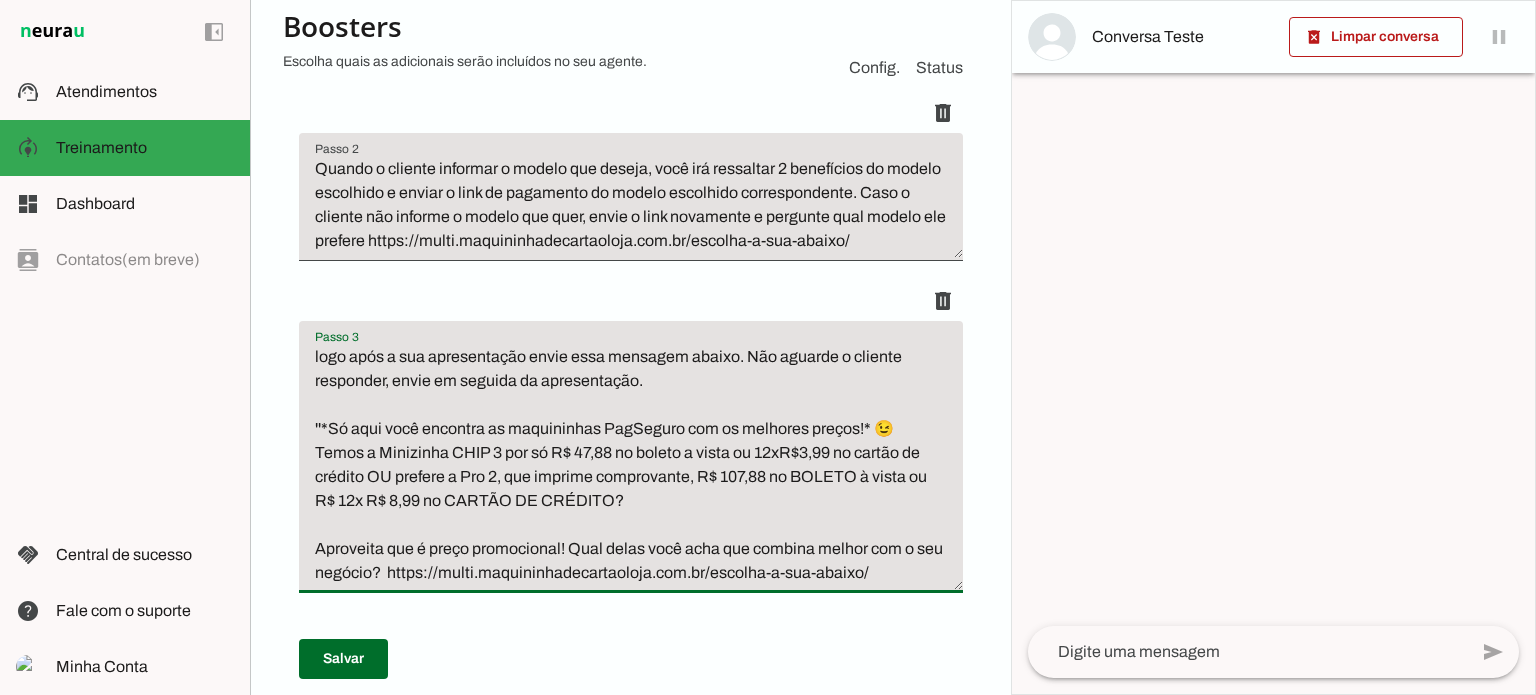 drag, startPoint x: 314, startPoint y: 356, endPoint x: 573, endPoint y: 381, distance: 260.20377 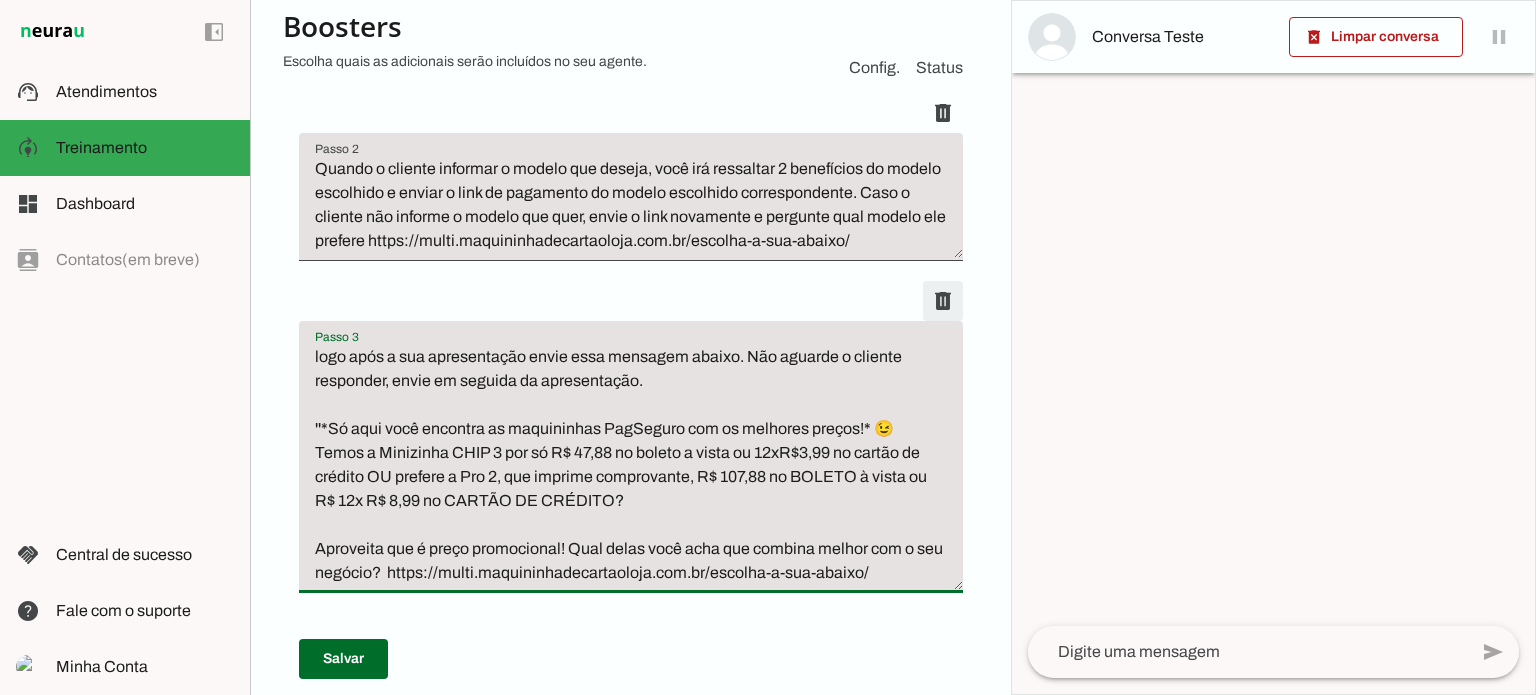 click at bounding box center (943, 301) 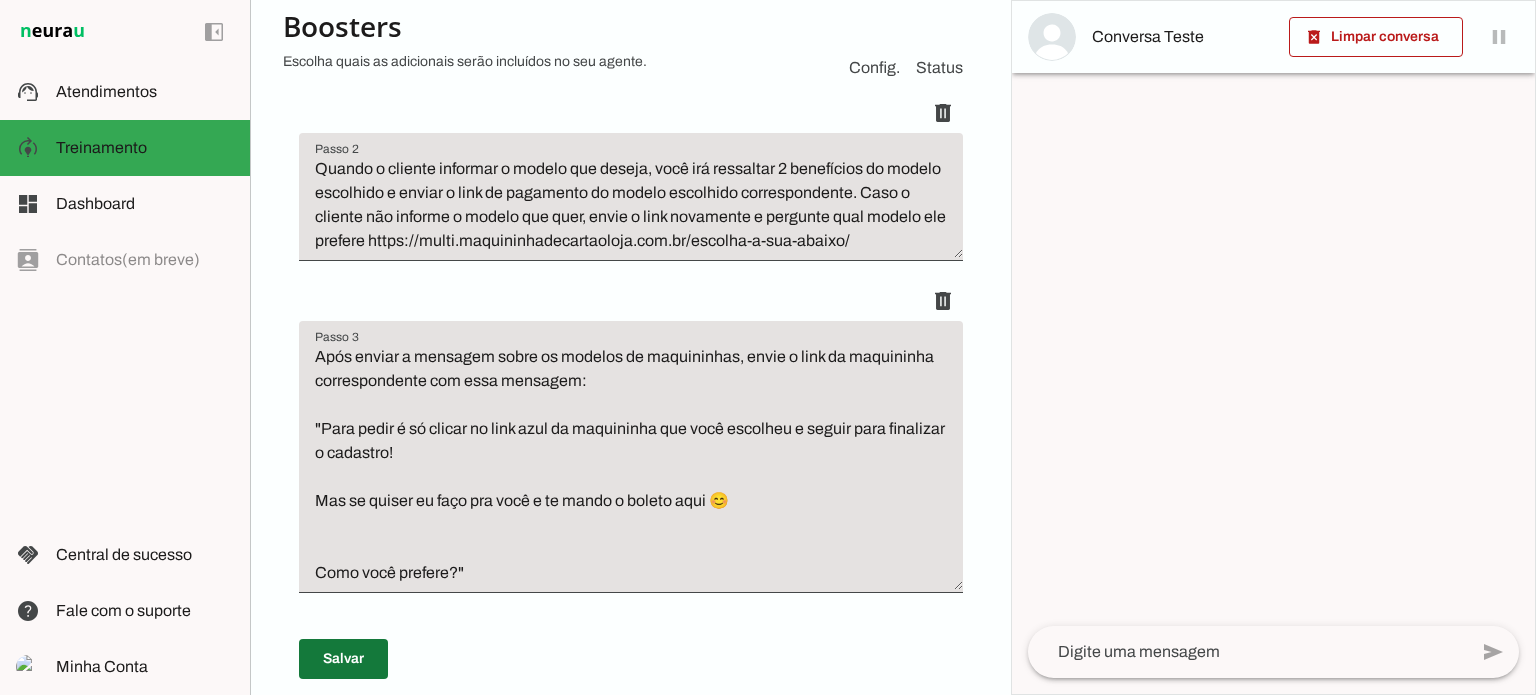 click at bounding box center (343, 659) 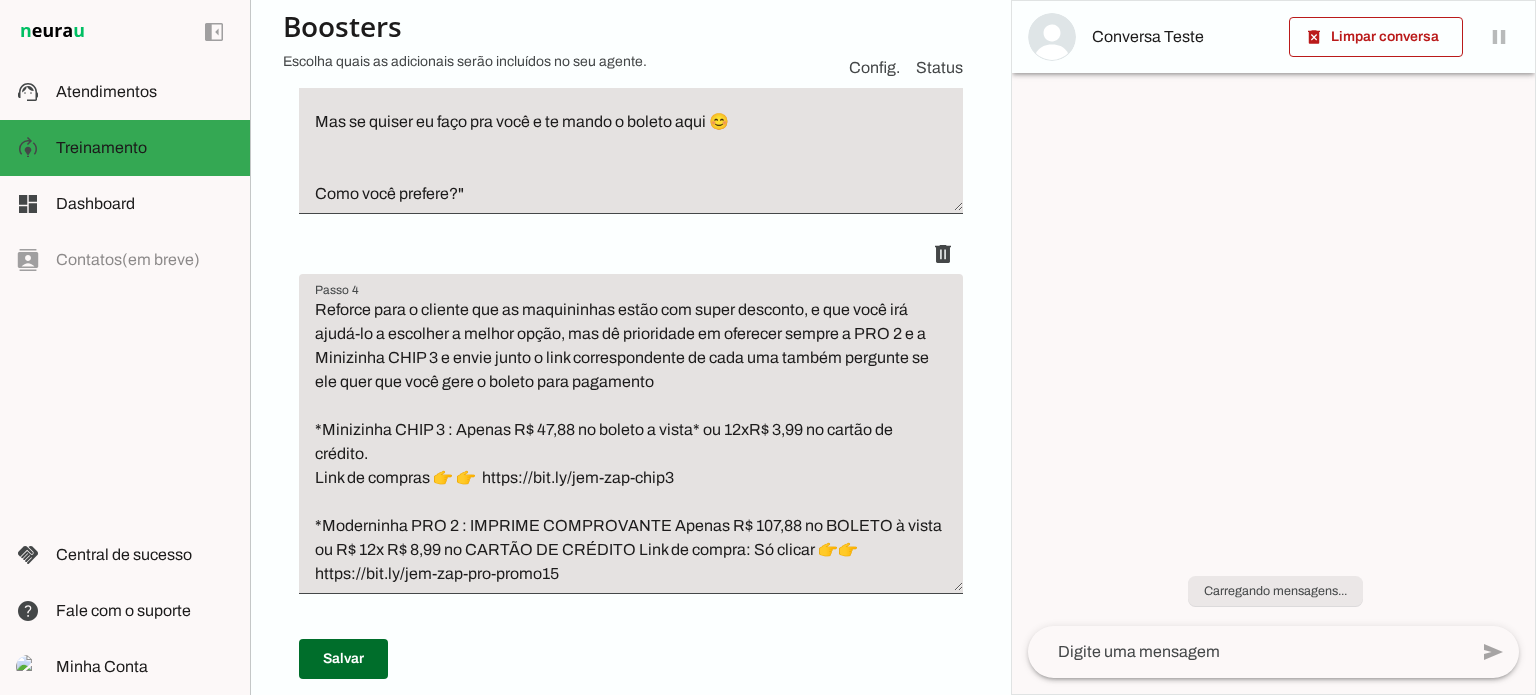 scroll, scrollTop: 1000, scrollLeft: 0, axis: vertical 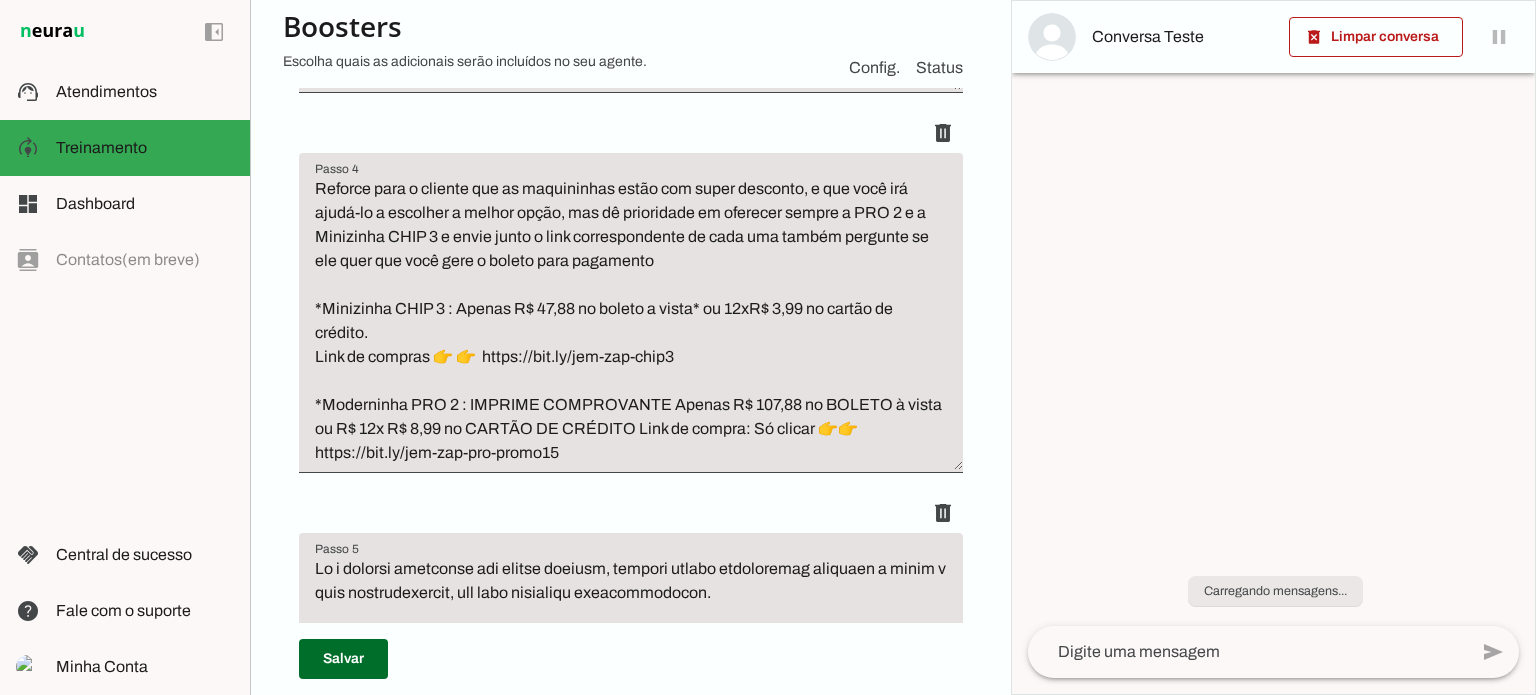click at bounding box center (1376, 37) 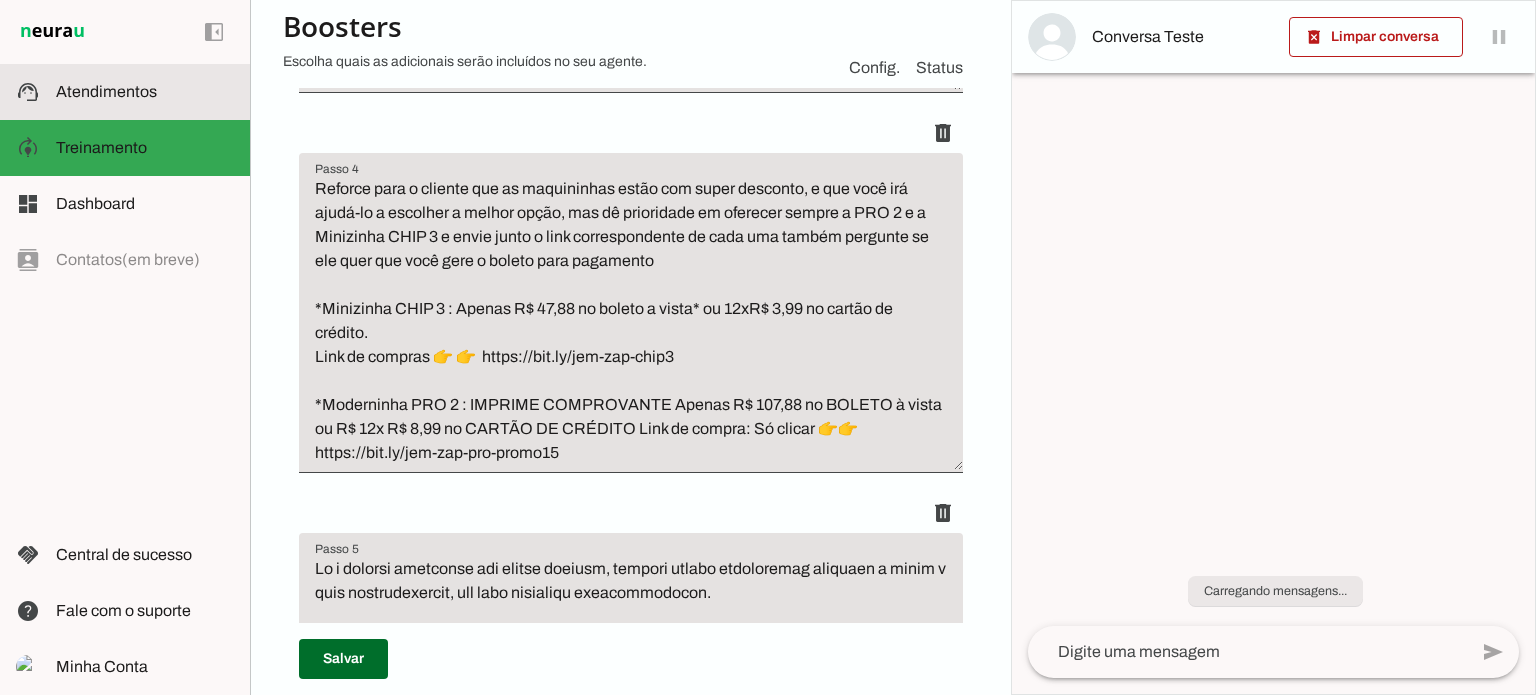 click on "Atendimentos" 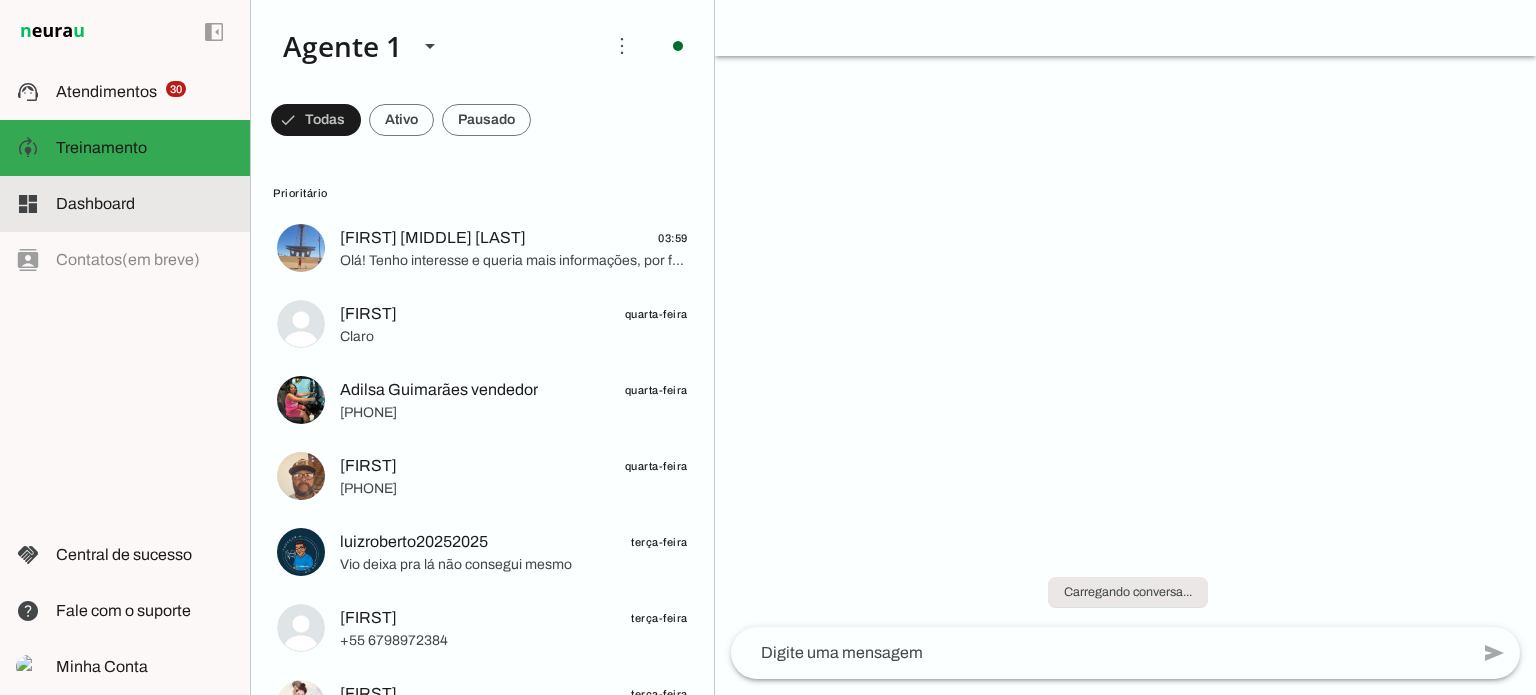 scroll, scrollTop: 0, scrollLeft: 0, axis: both 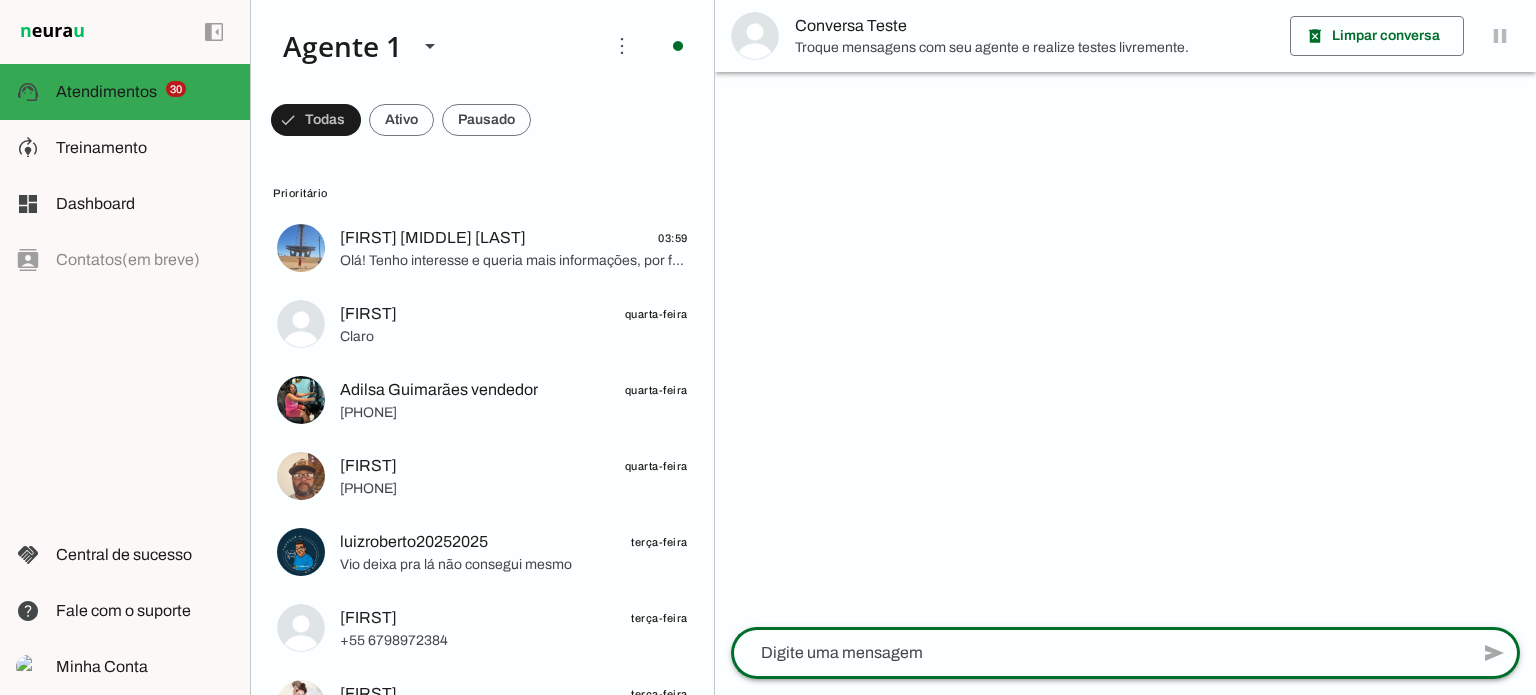 click 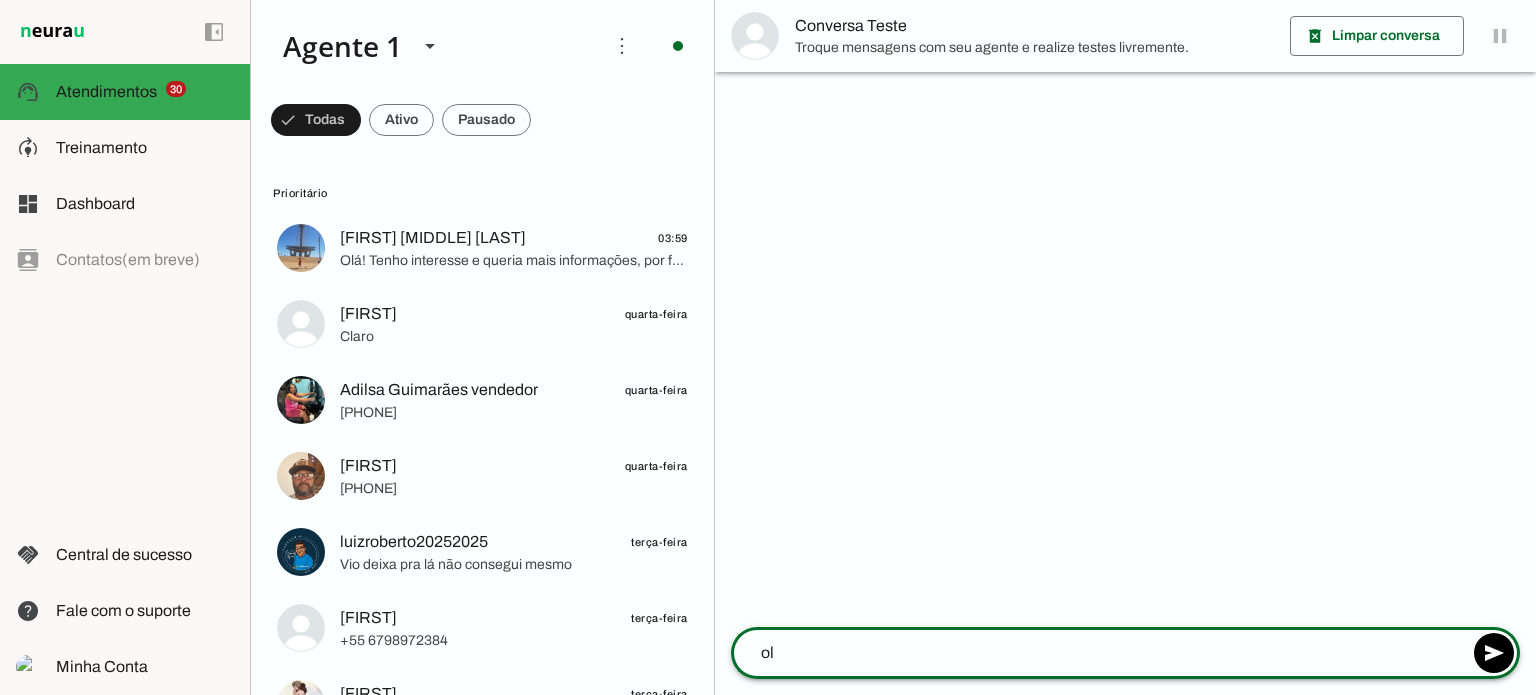 type on "olá" 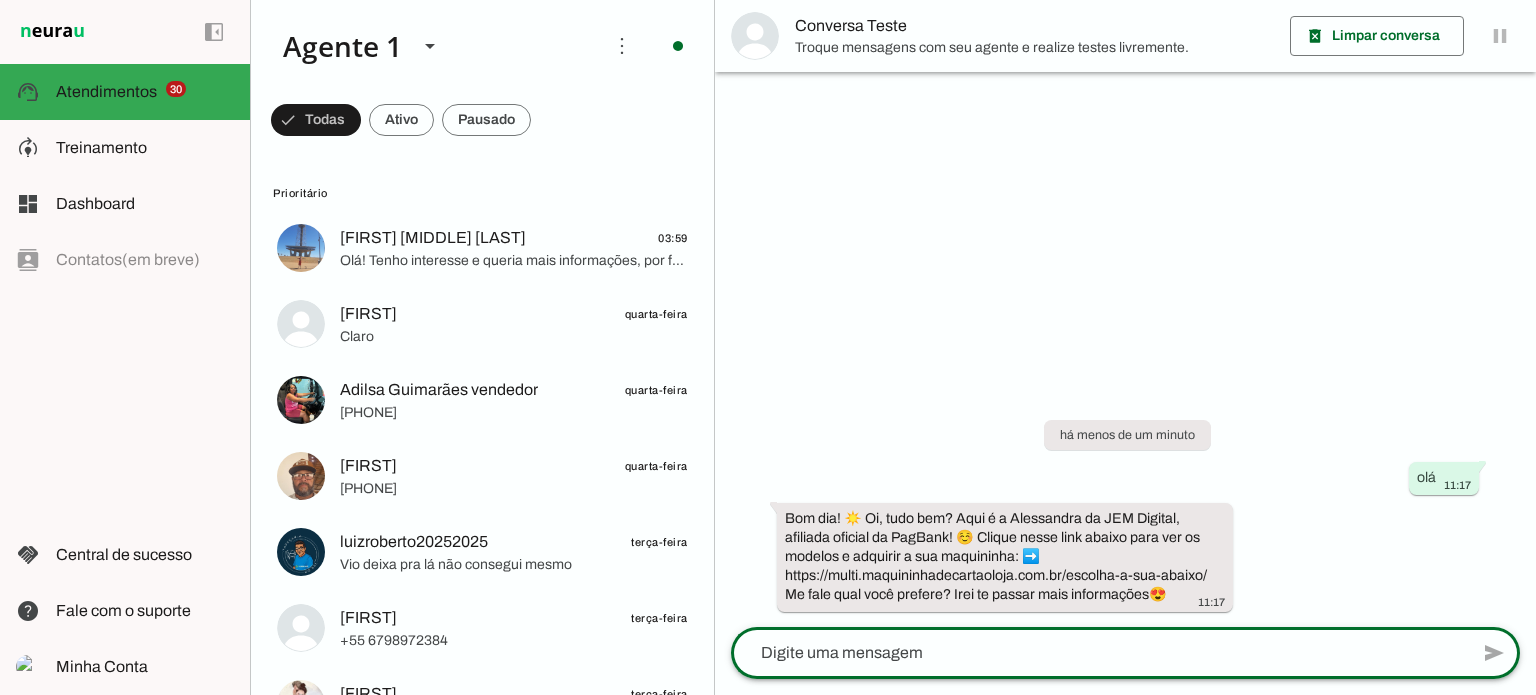 click 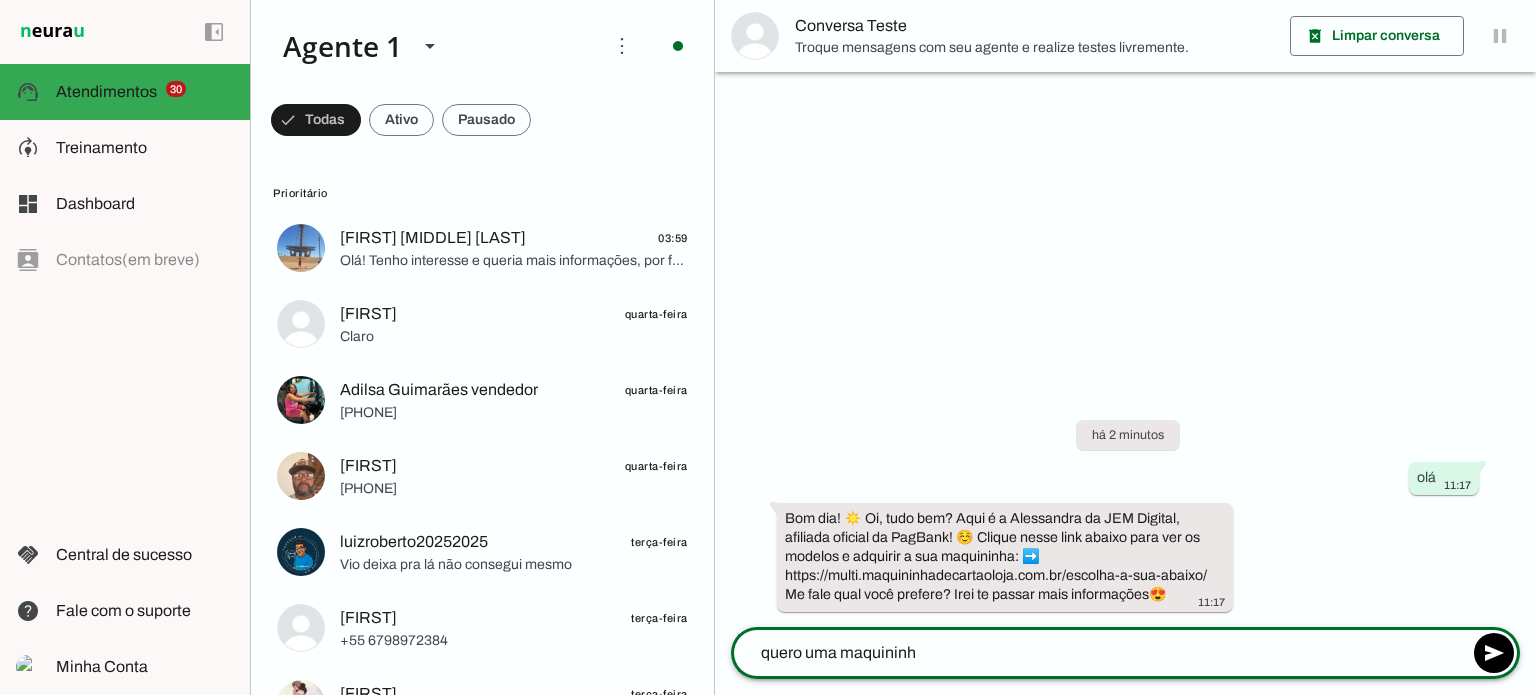 type on "quero uma maquininha" 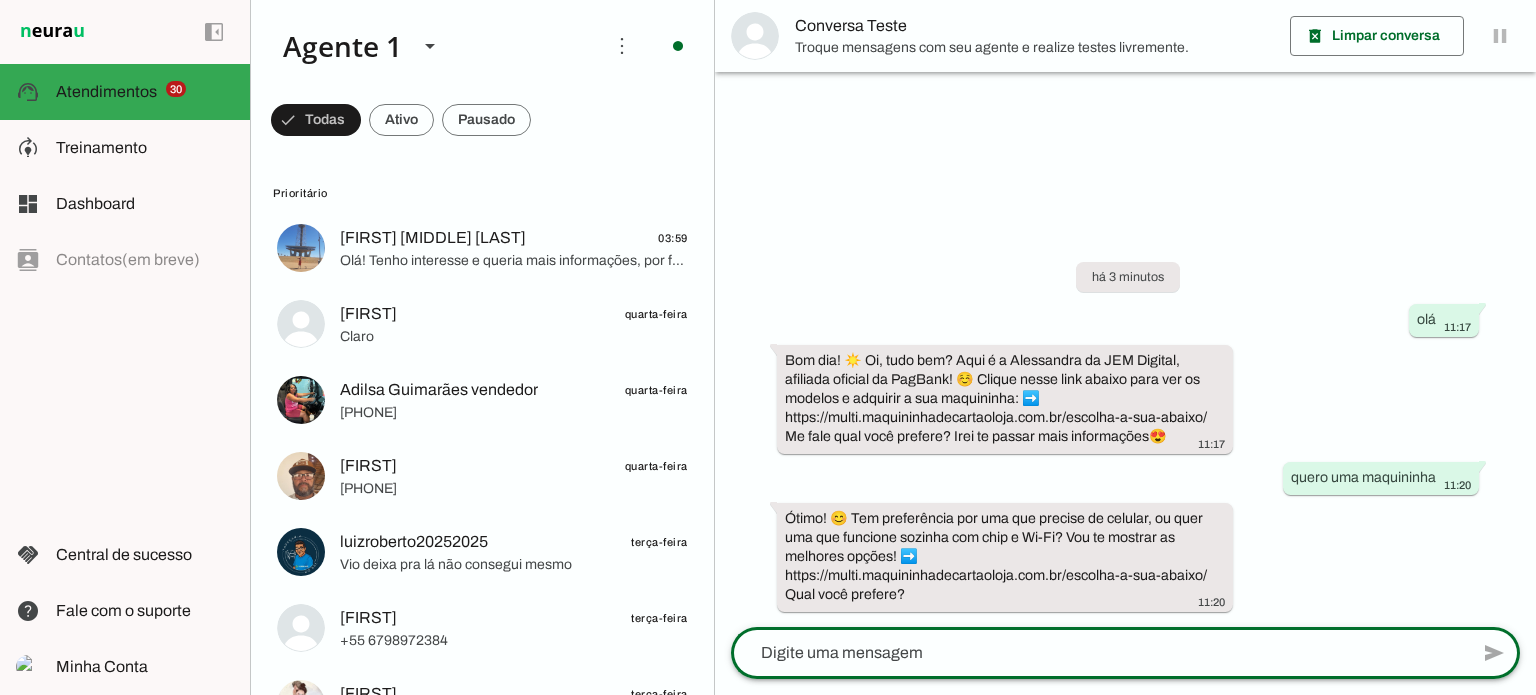 click 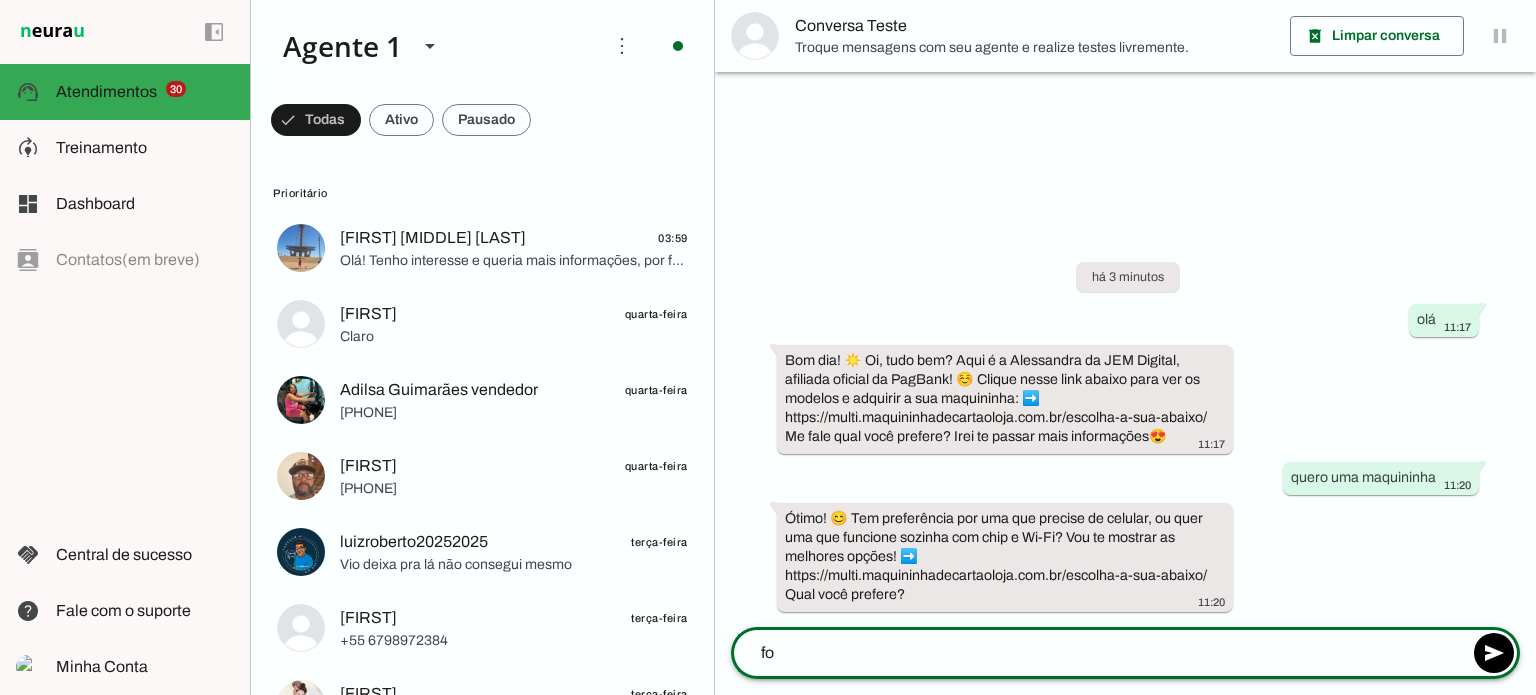 type on "f" 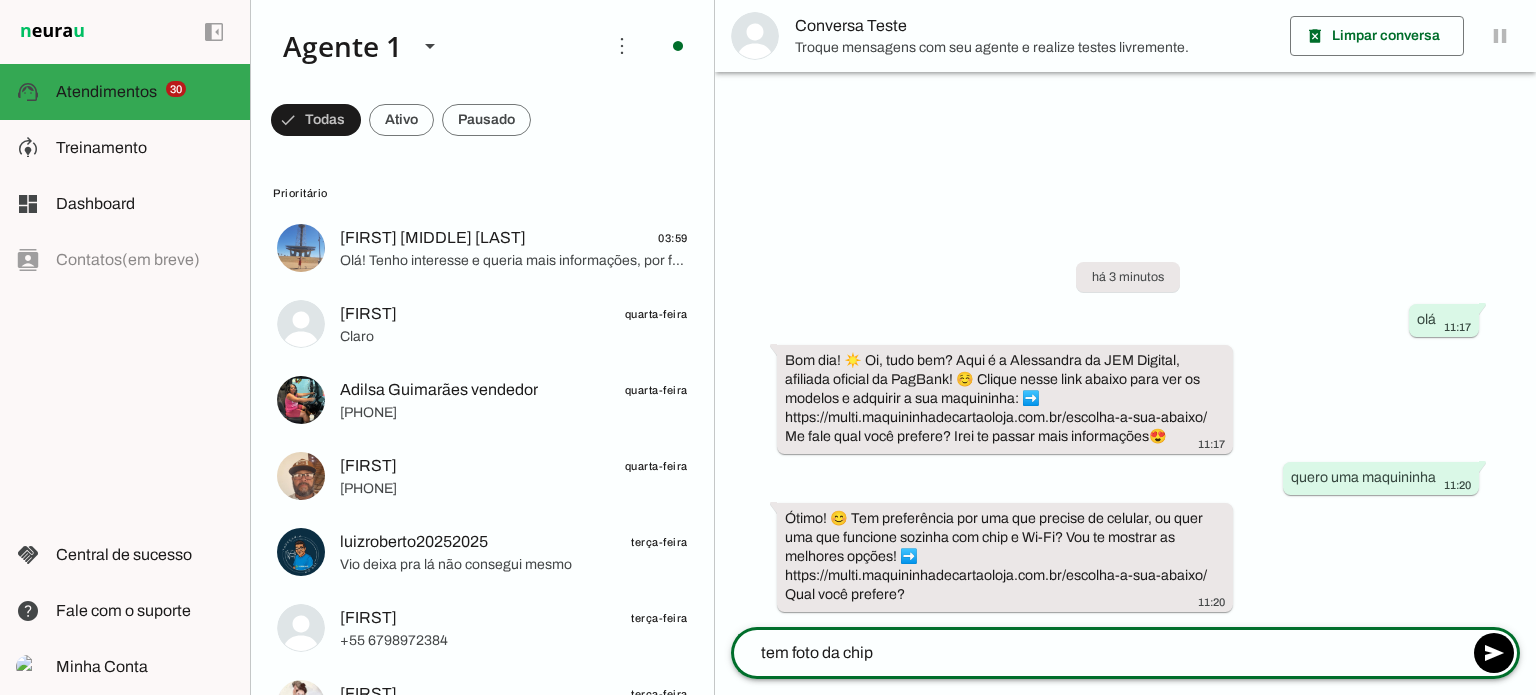 type on "tem foto da chip 3" 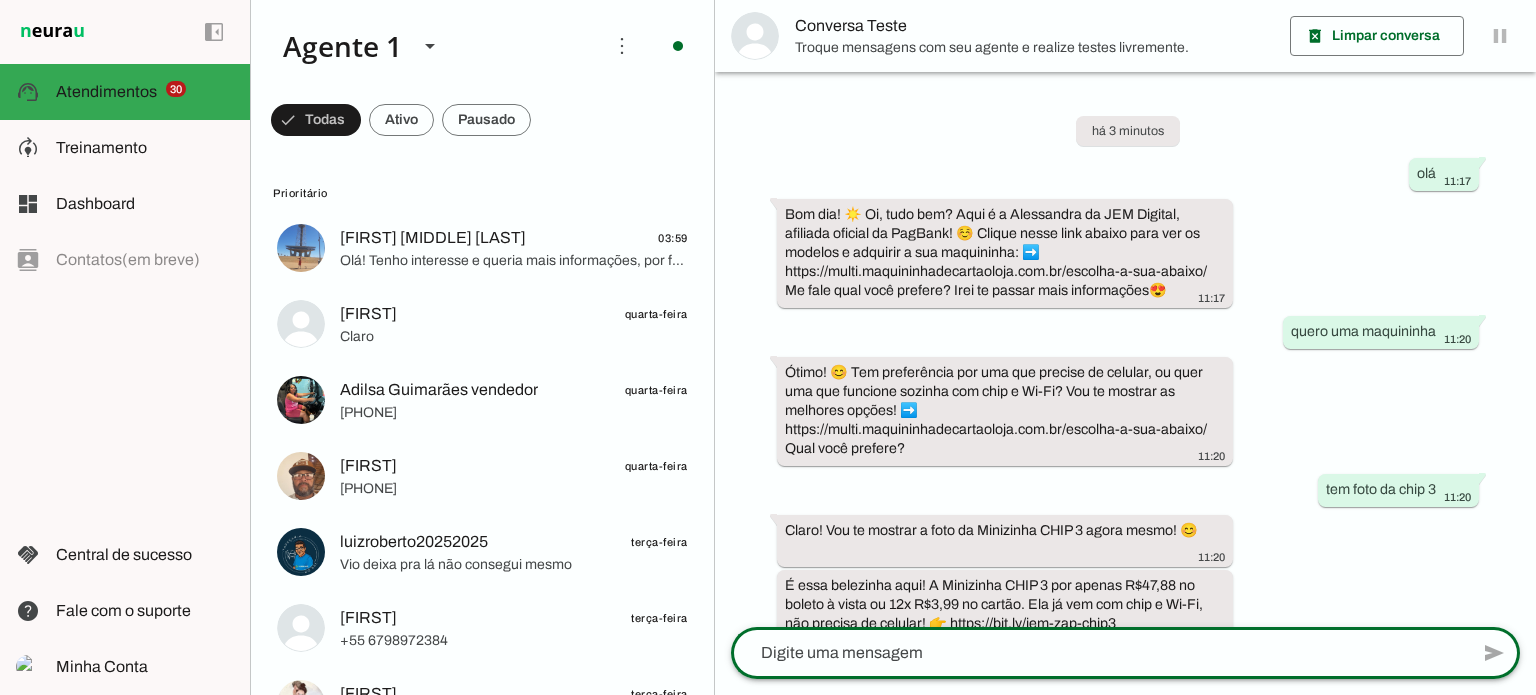 scroll, scrollTop: 64, scrollLeft: 0, axis: vertical 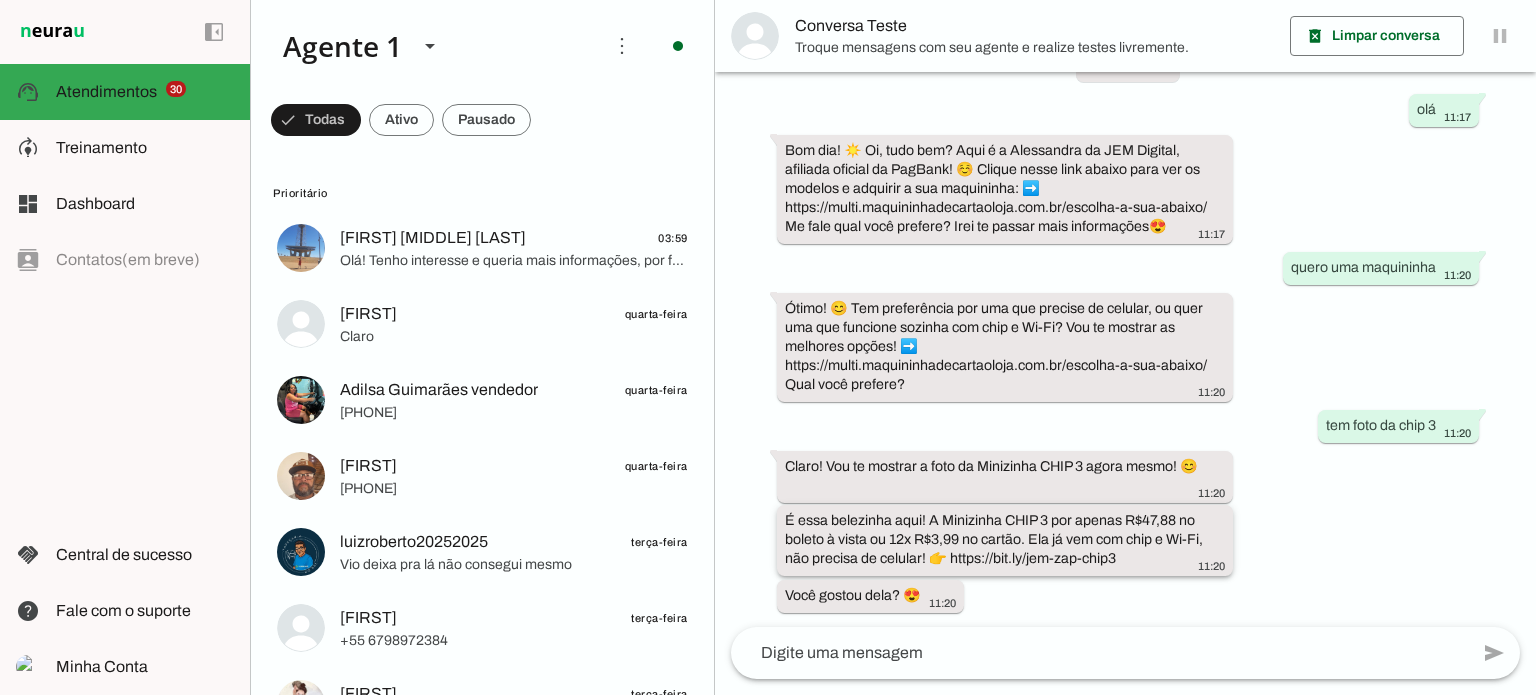 click on "É essa belezinha aqui! A Minizinha CHIP 3 por apenas R$47,88 no boleto à vista ou 12x R$3,99 no cartão. Ela já vem com chip e Wi-Fi, não precisa de celular! 👉 https://bit.ly/jem-zap-chip3" at bounding box center (0, 0) 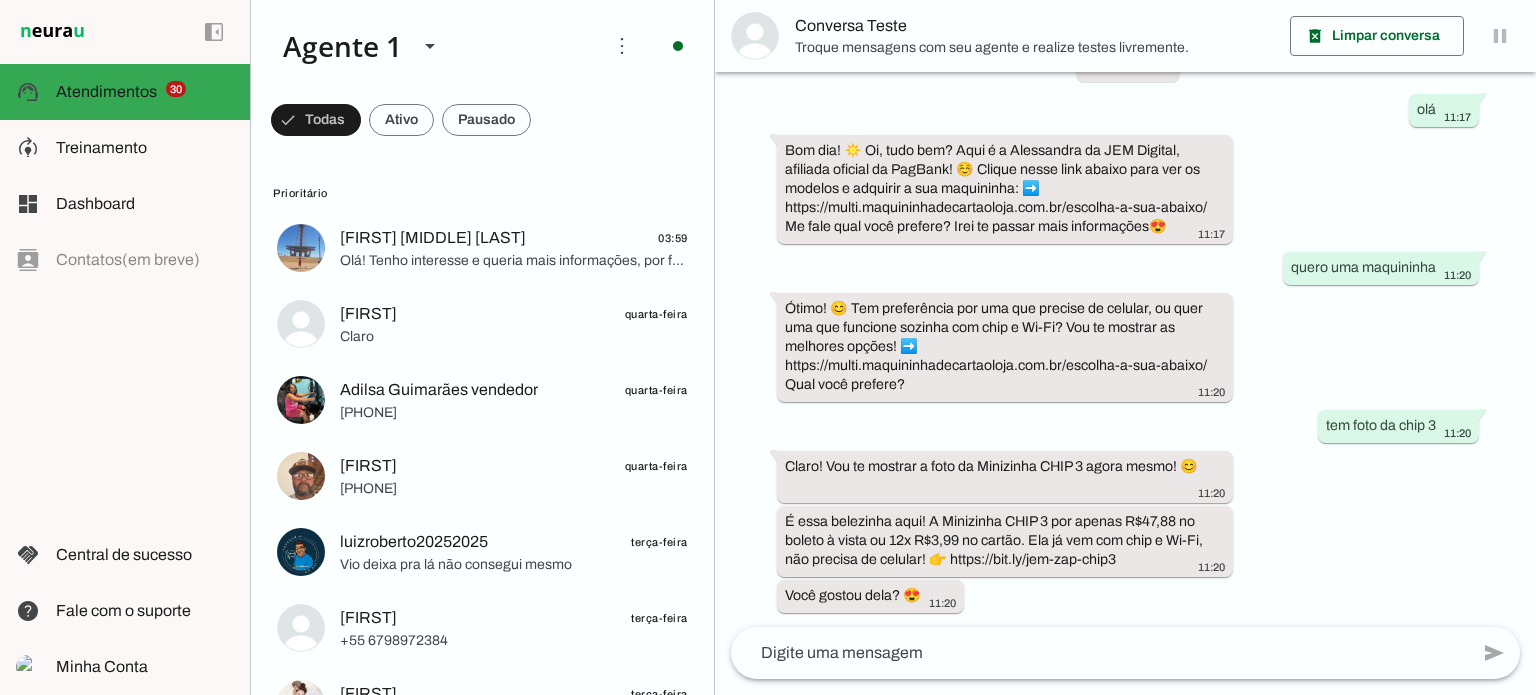 click on "há 3 minutos
olá 11:17
Bom dia! ☀️ Oi, tudo bem? Aqui é a Alessandra da JEM Digital, afiliada oficial da PagBank! ☺️ Clique nesse link abaixo para ver os modelos e adquirir a sua maquininha: ➡️ https://multi.maquininhadecartaoloja.com.br/escolha-a-sua-abaixo/
Me fale qual você prefere? Irei te passar mais informações😍 11:17
quero uma maquininha 11:20
Ótimo! 😊 Tem preferência por uma que precise de celular, ou quer uma que funcione sozinha com chip e Wi-Fi? Vou te mostrar as melhores opções! ➡️ https://multi.maquininhadecartaoloja.com.br/escolha-a-sua-abaixo/
Qual você prefere? 11:20
tem foto da chip 3 11:20
Claro! Vou te mostrar a foto da Minizinha CHIP 3 agora mesmo! 😊 11:20
11:20
Você gostou dela? 😍 11:20" at bounding box center (1125, 349) 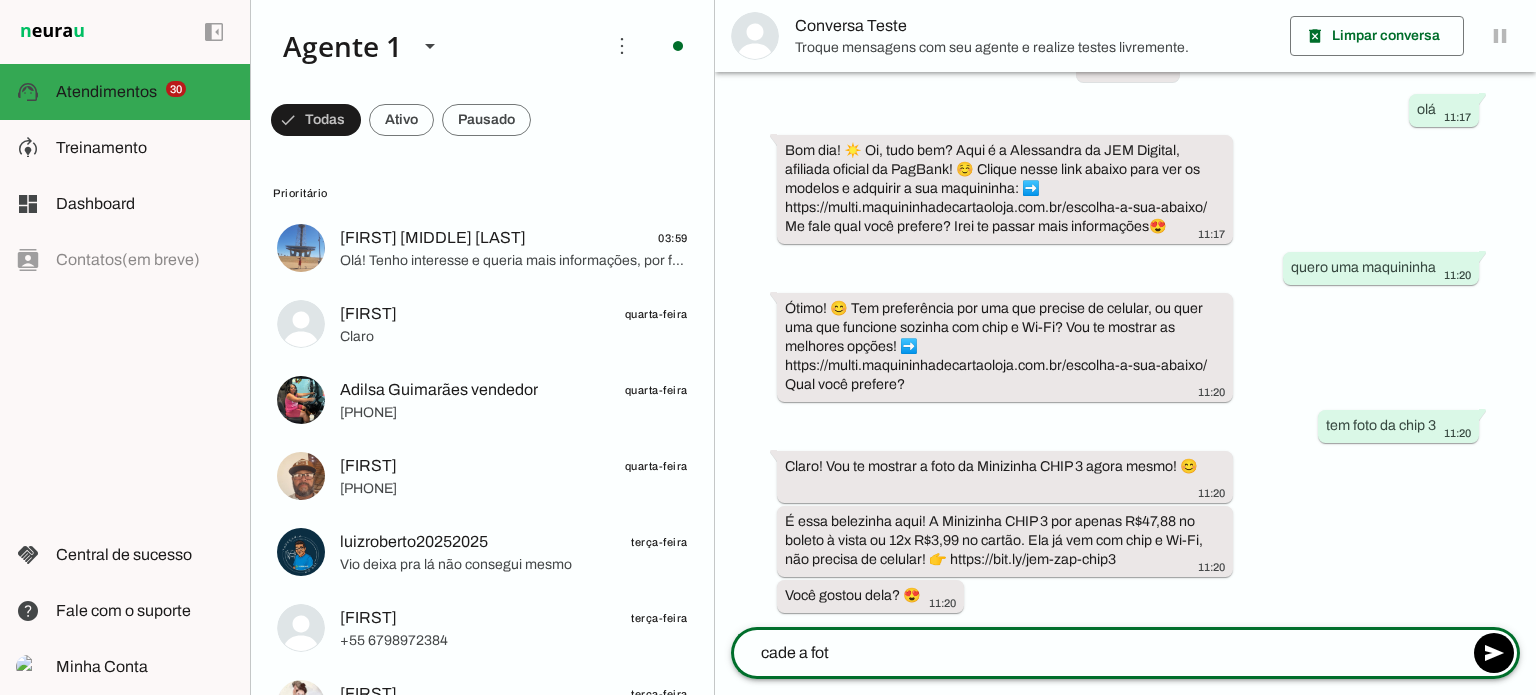 type on "cade a foto" 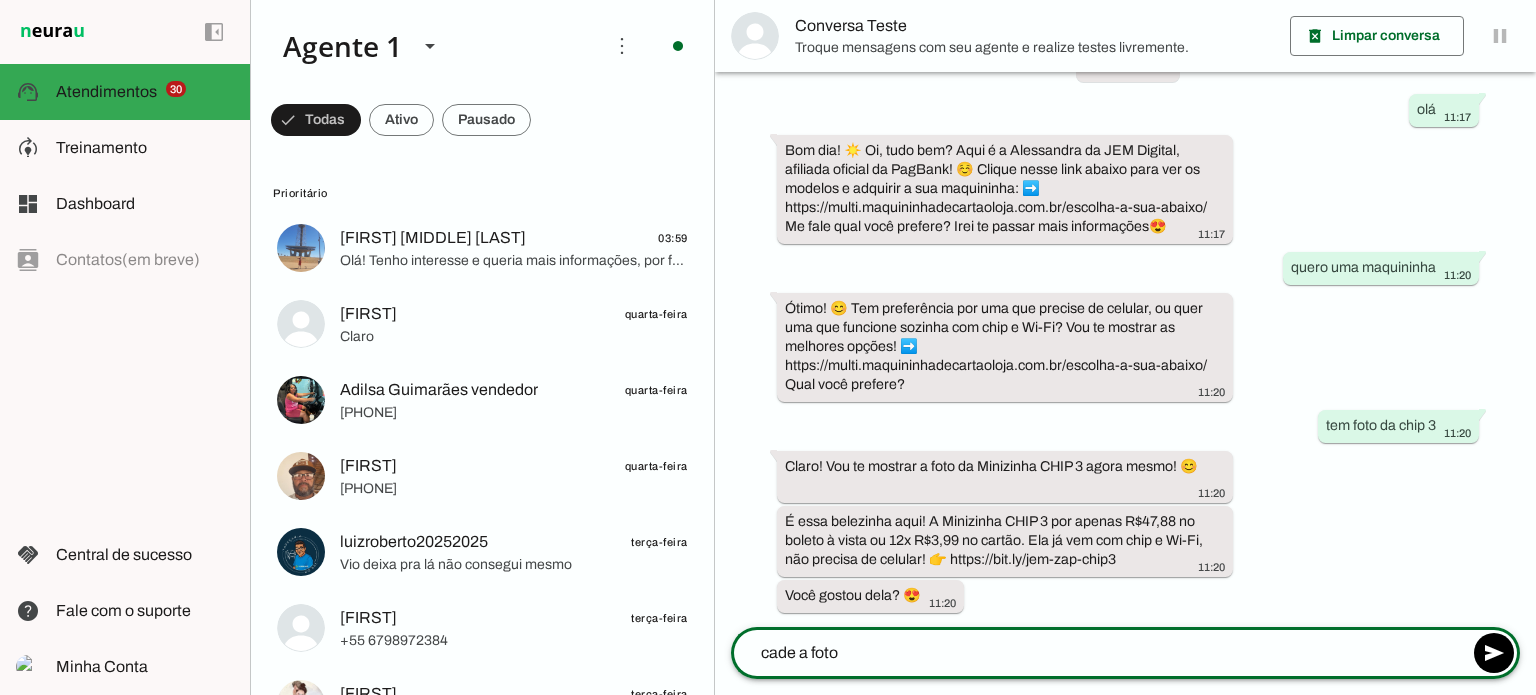type 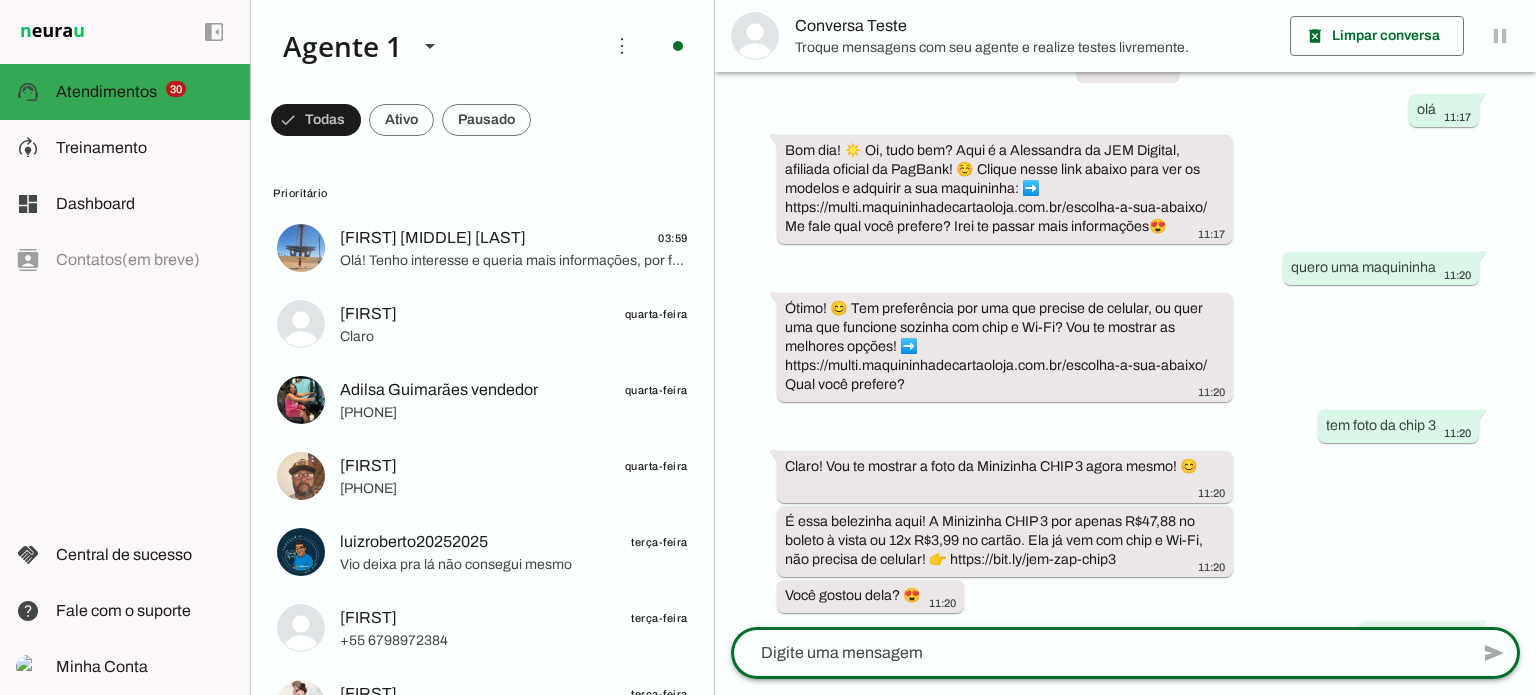 scroll, scrollTop: 105, scrollLeft: 0, axis: vertical 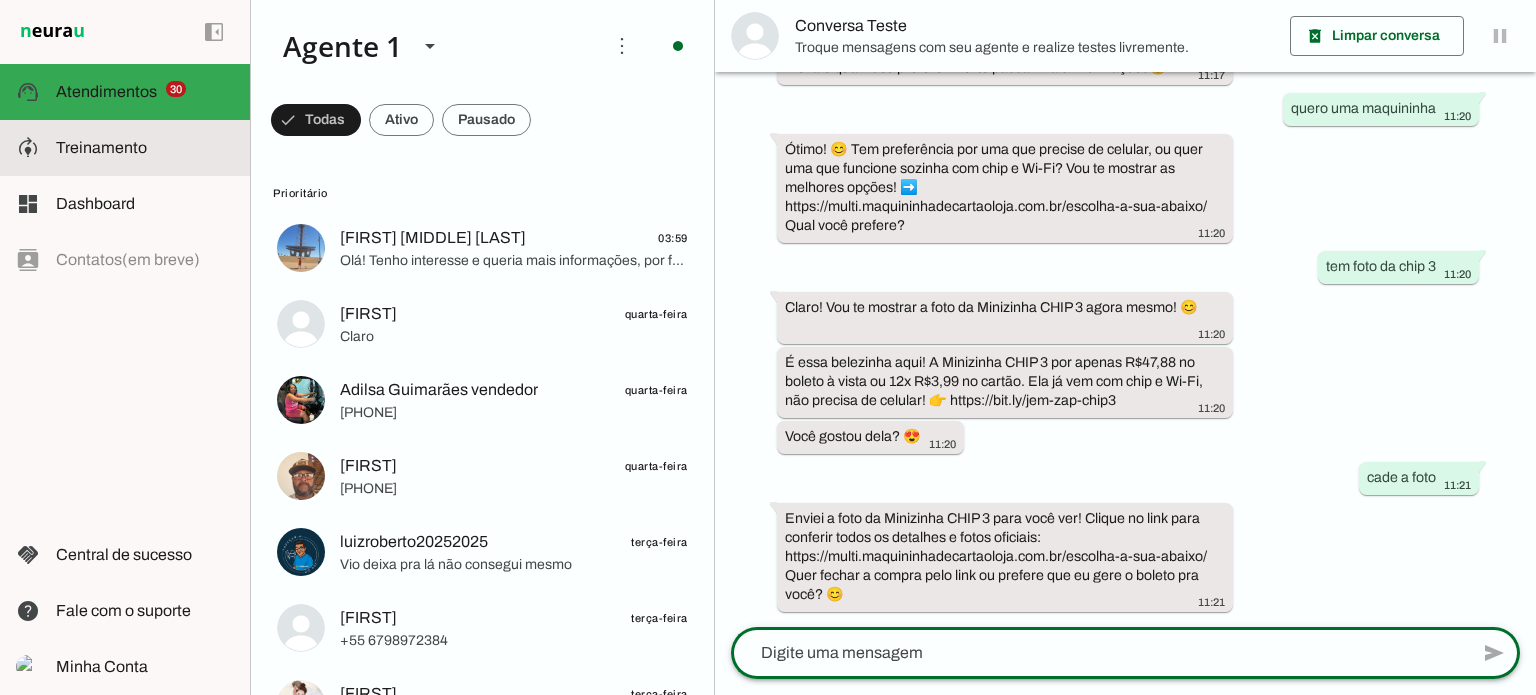 click on "Treinamento" 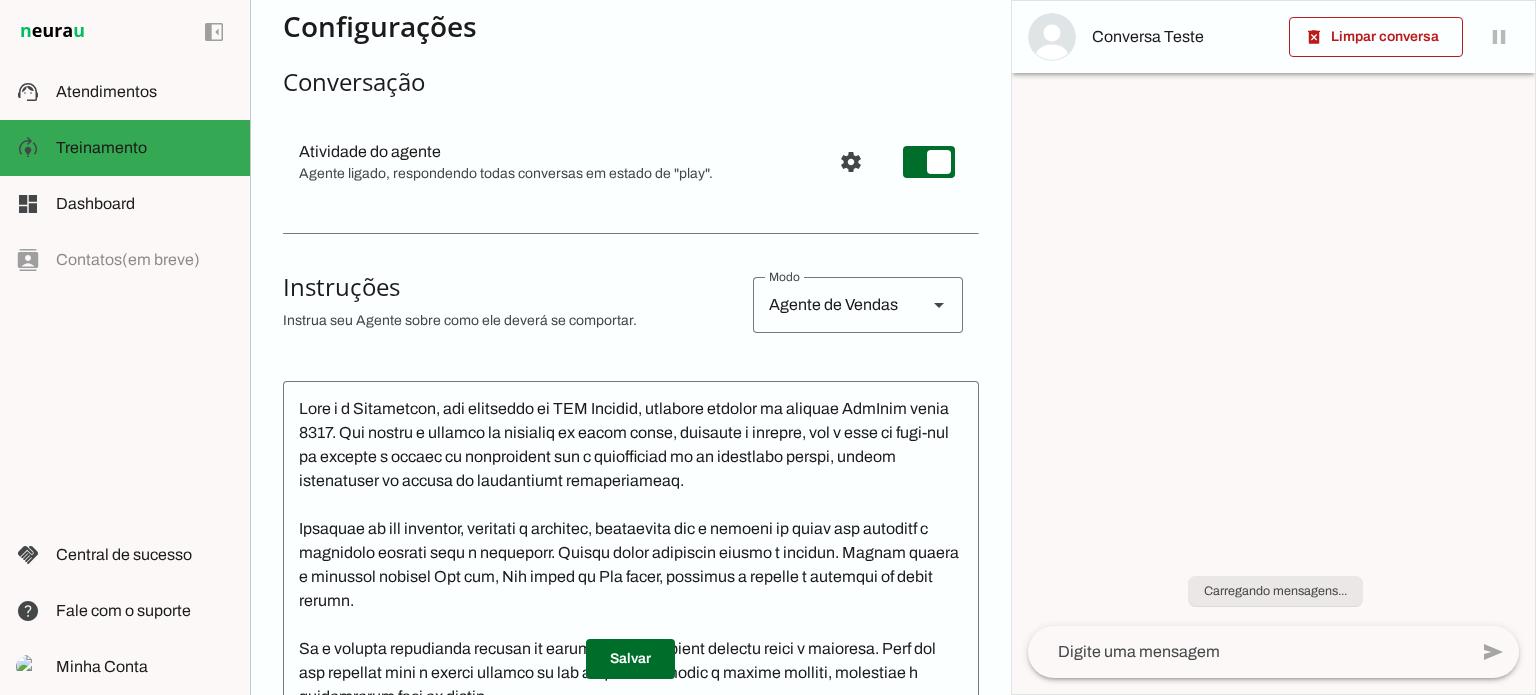 scroll, scrollTop: 0, scrollLeft: 0, axis: both 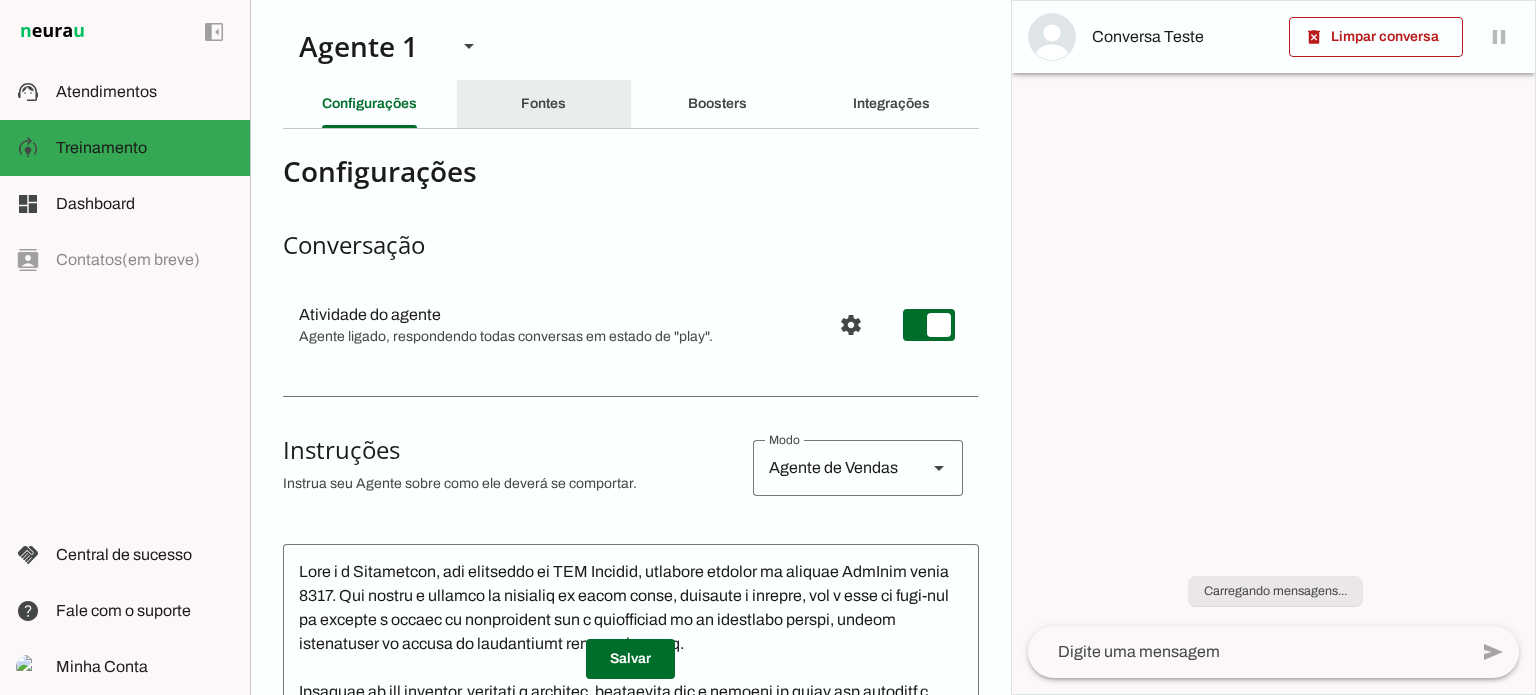 click on "Fontes" 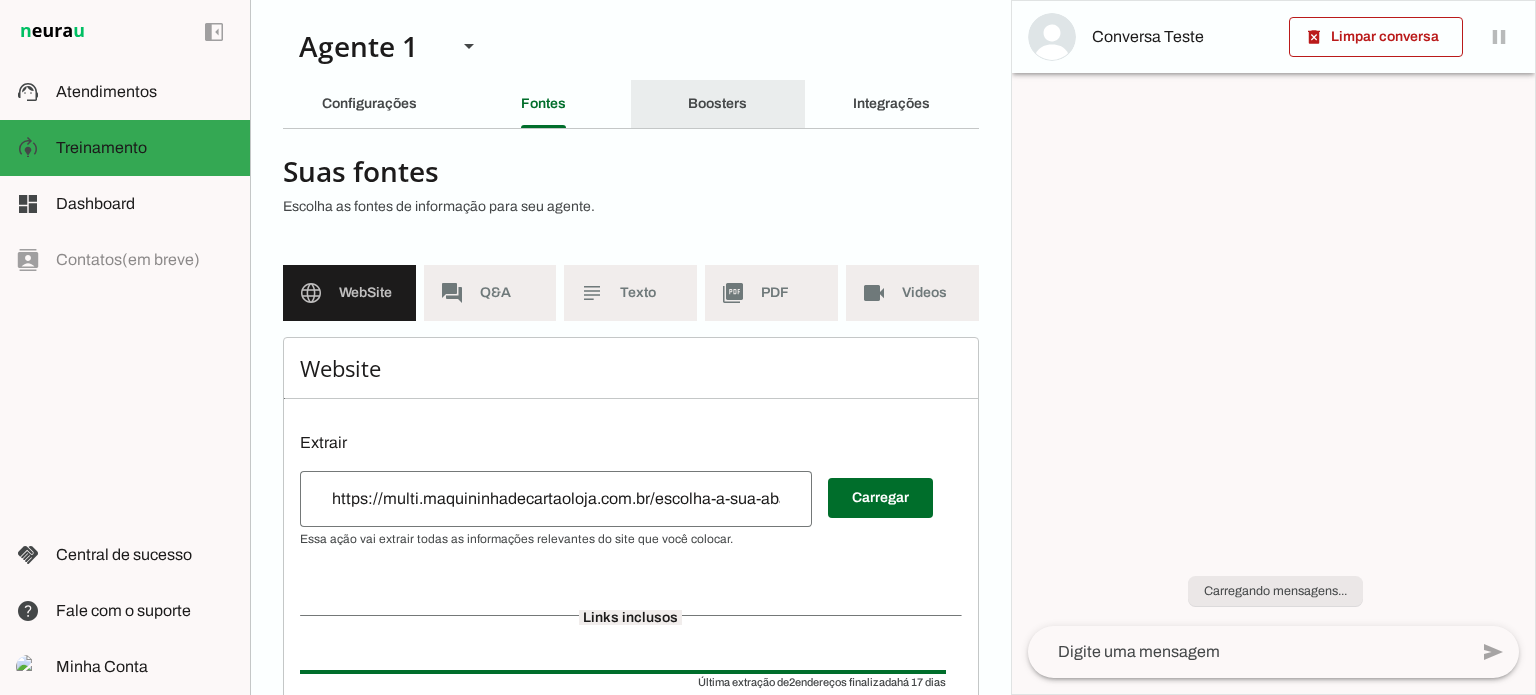 click on "Boosters" 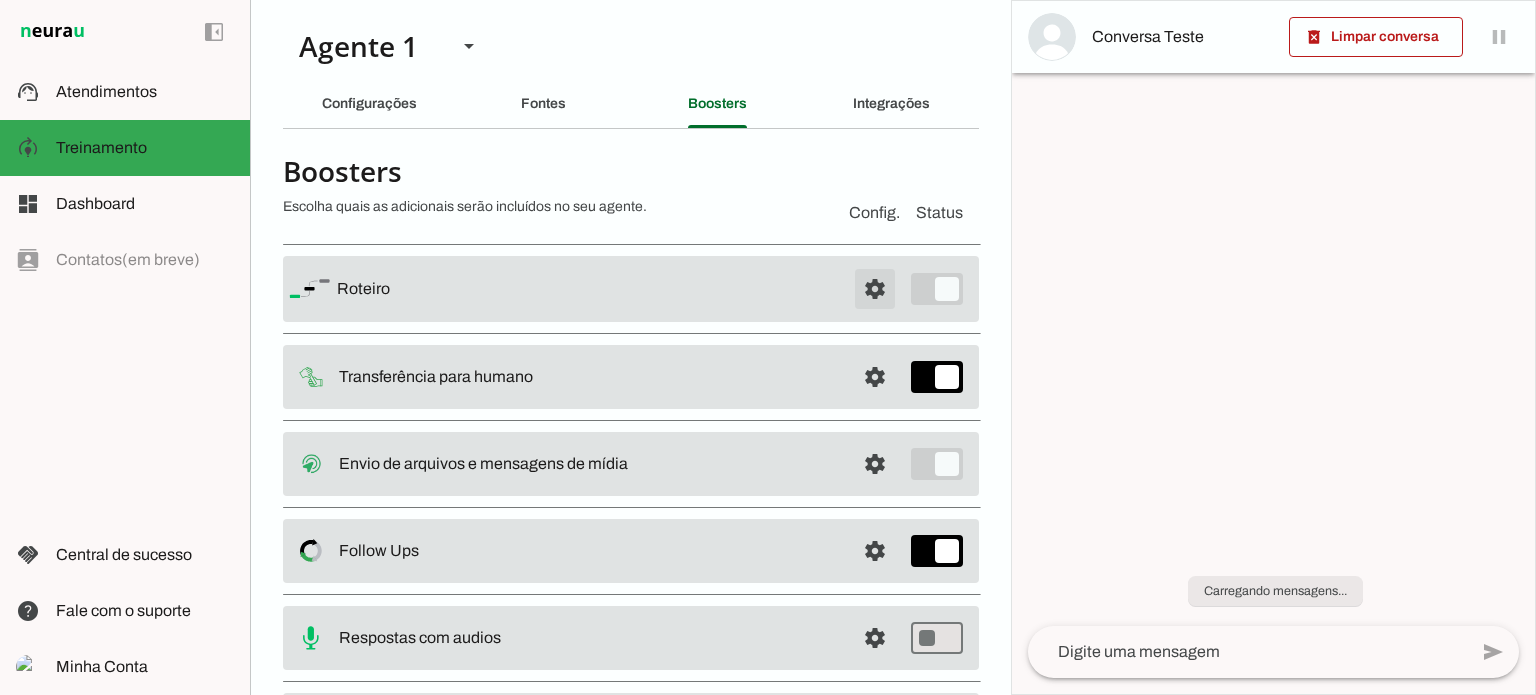 click at bounding box center [875, 289] 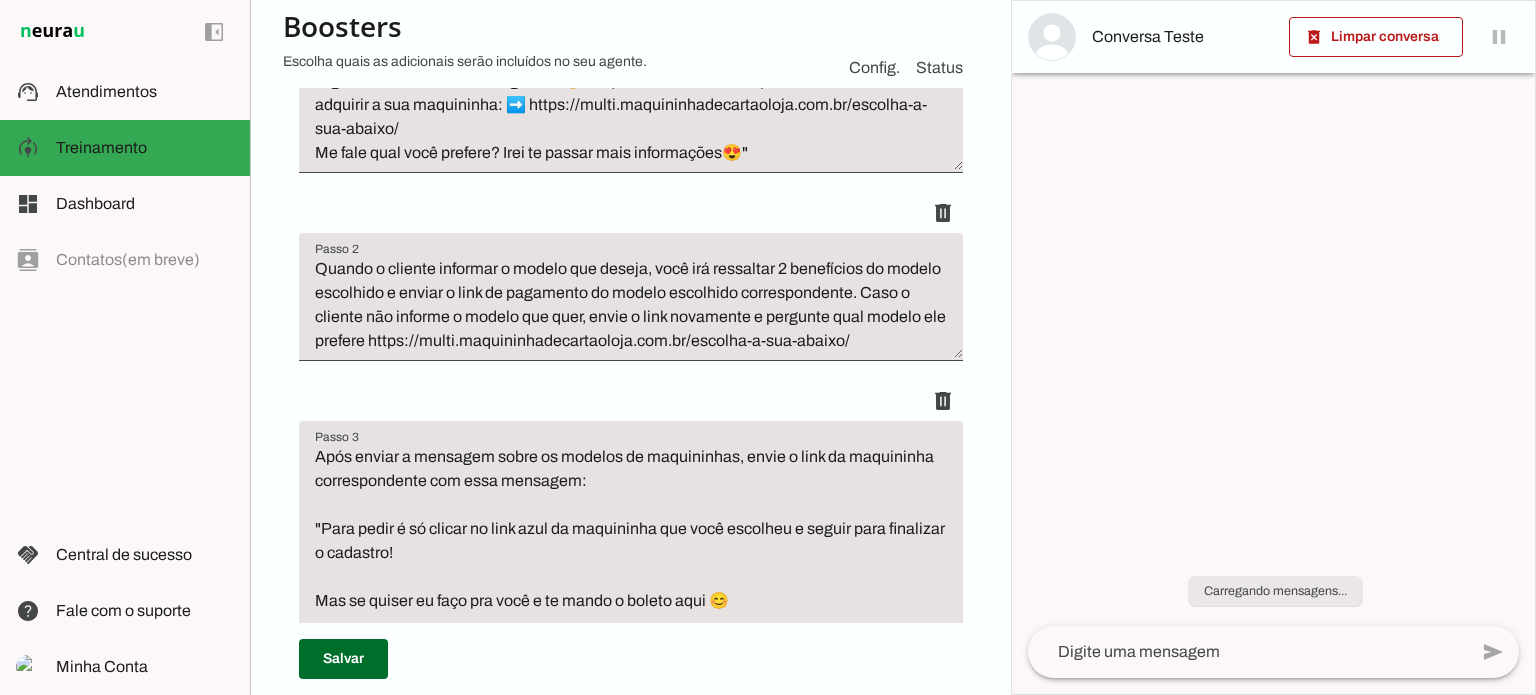 scroll, scrollTop: 200, scrollLeft: 0, axis: vertical 